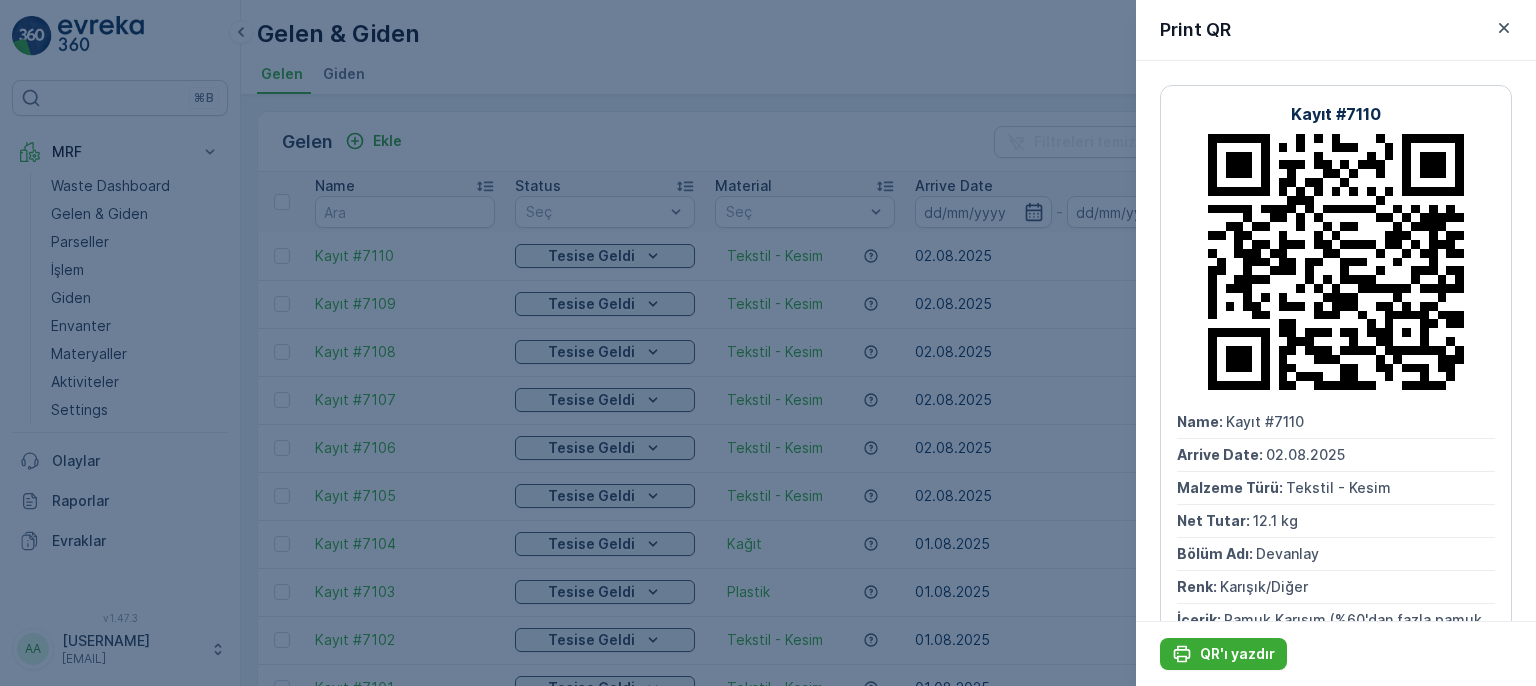 scroll, scrollTop: 0, scrollLeft: 0, axis: both 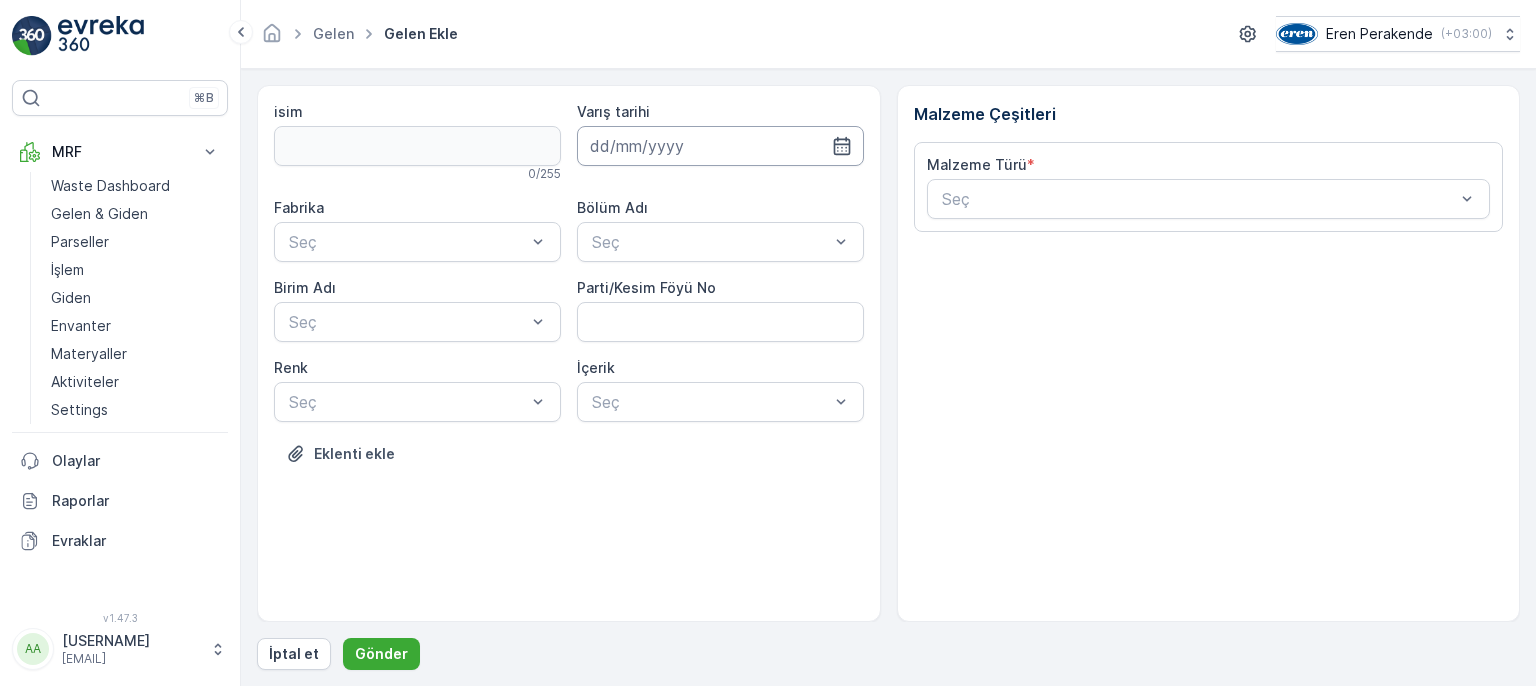 click at bounding box center [720, 146] 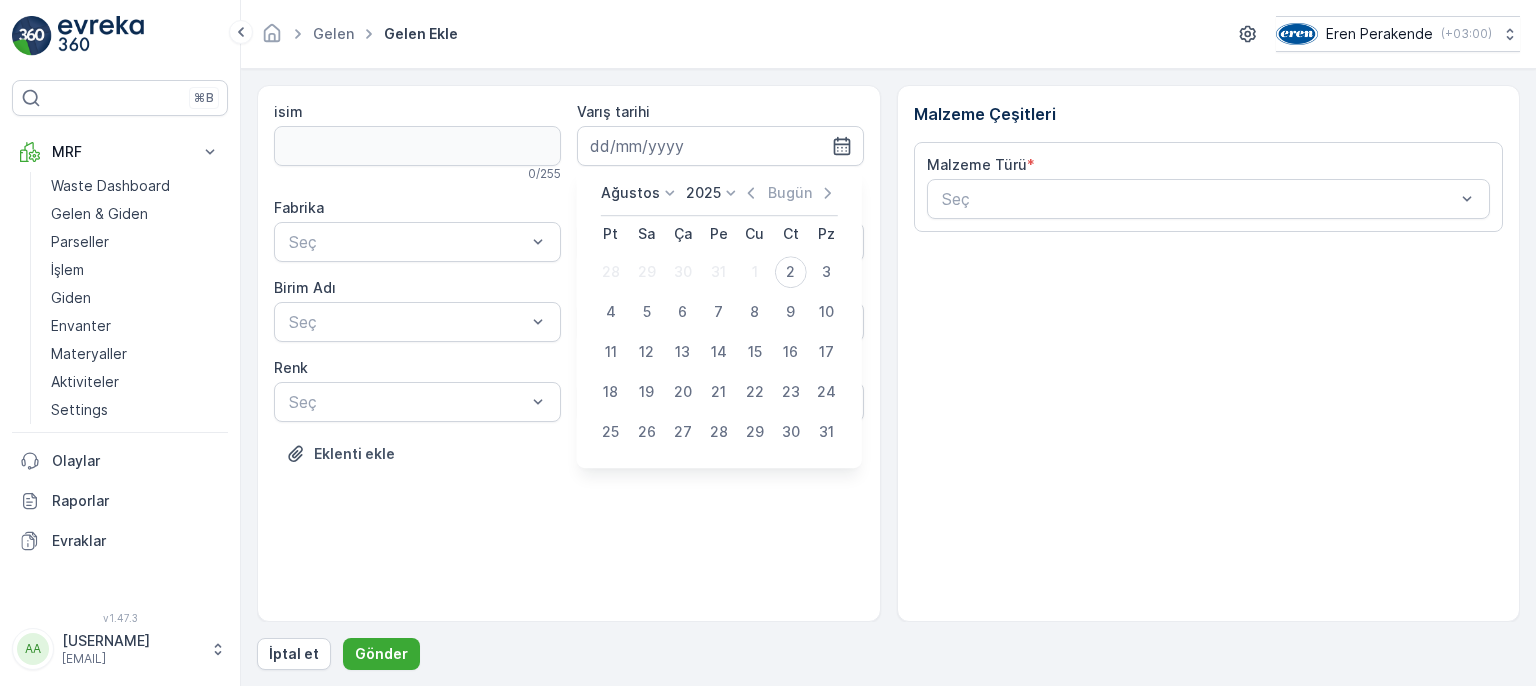 click on "2" at bounding box center (791, 272) 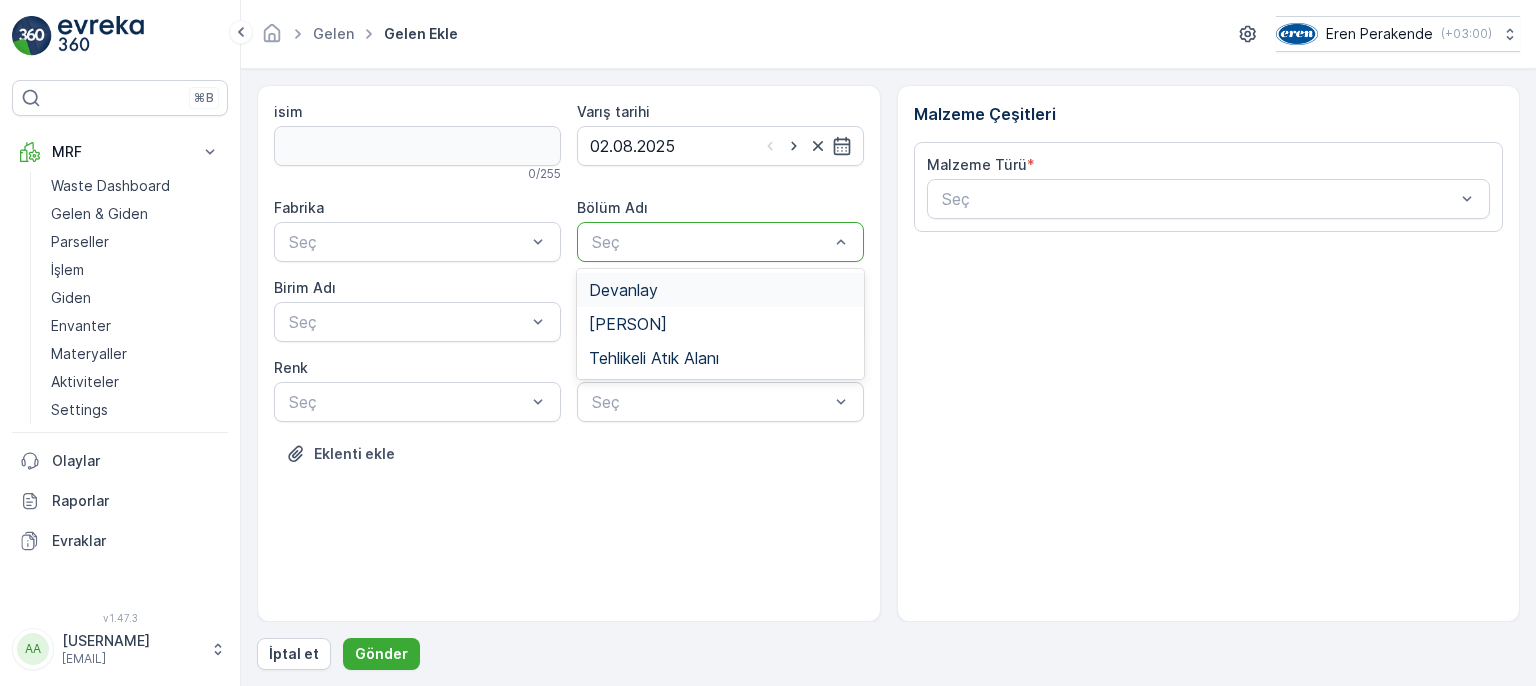 click on "Seç" at bounding box center (720, 242) 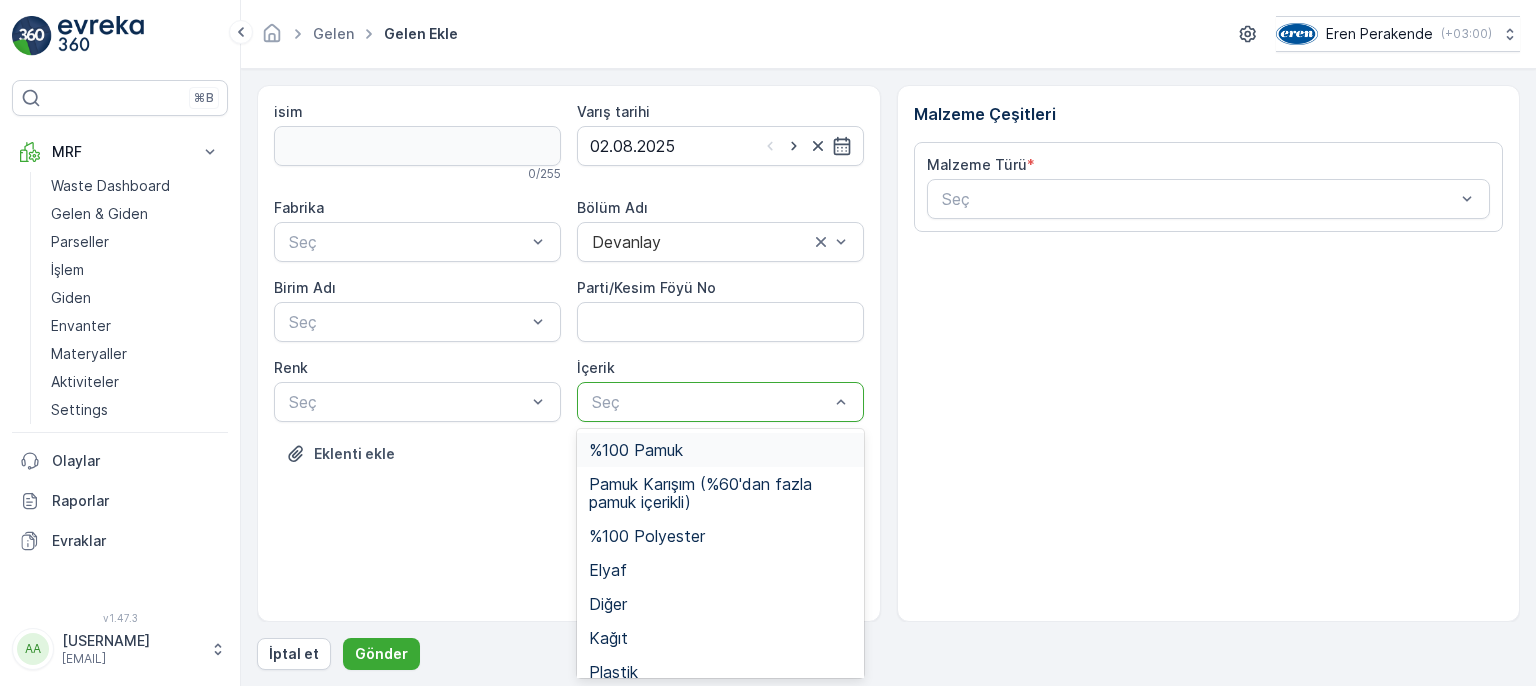 click at bounding box center [710, 402] 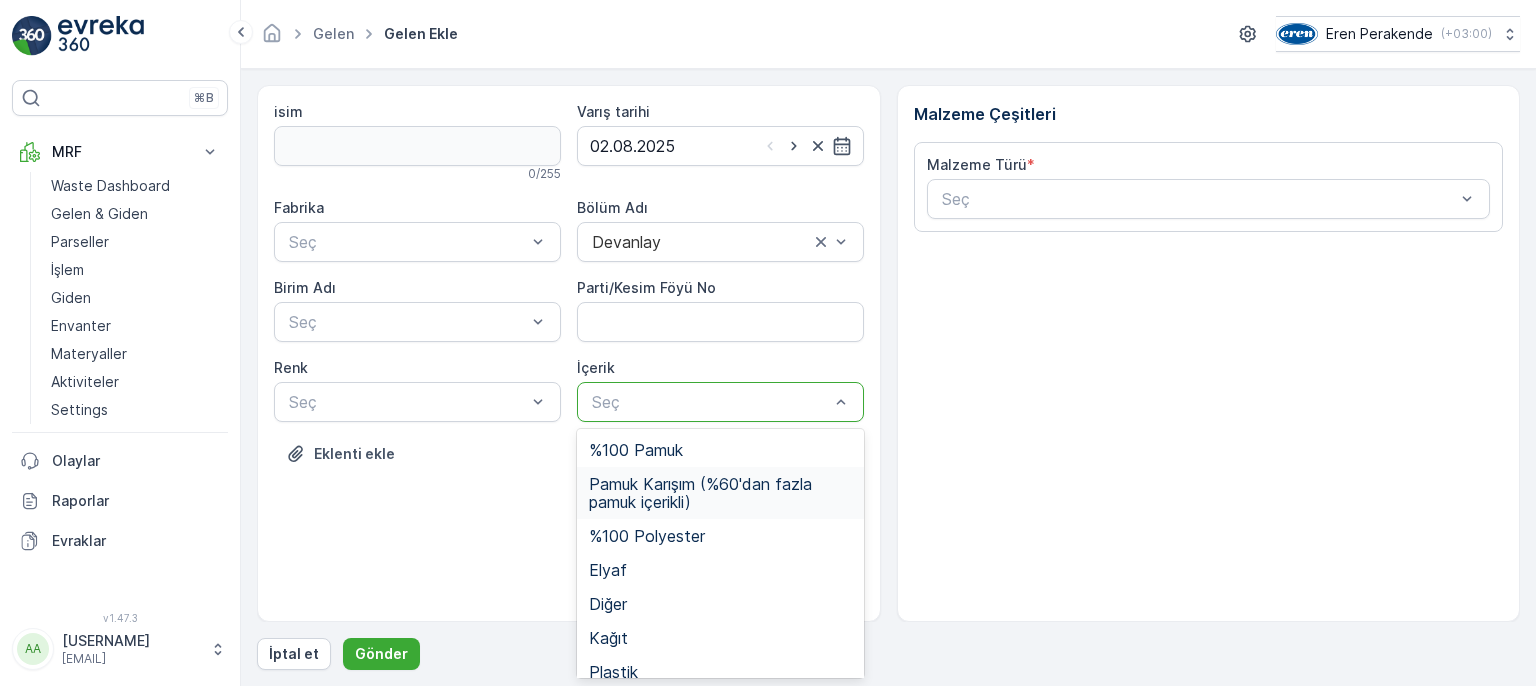 click on "Pamuk Karışım (%60'dan fazla pamuk içerikli)" at bounding box center (720, 493) 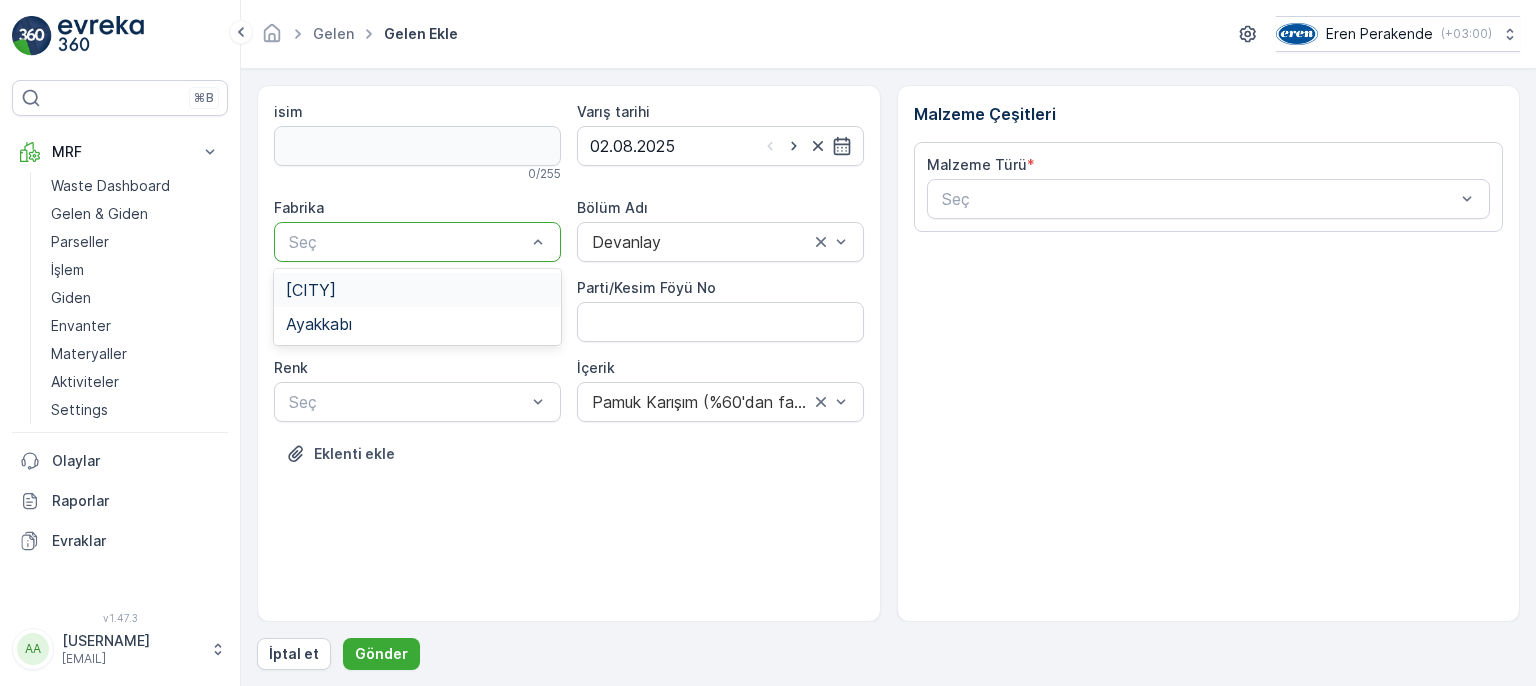 click at bounding box center (407, 242) 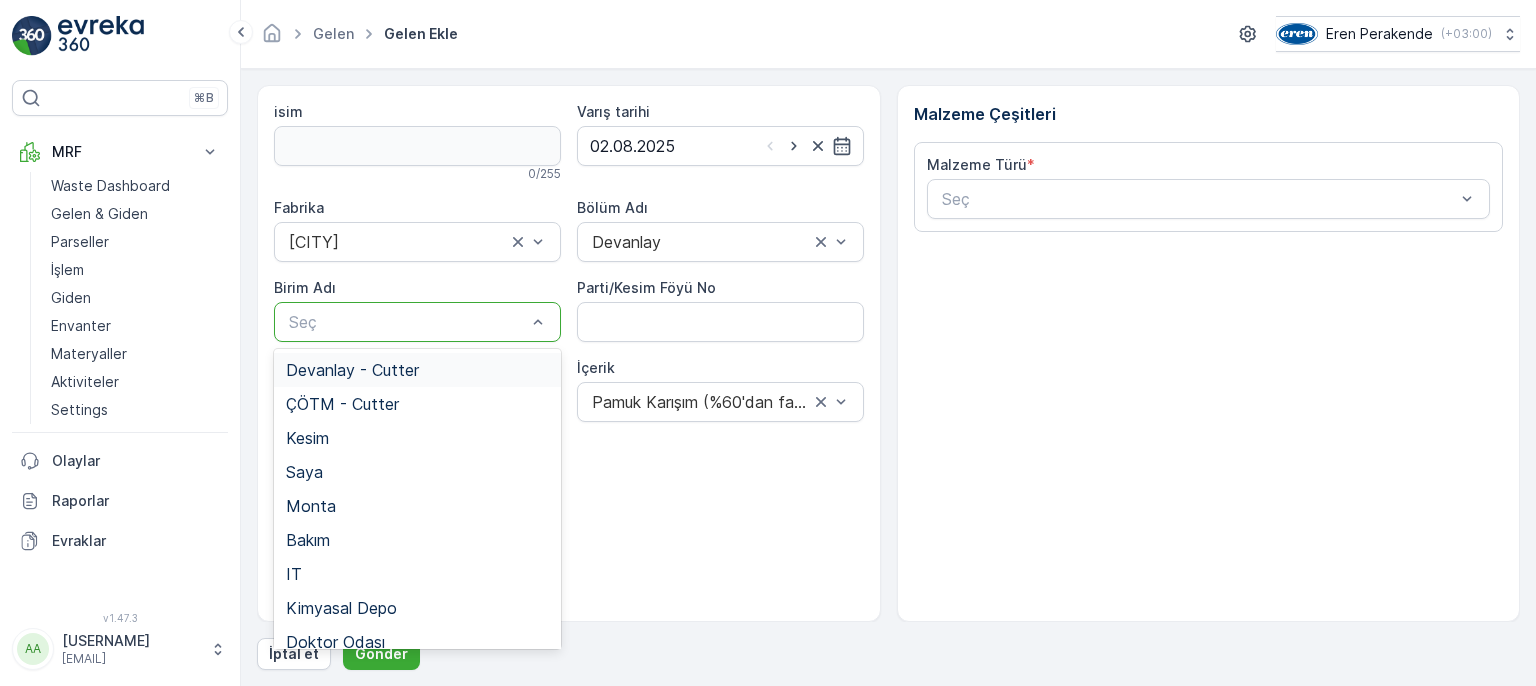 click at bounding box center [407, 322] 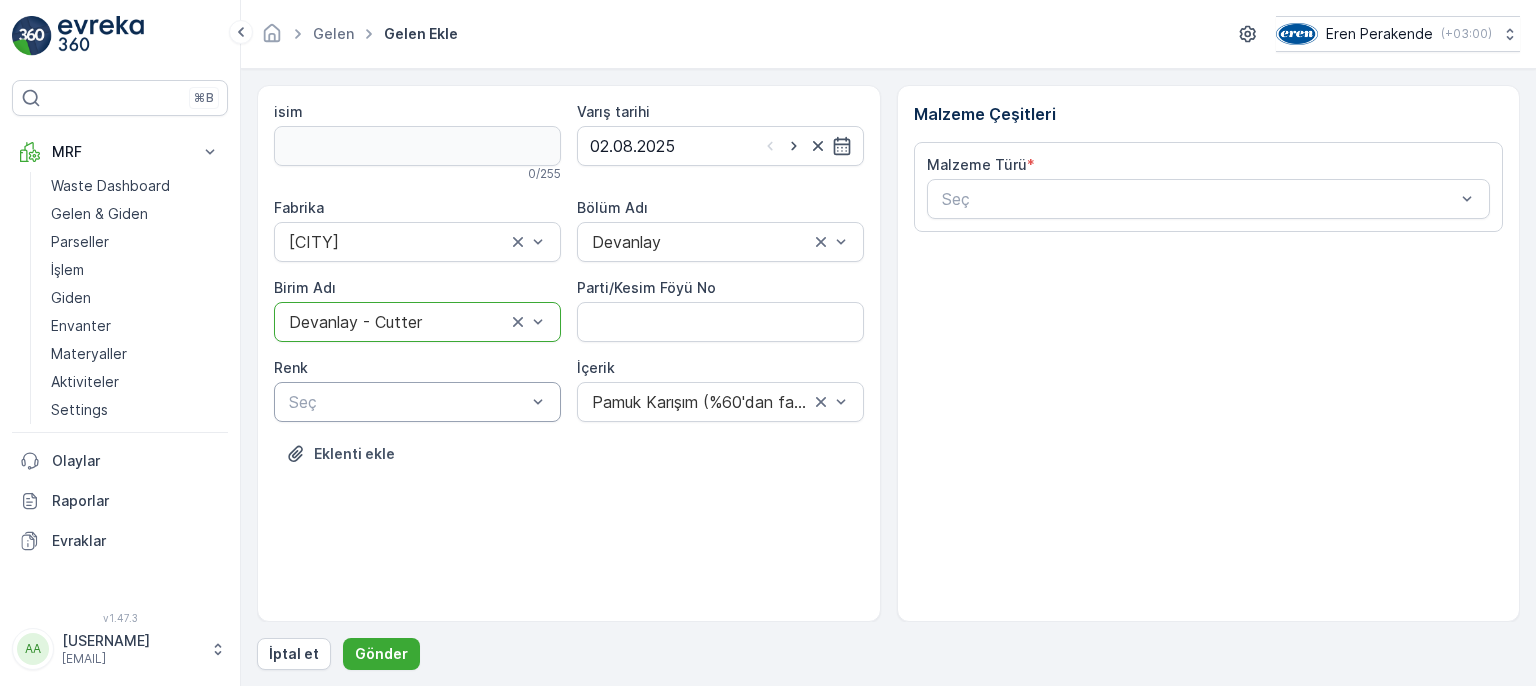 click at bounding box center [407, 402] 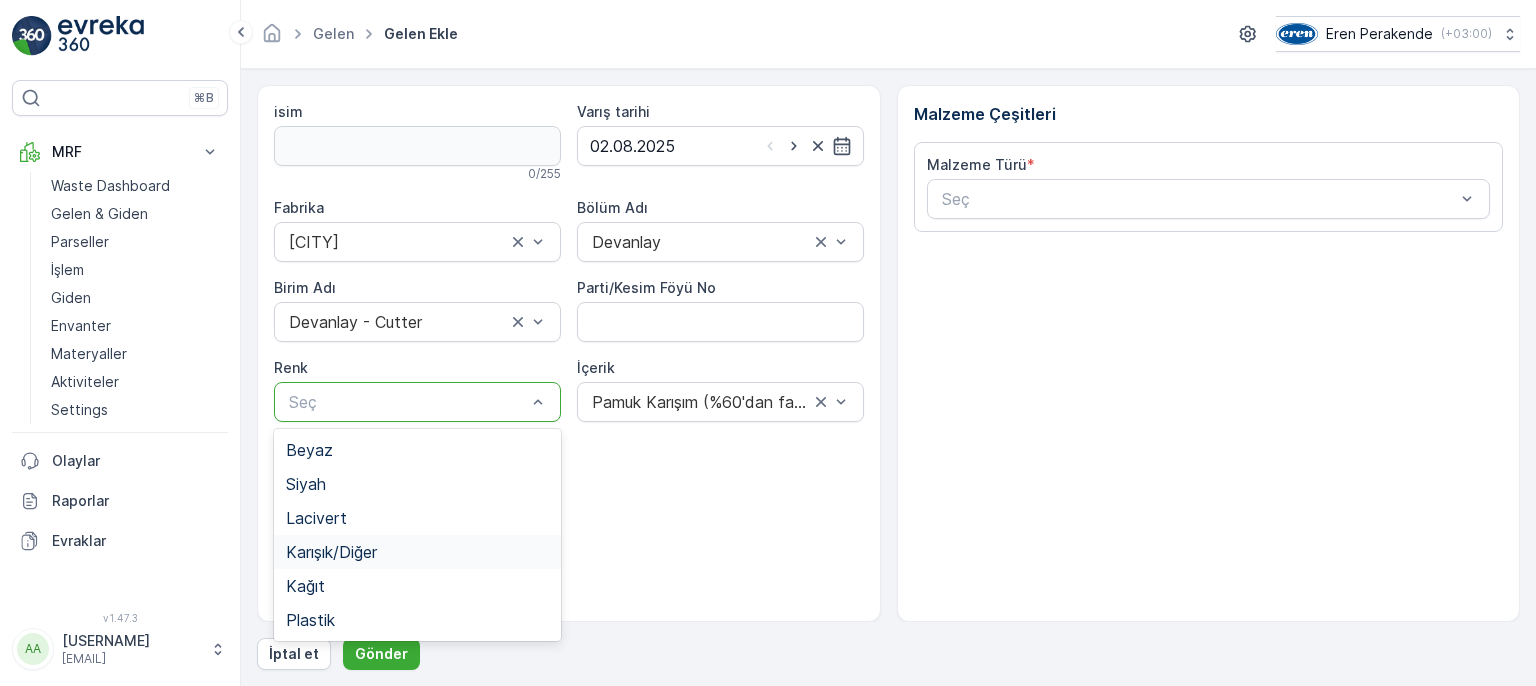 click on "Karışık/Diğer" at bounding box center [331, 552] 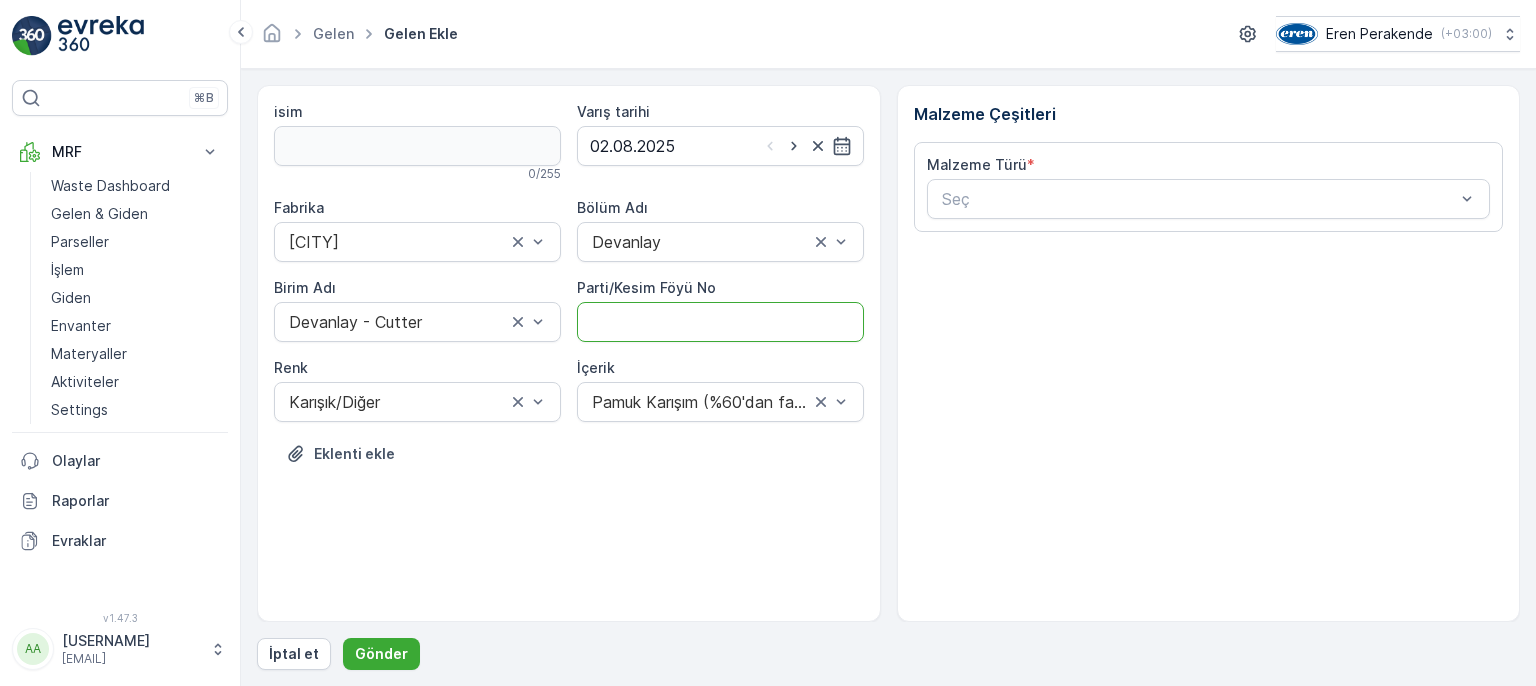 click on "Parti/Kesim Föyü No" at bounding box center [720, 322] 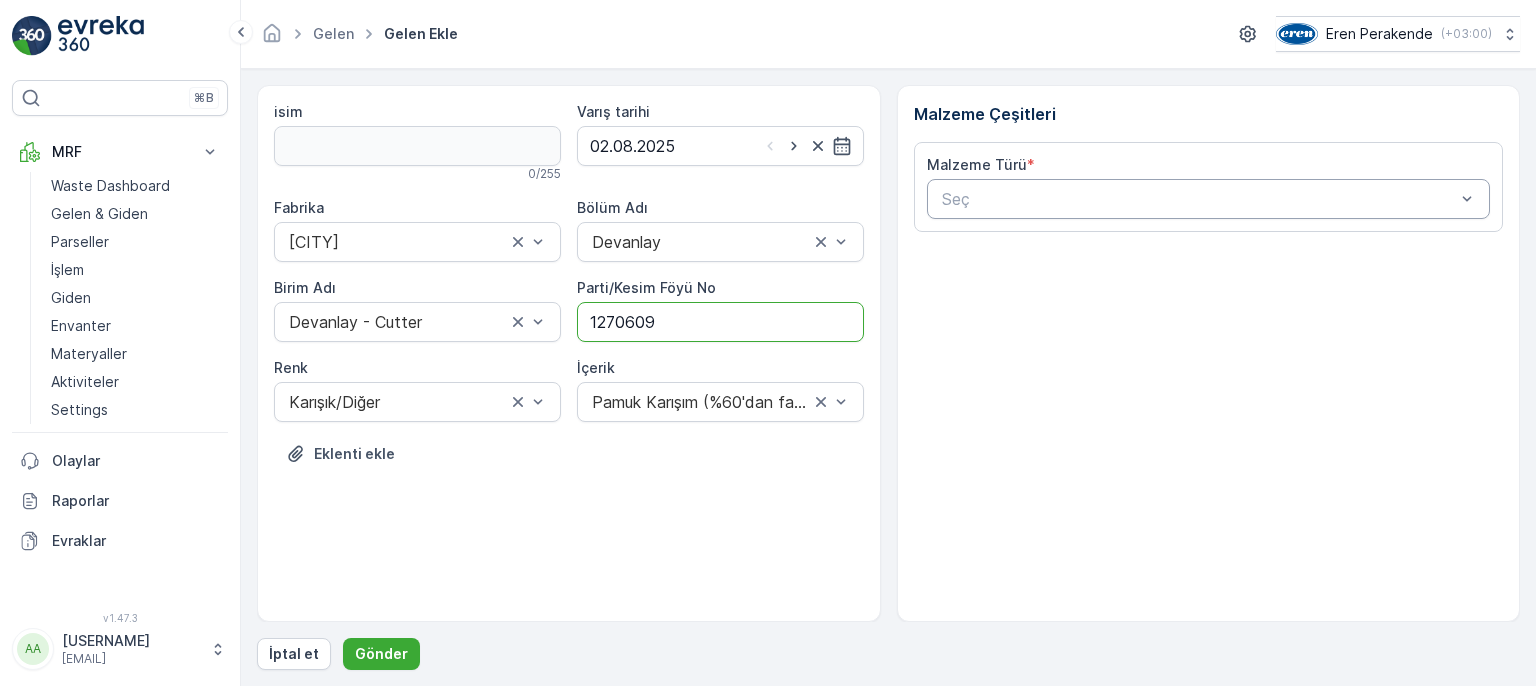 type on "1270609" 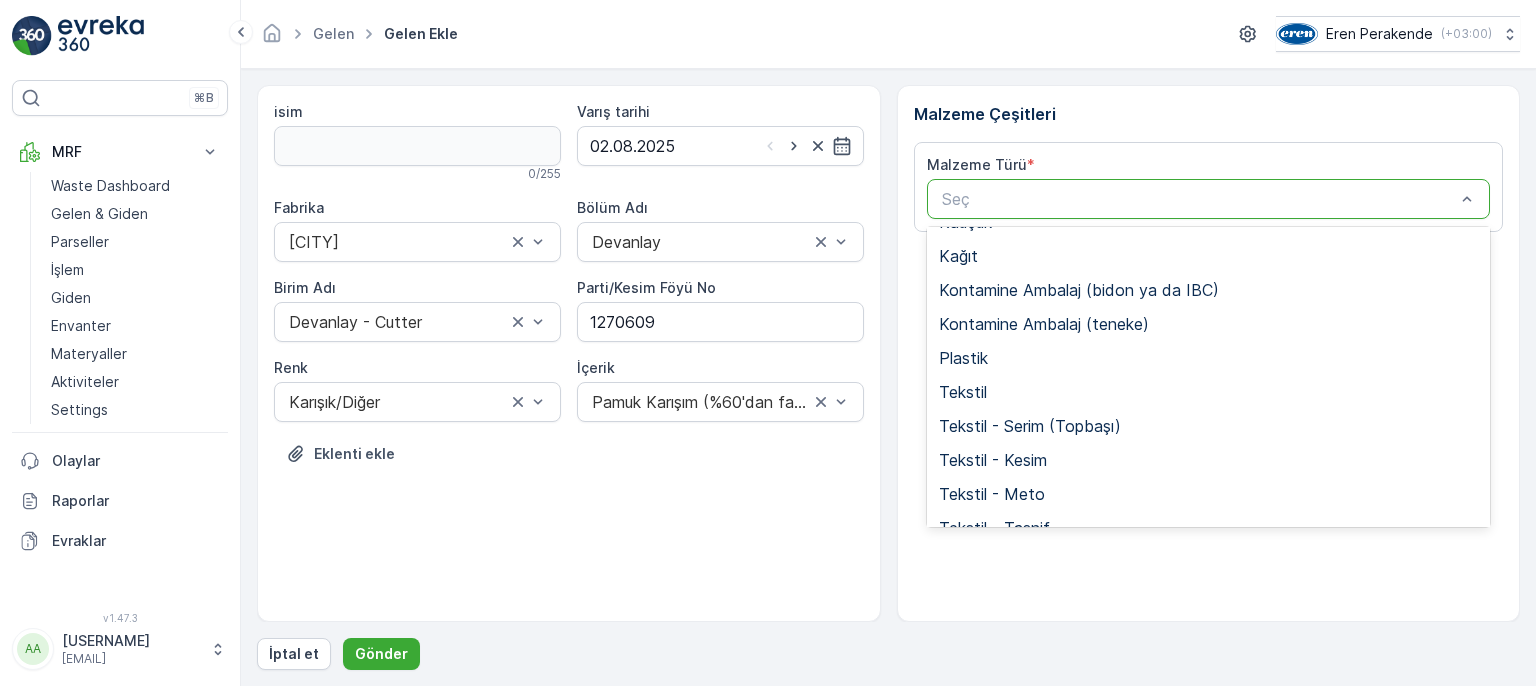scroll, scrollTop: 388, scrollLeft: 0, axis: vertical 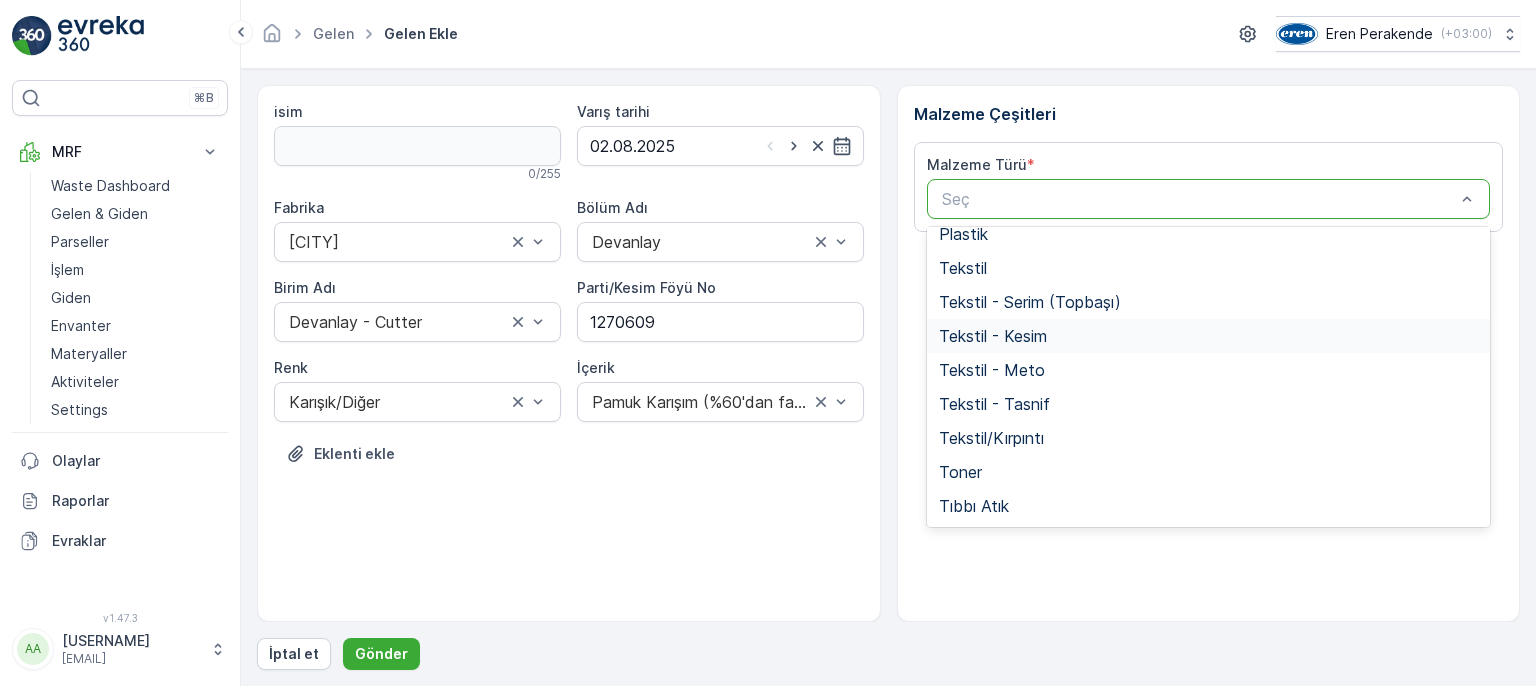 click on "Tekstil - Kesim" at bounding box center [993, 336] 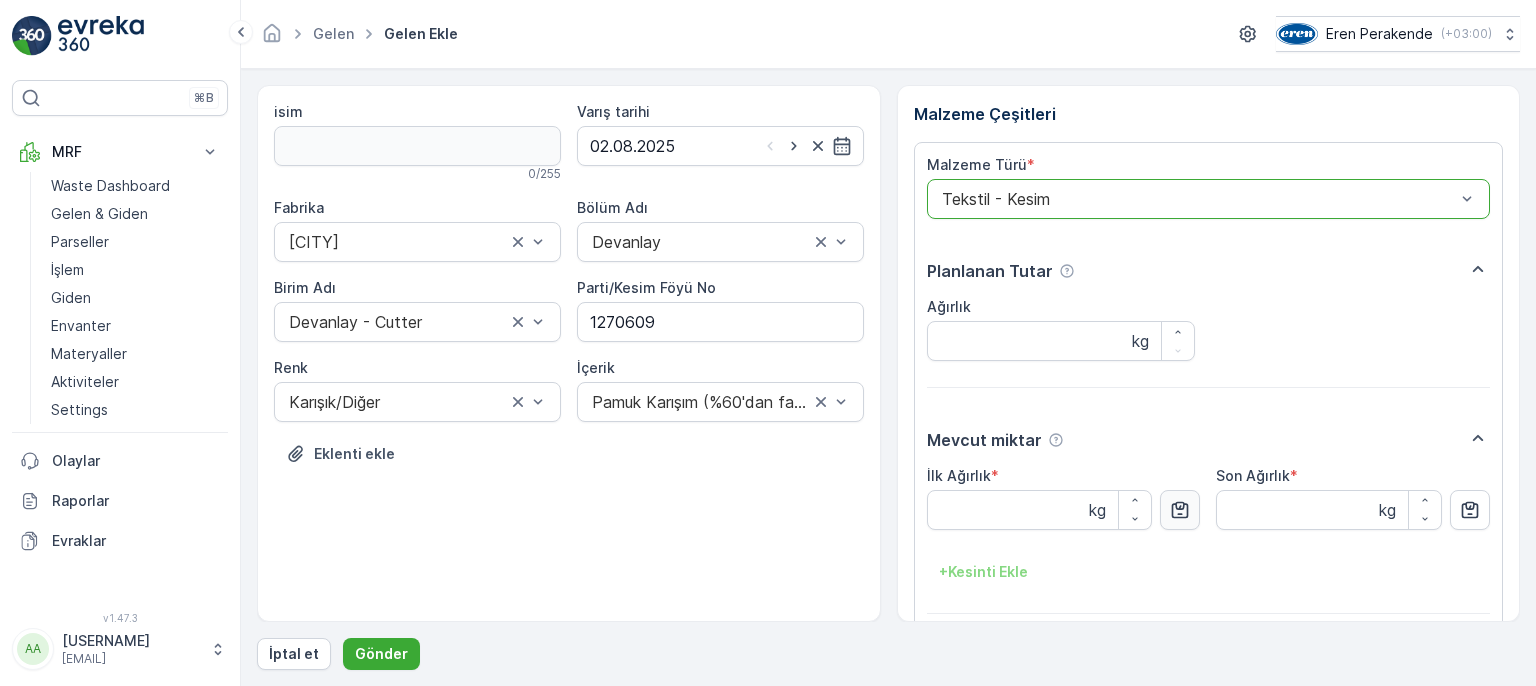 click at bounding box center (1180, 510) 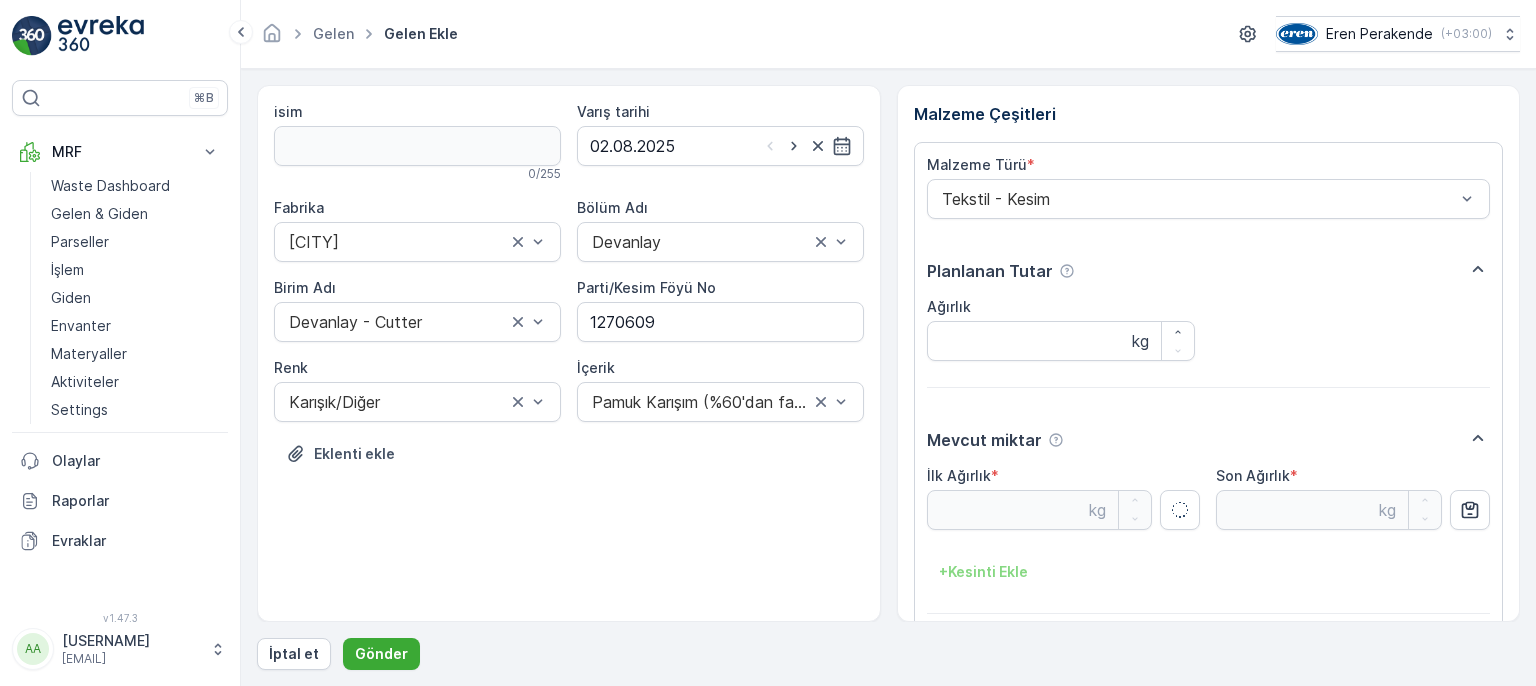 scroll, scrollTop: 84, scrollLeft: 0, axis: vertical 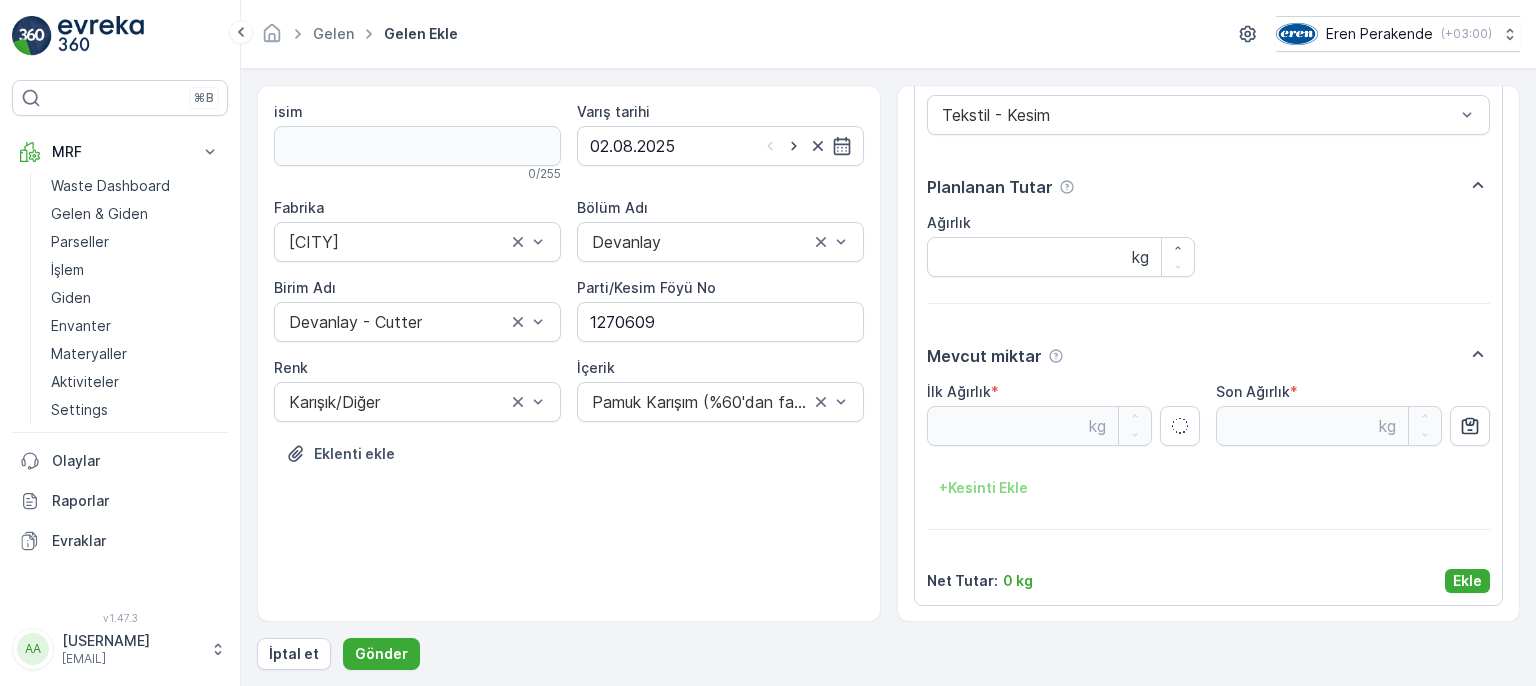 type on "10.02" 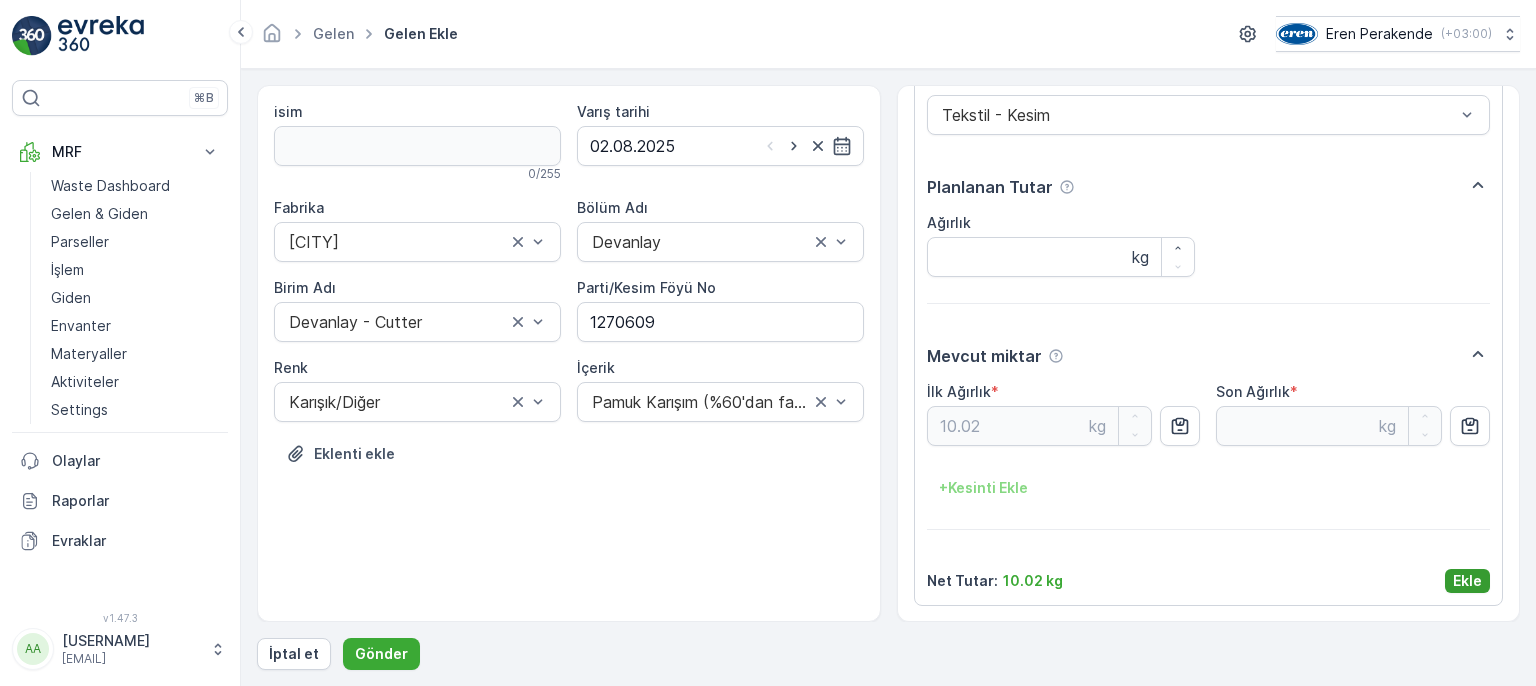 click on "Ekle" at bounding box center (1467, 581) 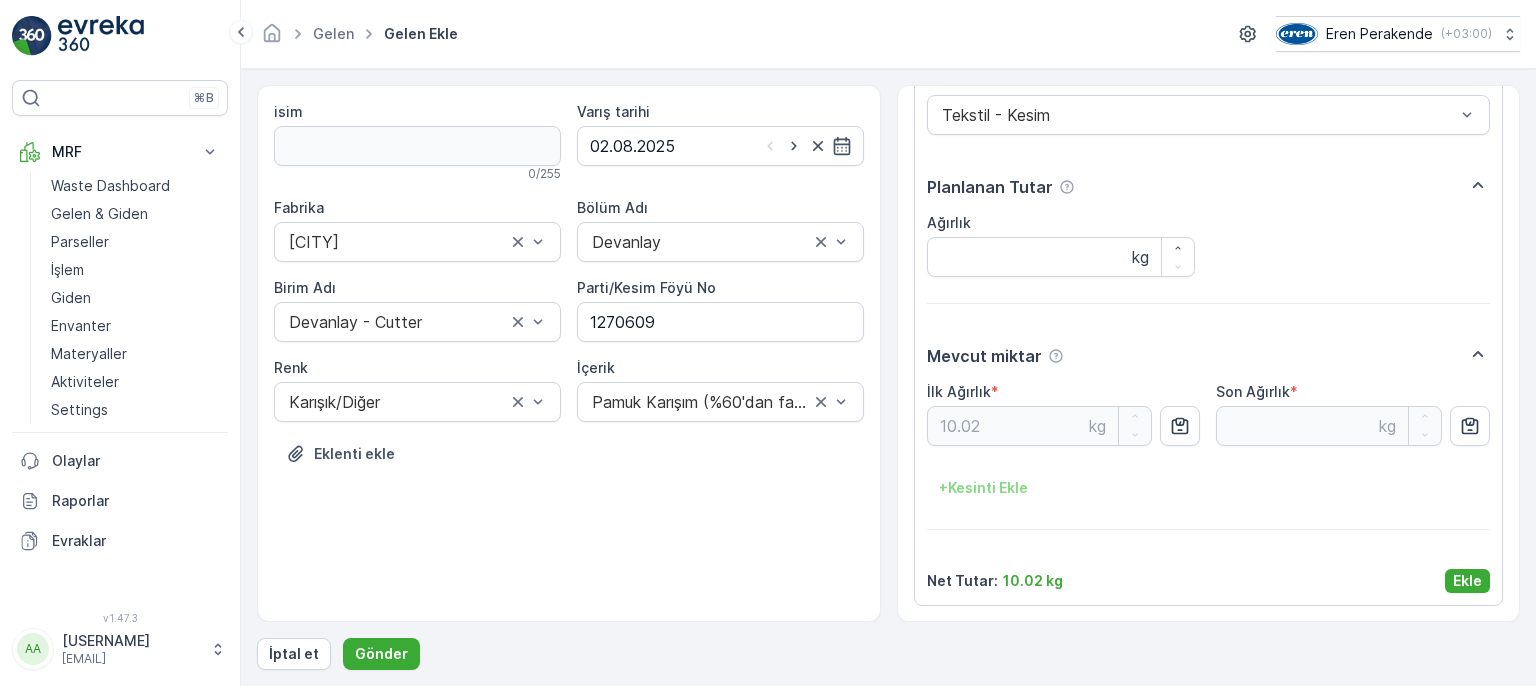 scroll, scrollTop: 0, scrollLeft: 0, axis: both 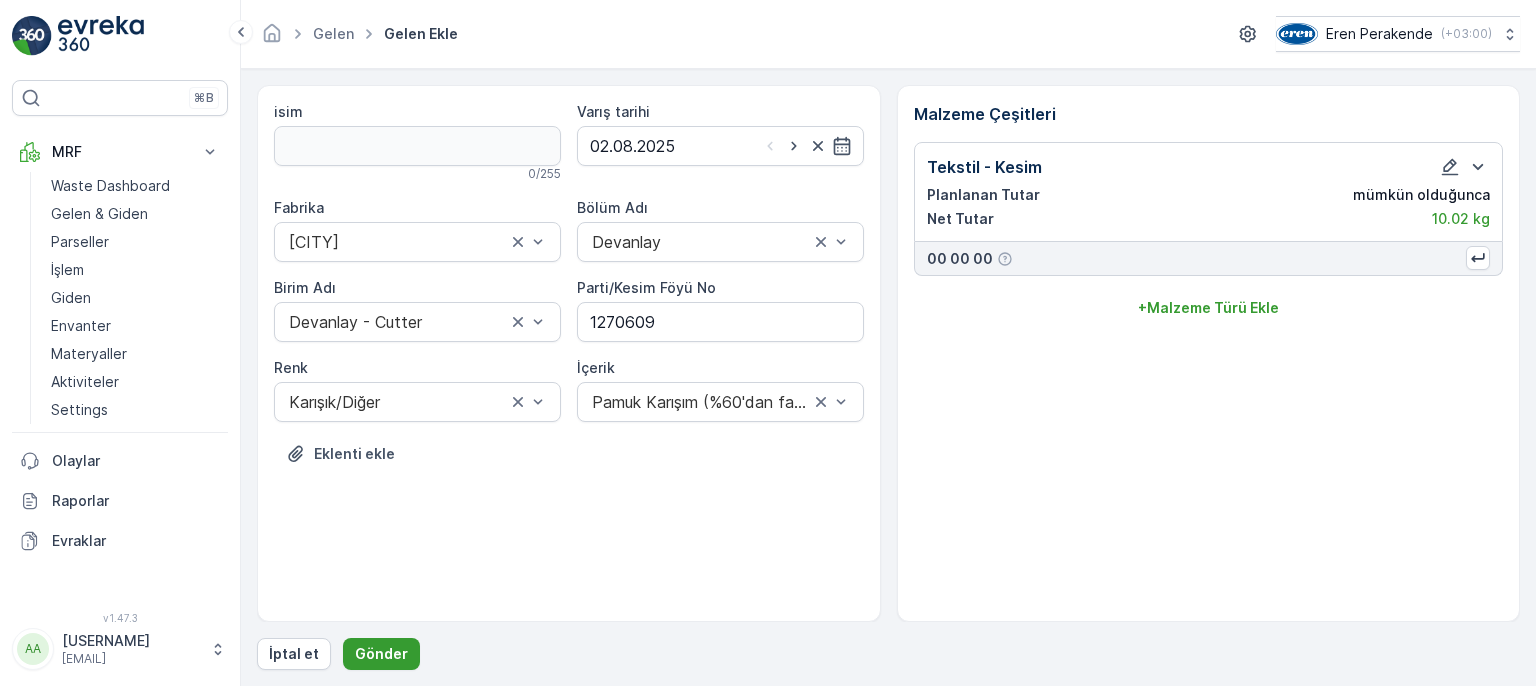 click on "Gönder" at bounding box center [381, 654] 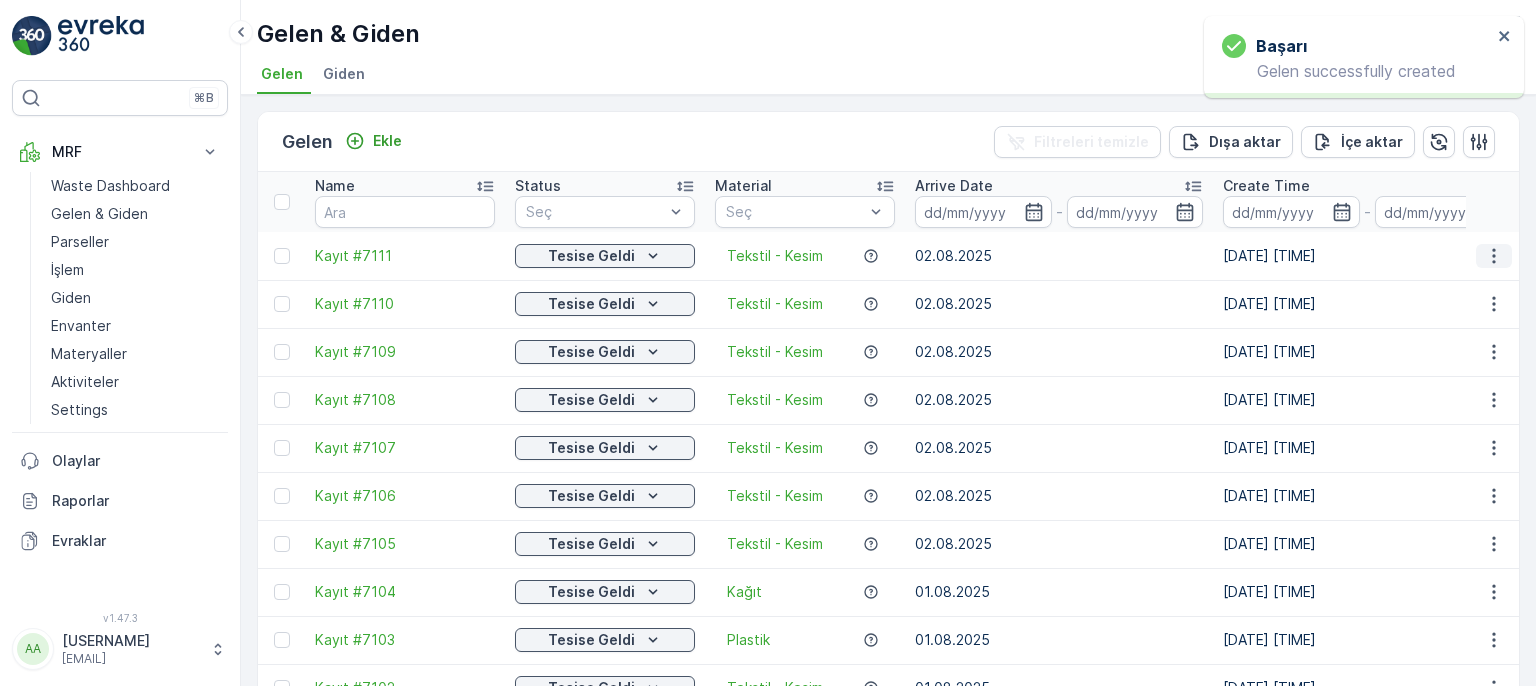 click 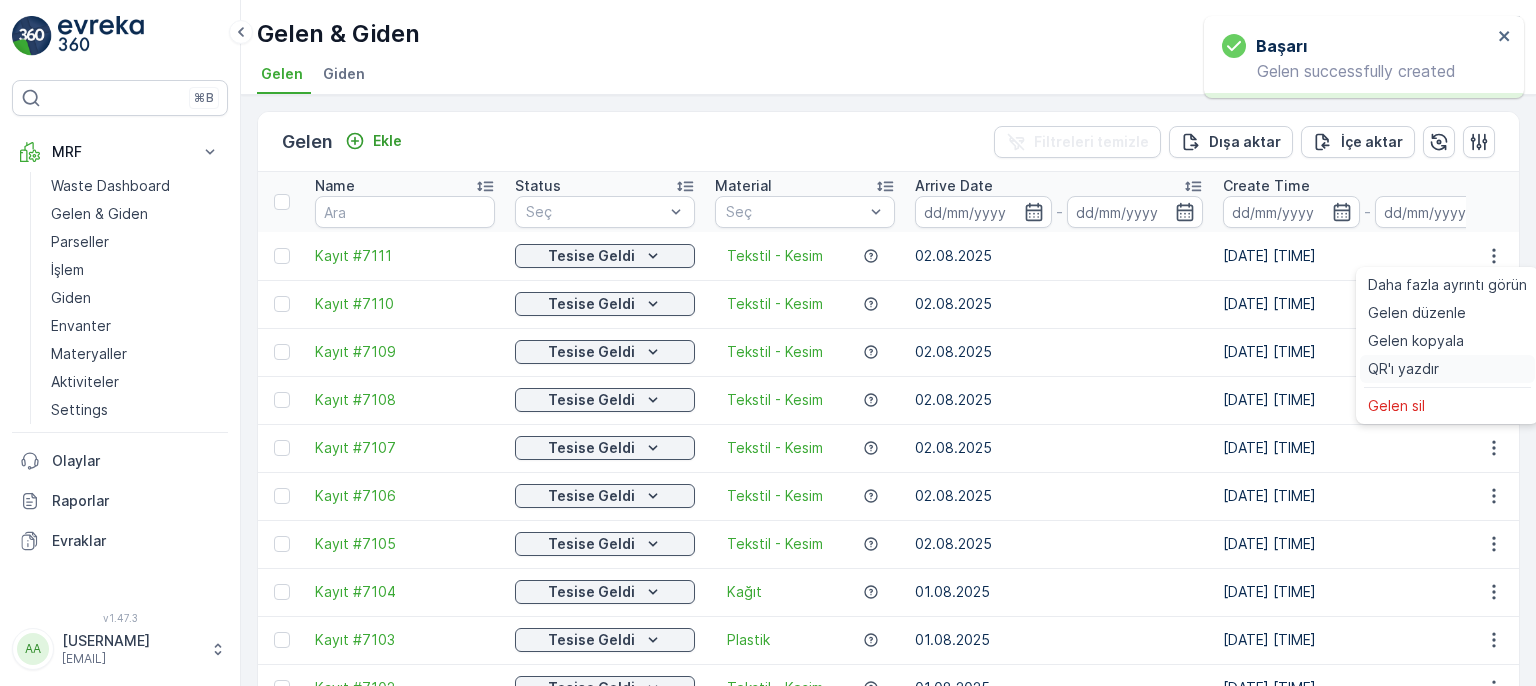click on "QR'ı yazdır" at bounding box center (1403, 369) 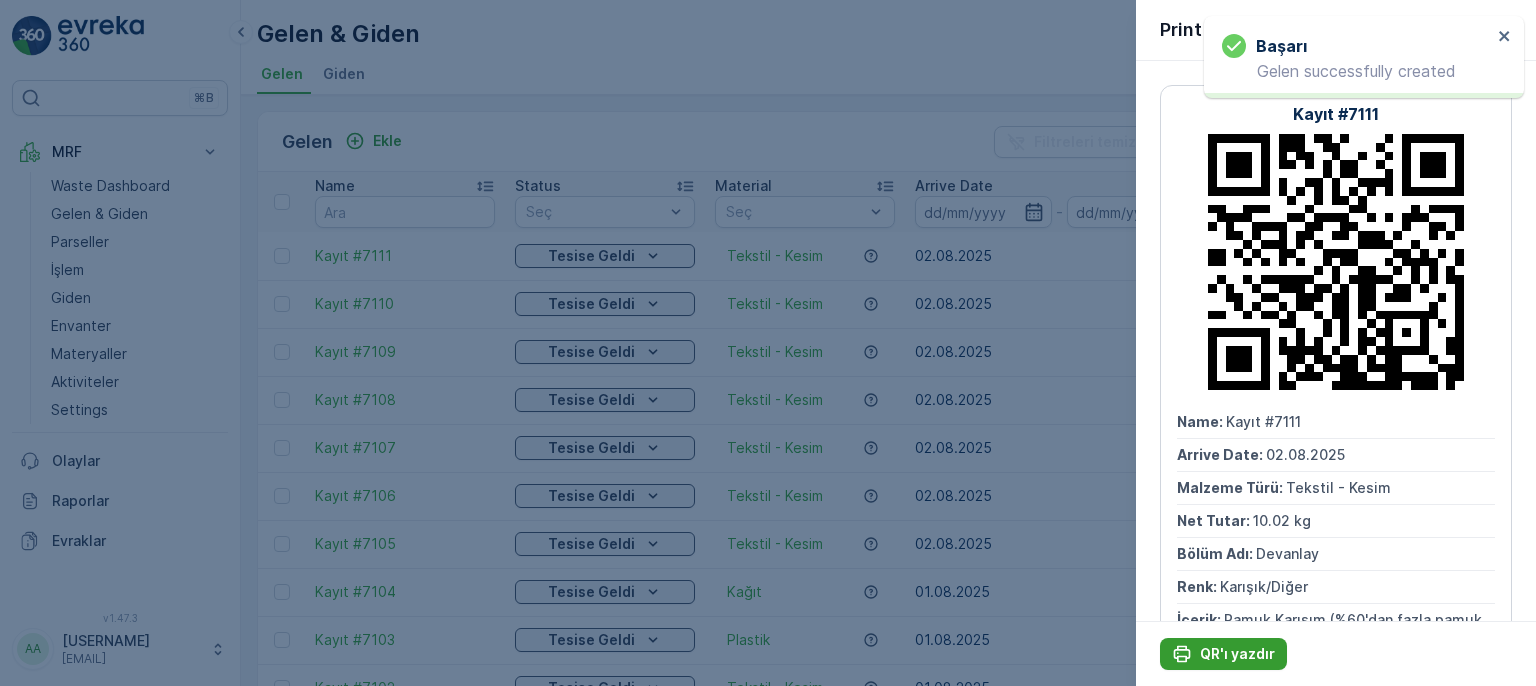 click on "QR'ı yazdır" at bounding box center (1237, 654) 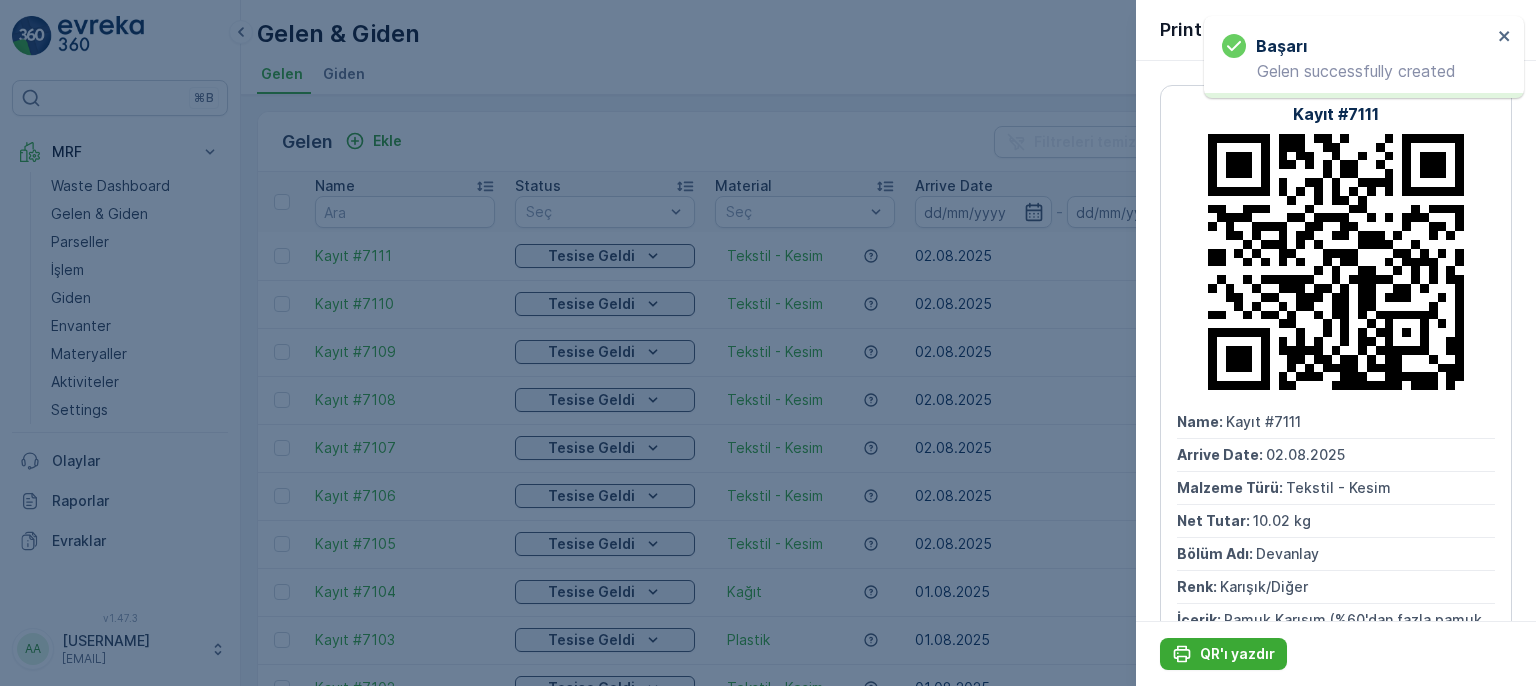 scroll, scrollTop: 0, scrollLeft: 0, axis: both 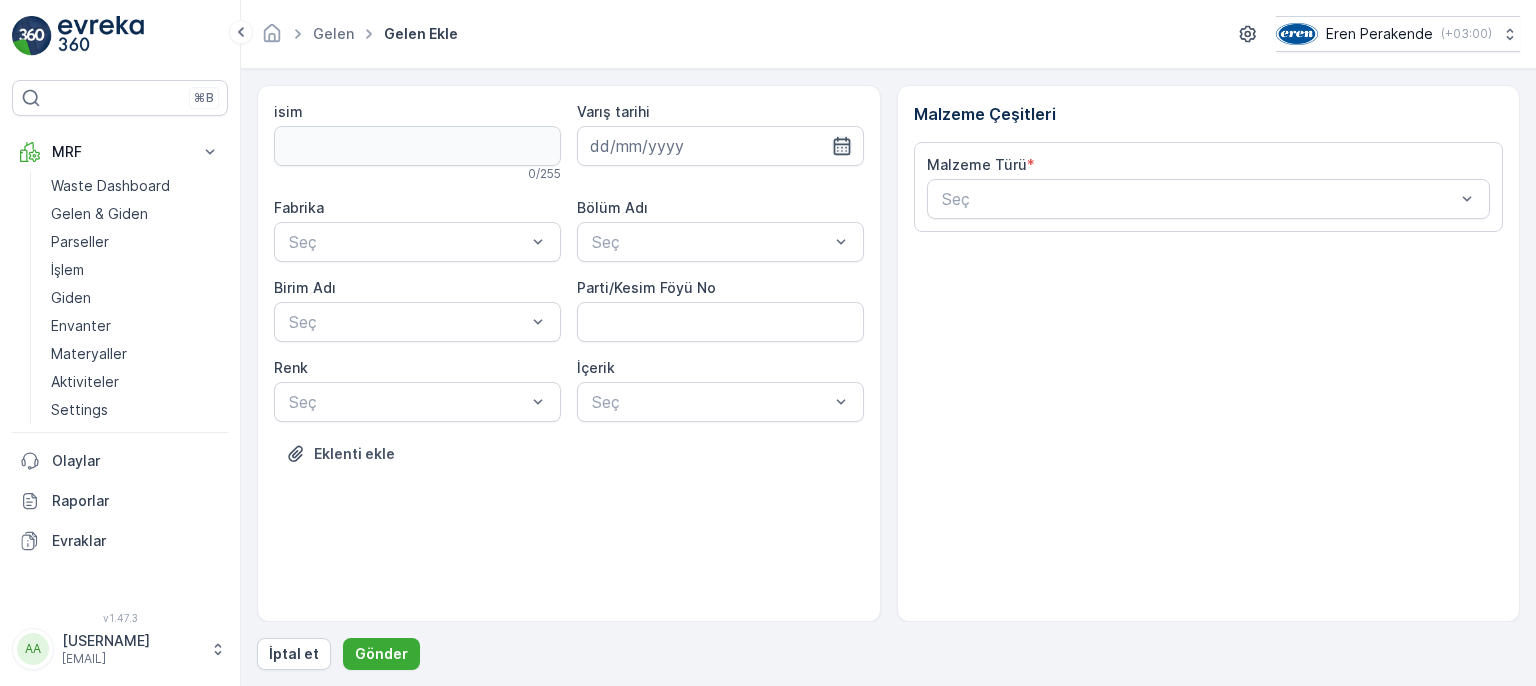 click 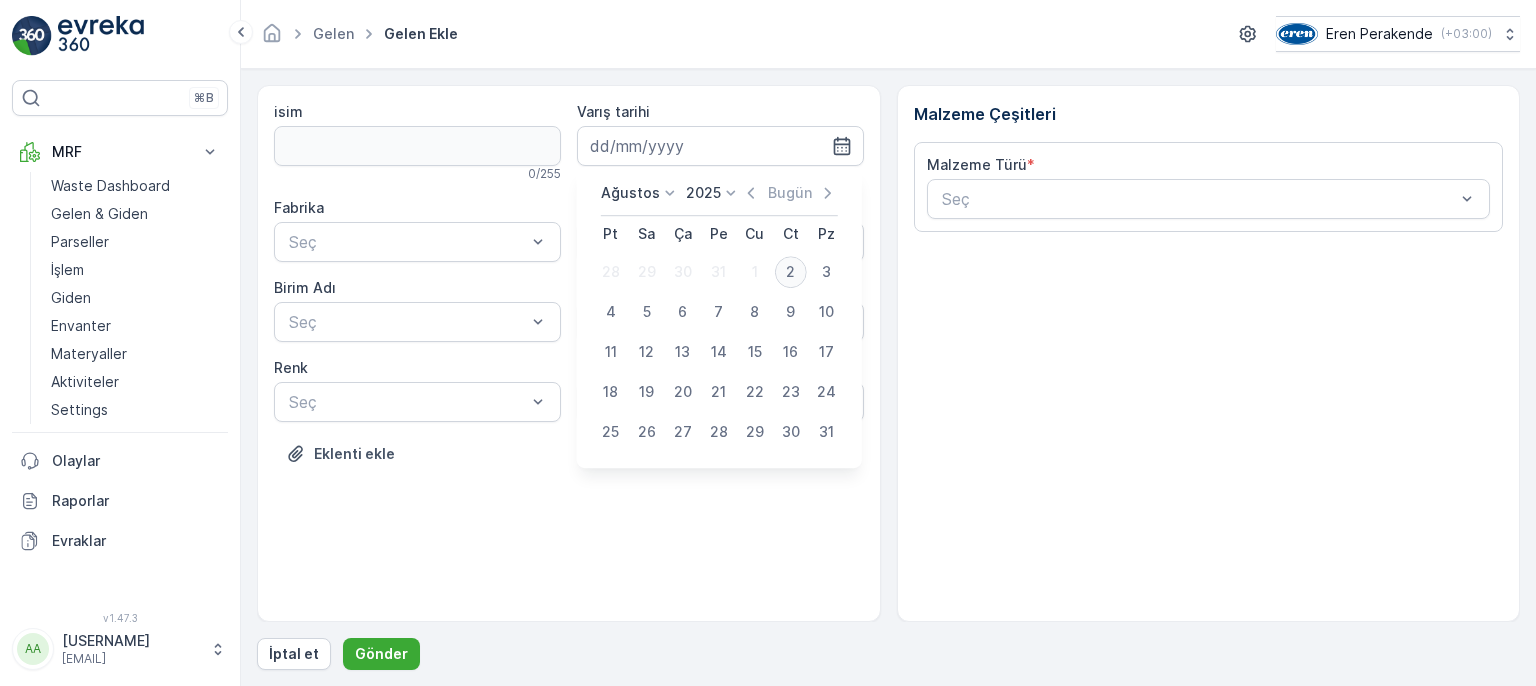 click on "2" at bounding box center [791, 272] 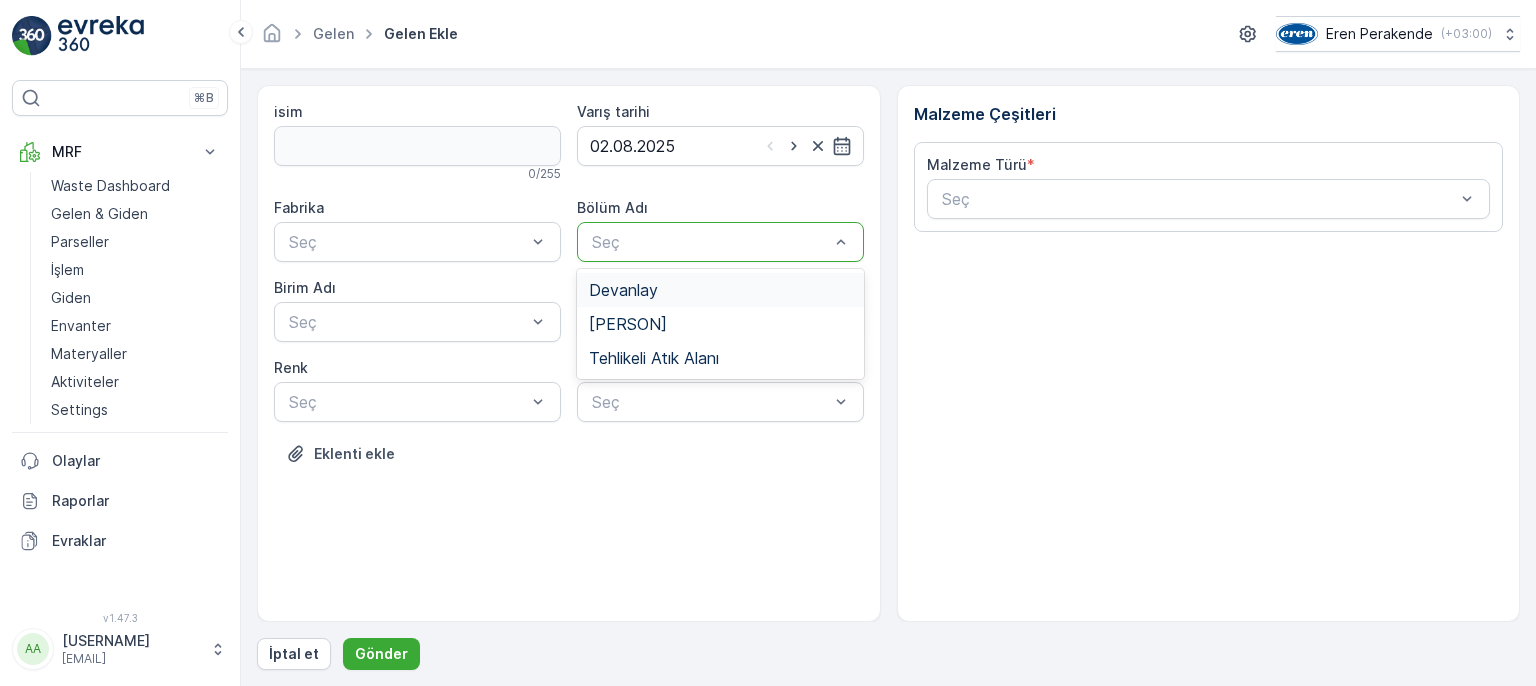 click on "Seç" at bounding box center [720, 242] 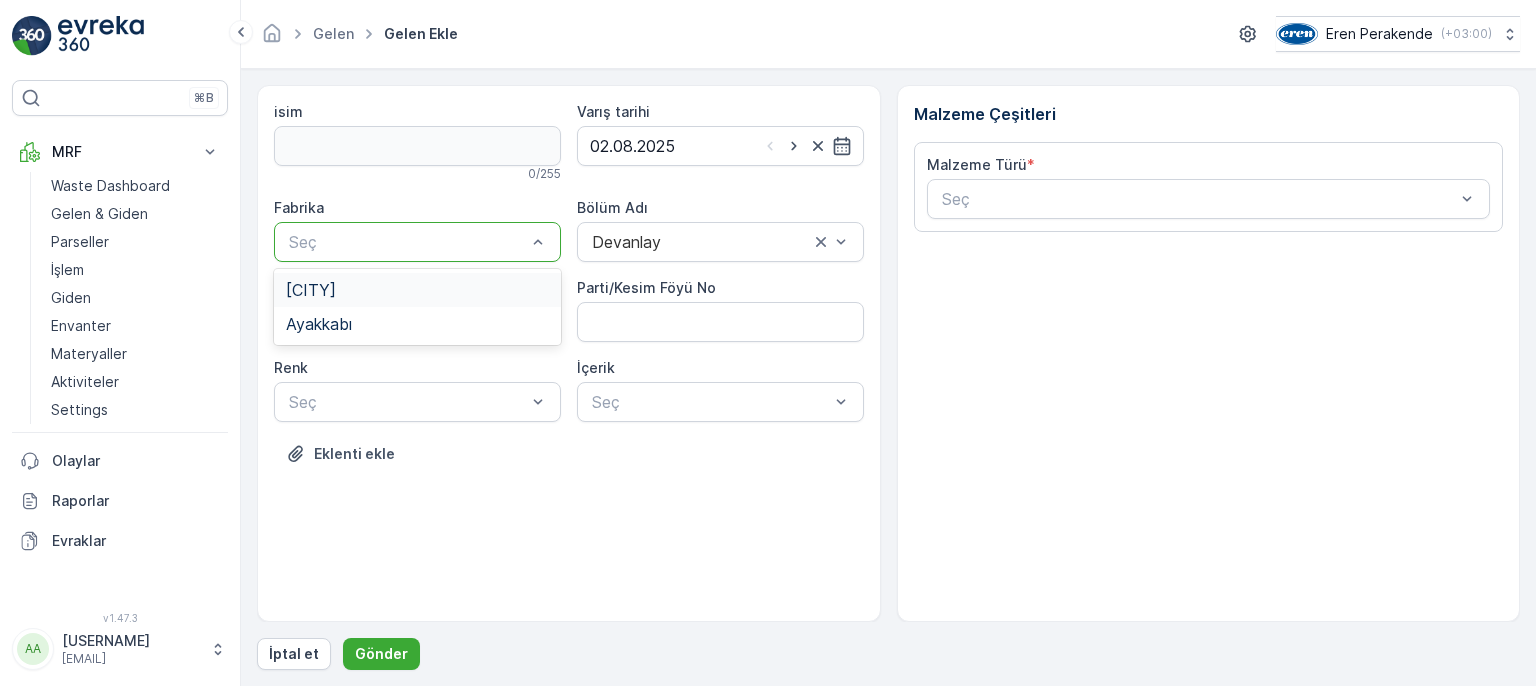 click on "Seç" at bounding box center [417, 242] 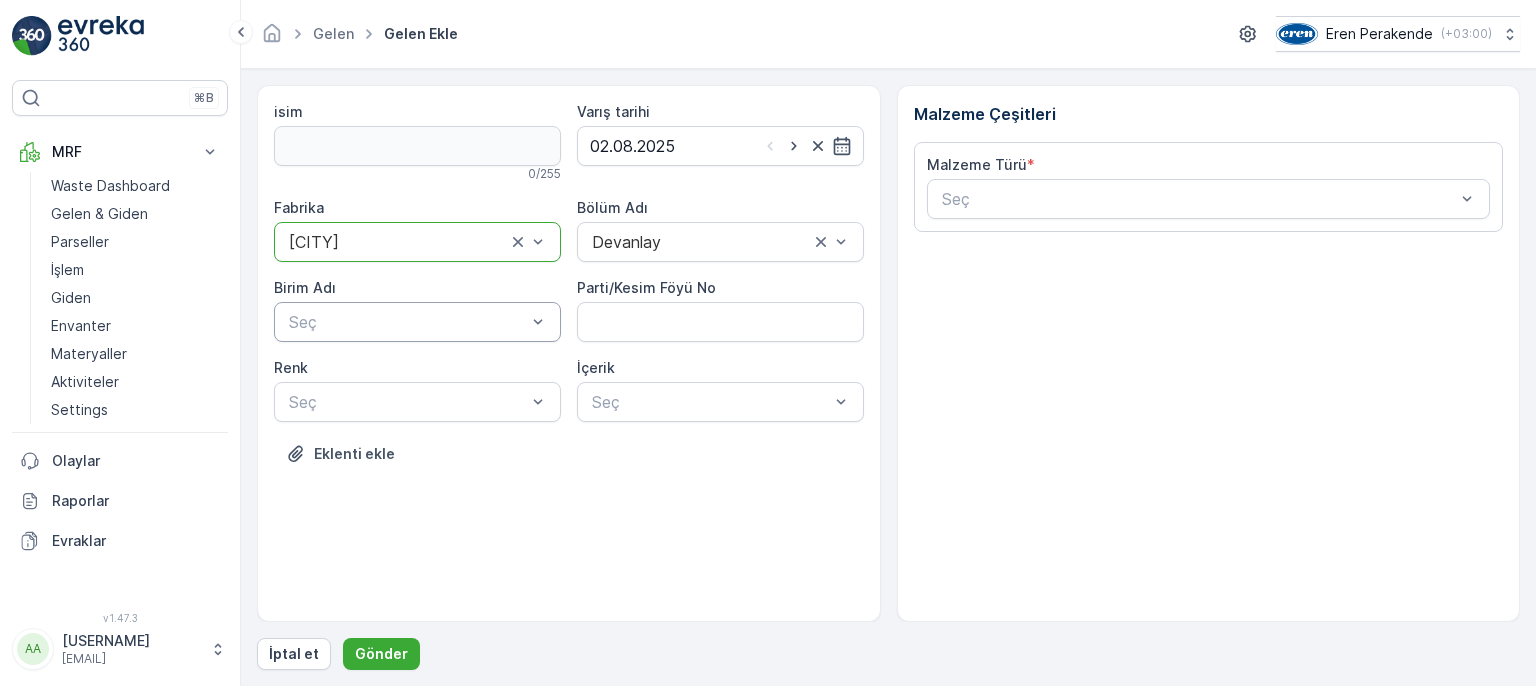 click on "Seç" at bounding box center [417, 322] 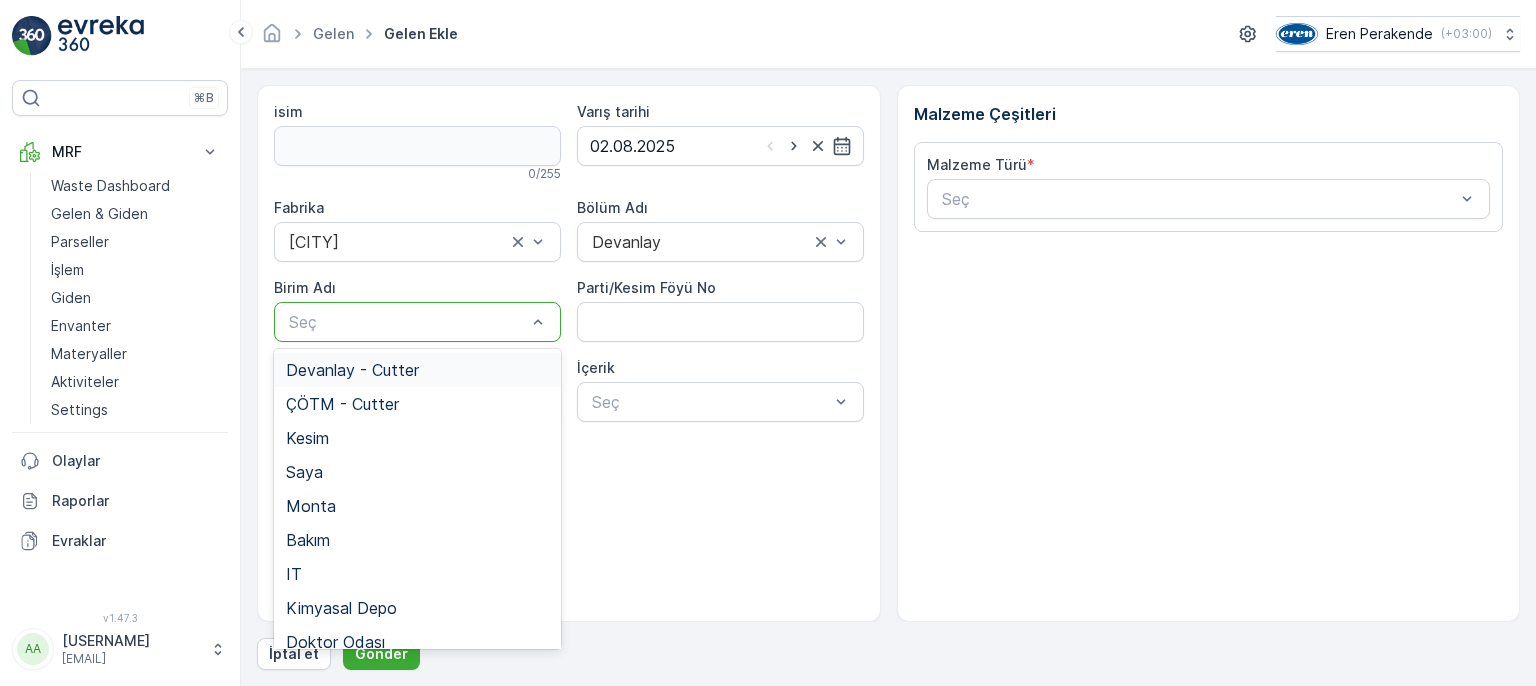 click on "Devanlay  - Cutter" at bounding box center [417, 370] 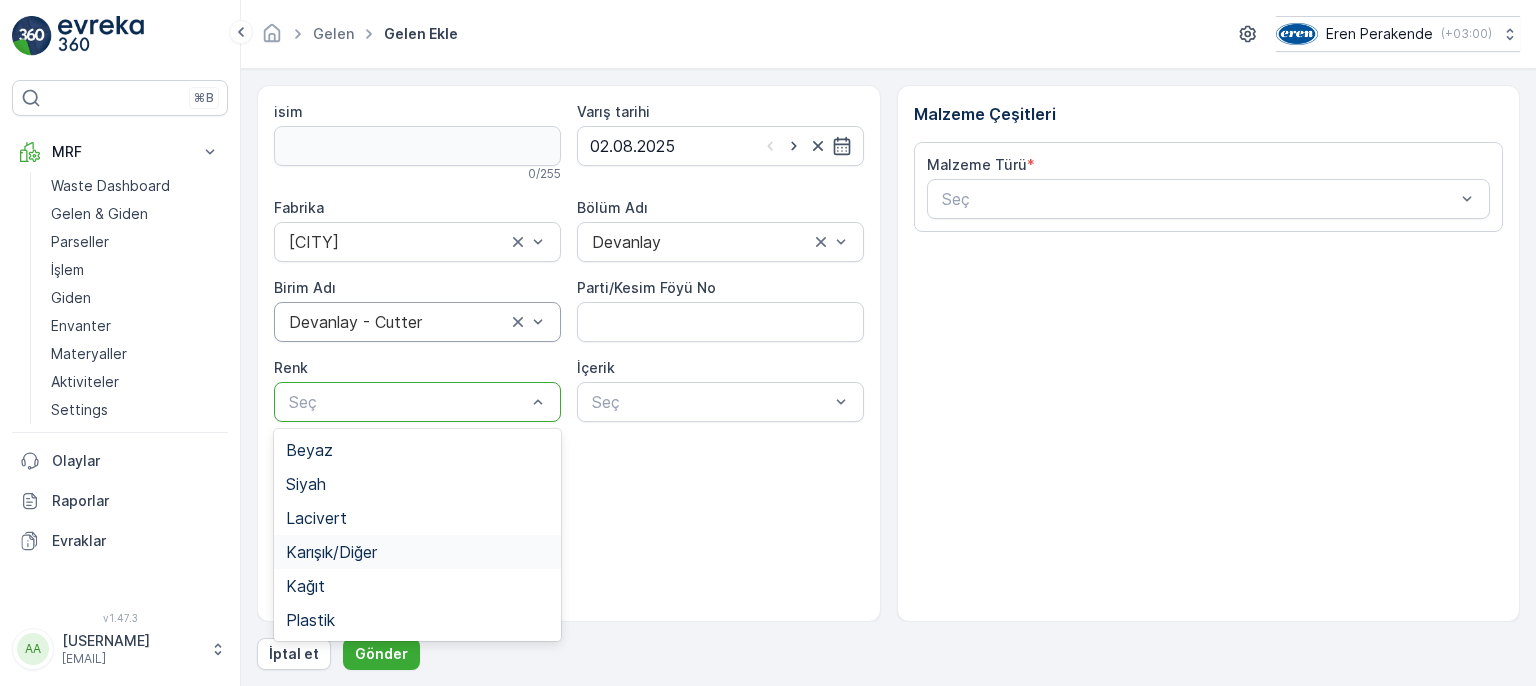 drag, startPoint x: 346, startPoint y: 551, endPoint x: 442, endPoint y: 517, distance: 101.84302 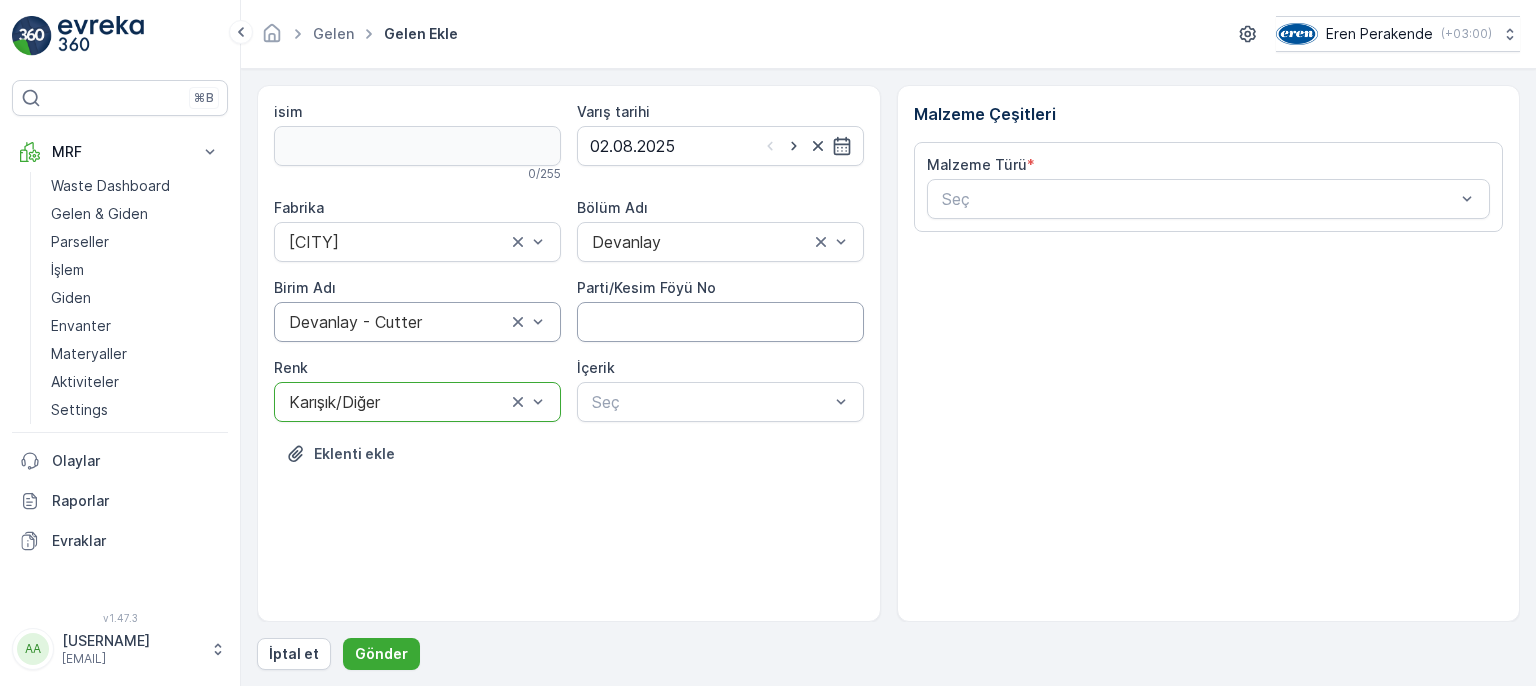click on "Parti/Kesim Föyü No" at bounding box center [720, 322] 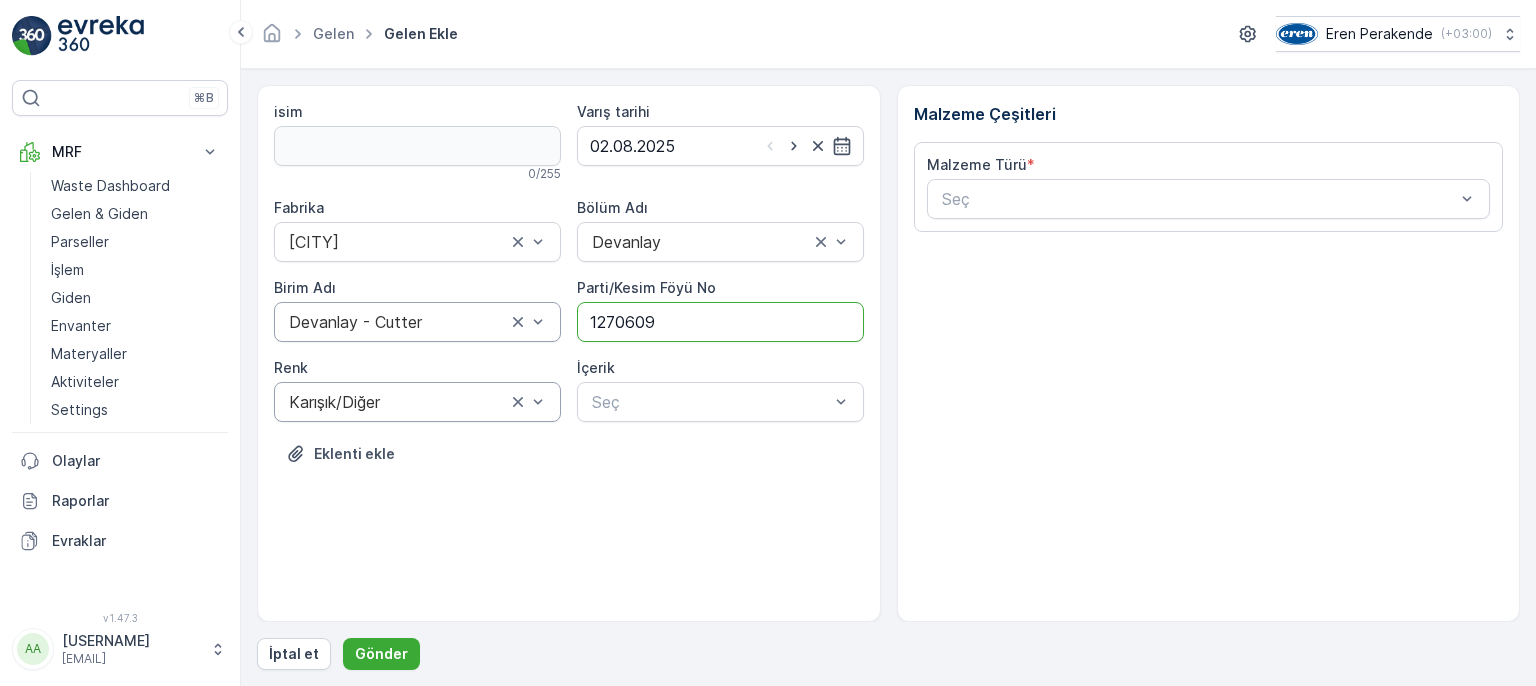 type on "1270609" 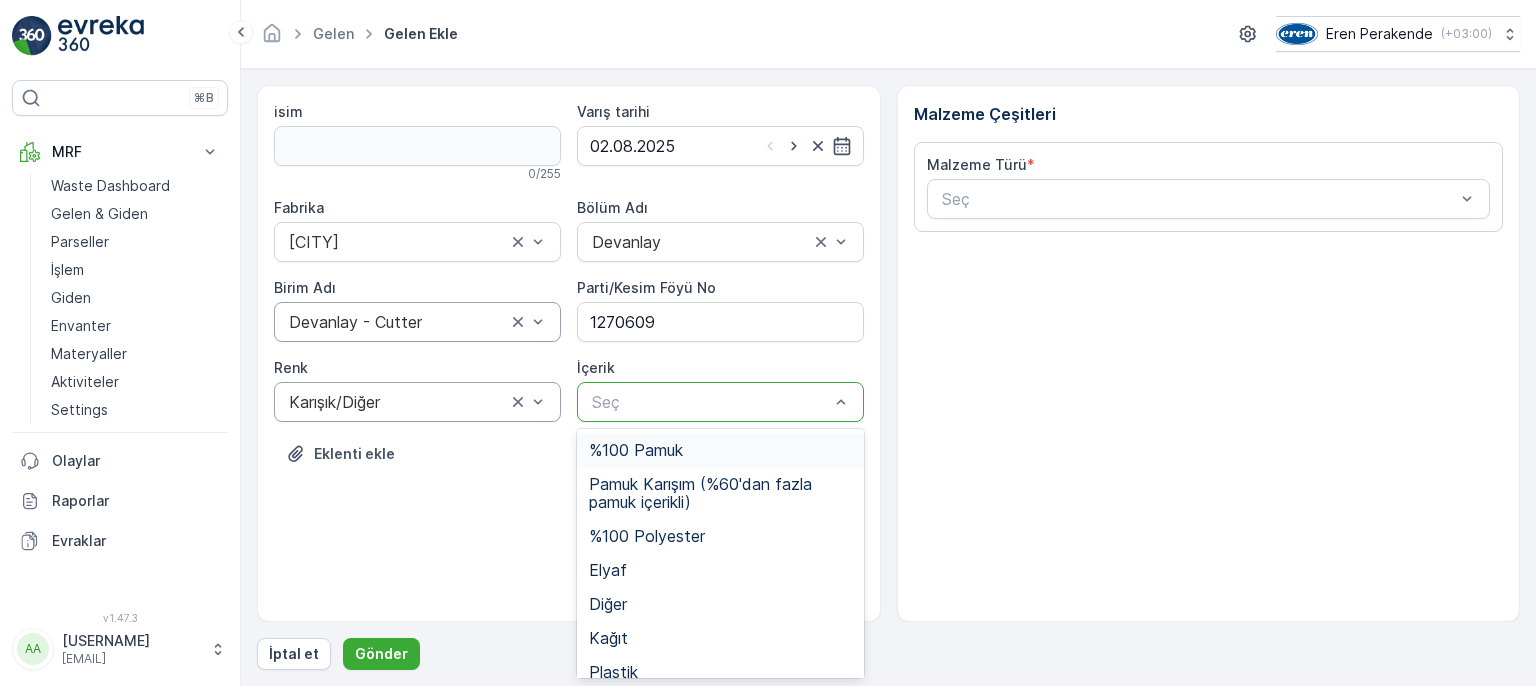 click on "Seç" at bounding box center [720, 402] 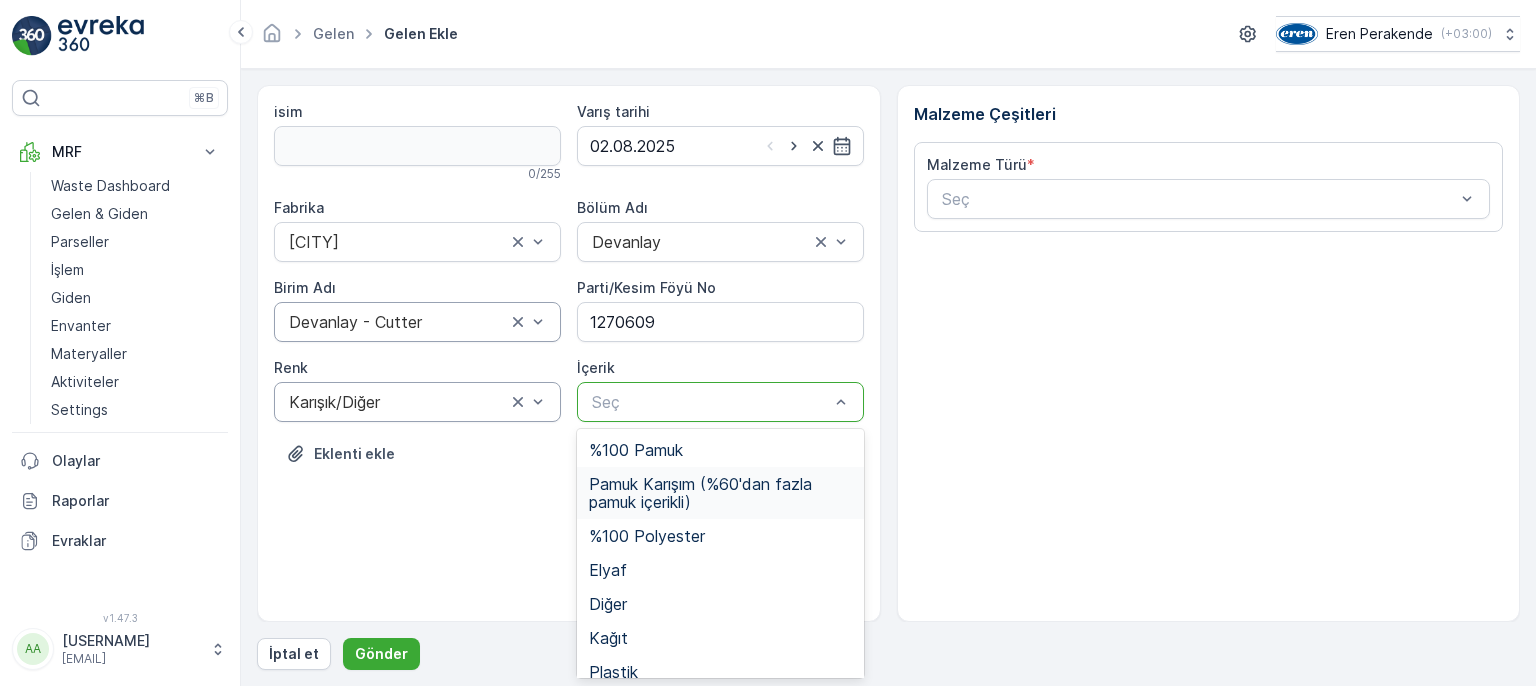 click on "Pamuk Karışım (%60'dan fazla pamuk içerikli)" at bounding box center [720, 493] 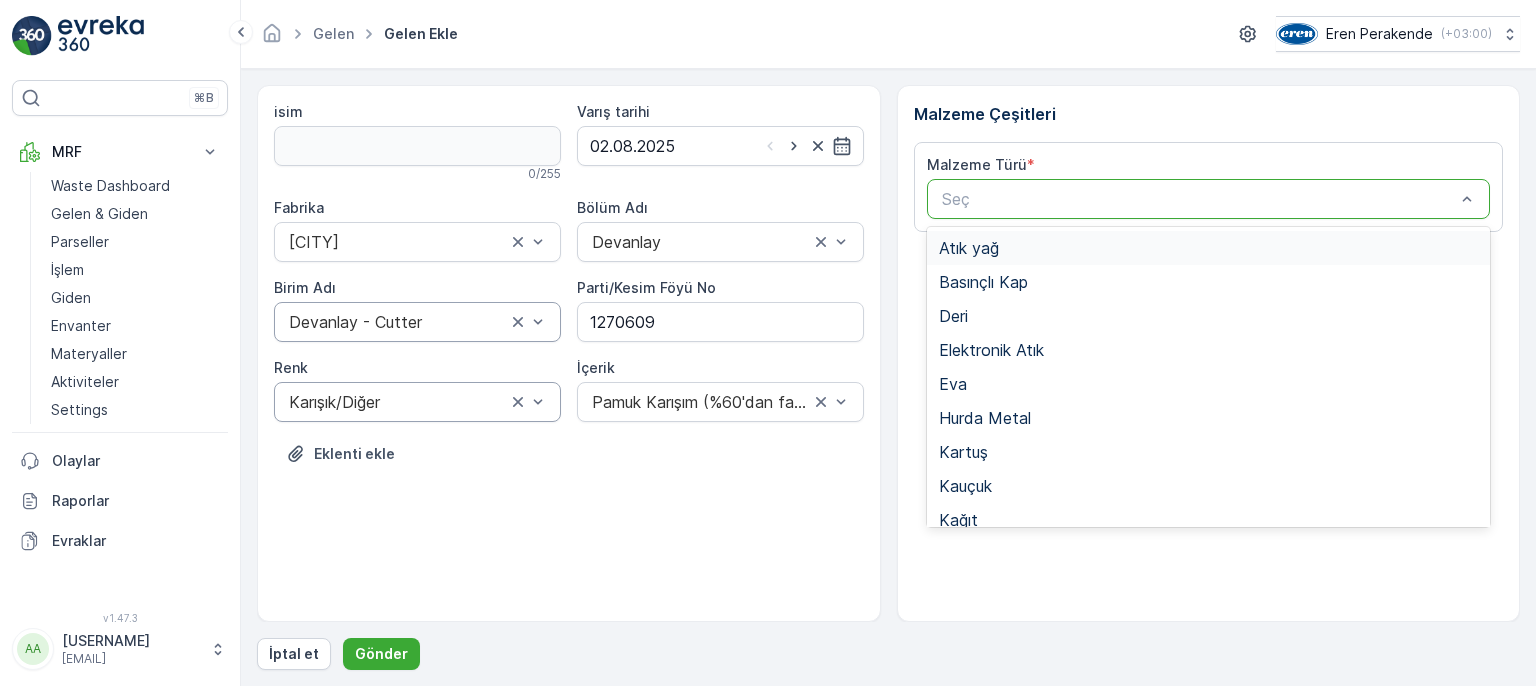 click at bounding box center [1199, 199] 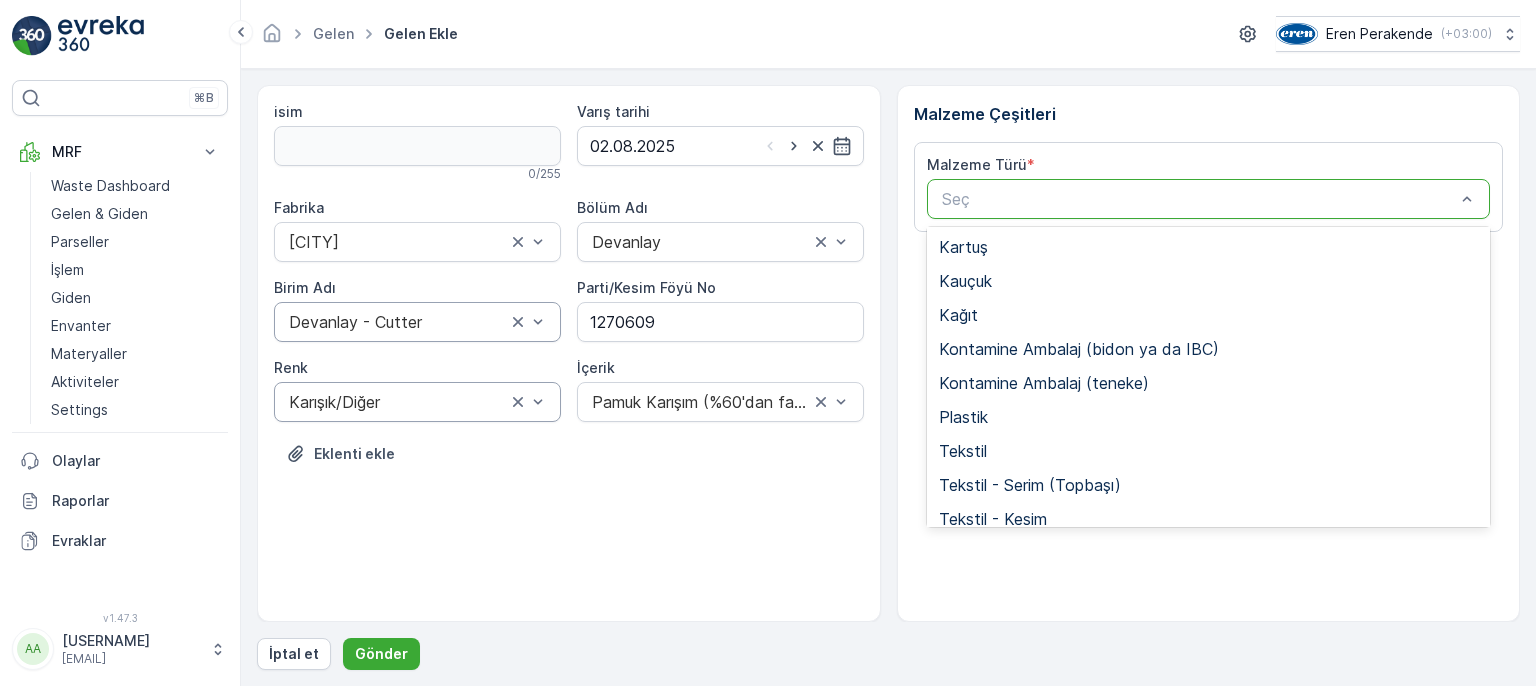scroll, scrollTop: 388, scrollLeft: 0, axis: vertical 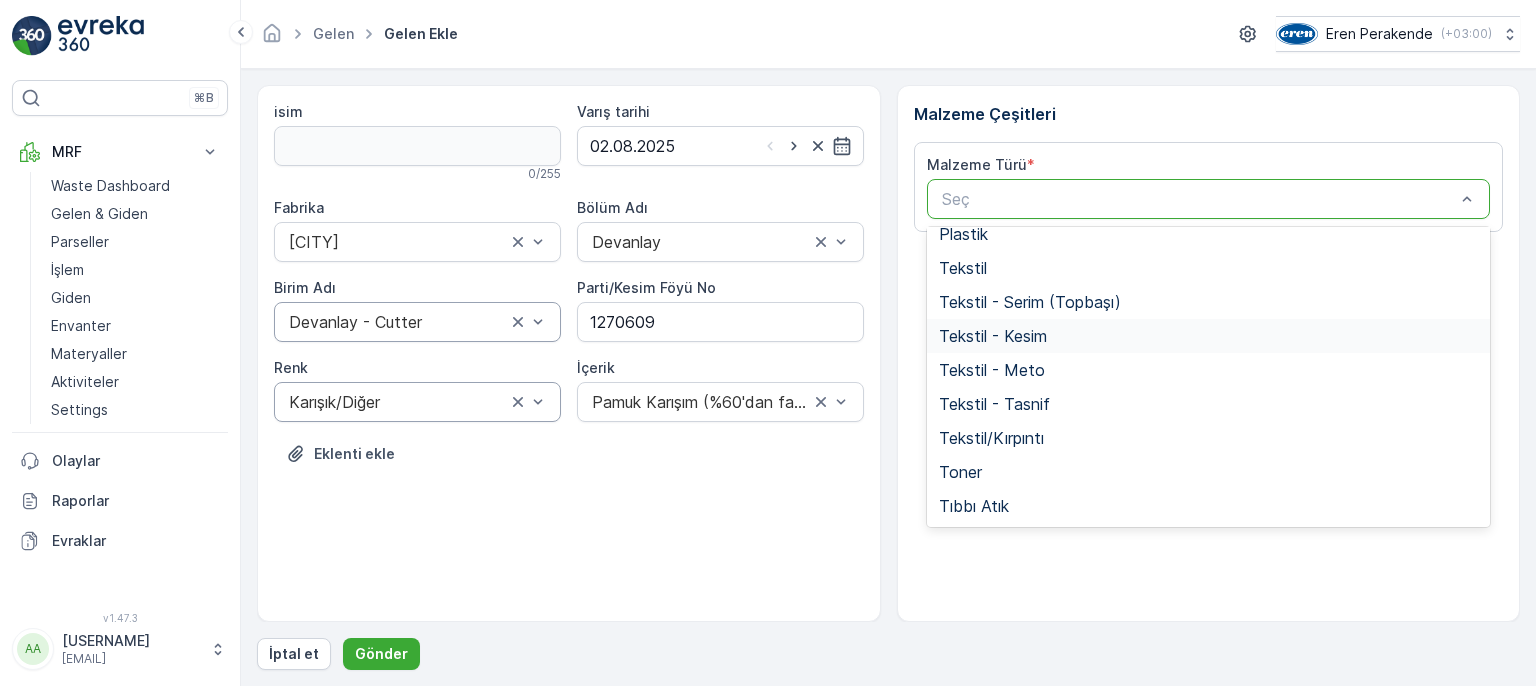 click on "Tekstil - Kesim" at bounding box center (993, 336) 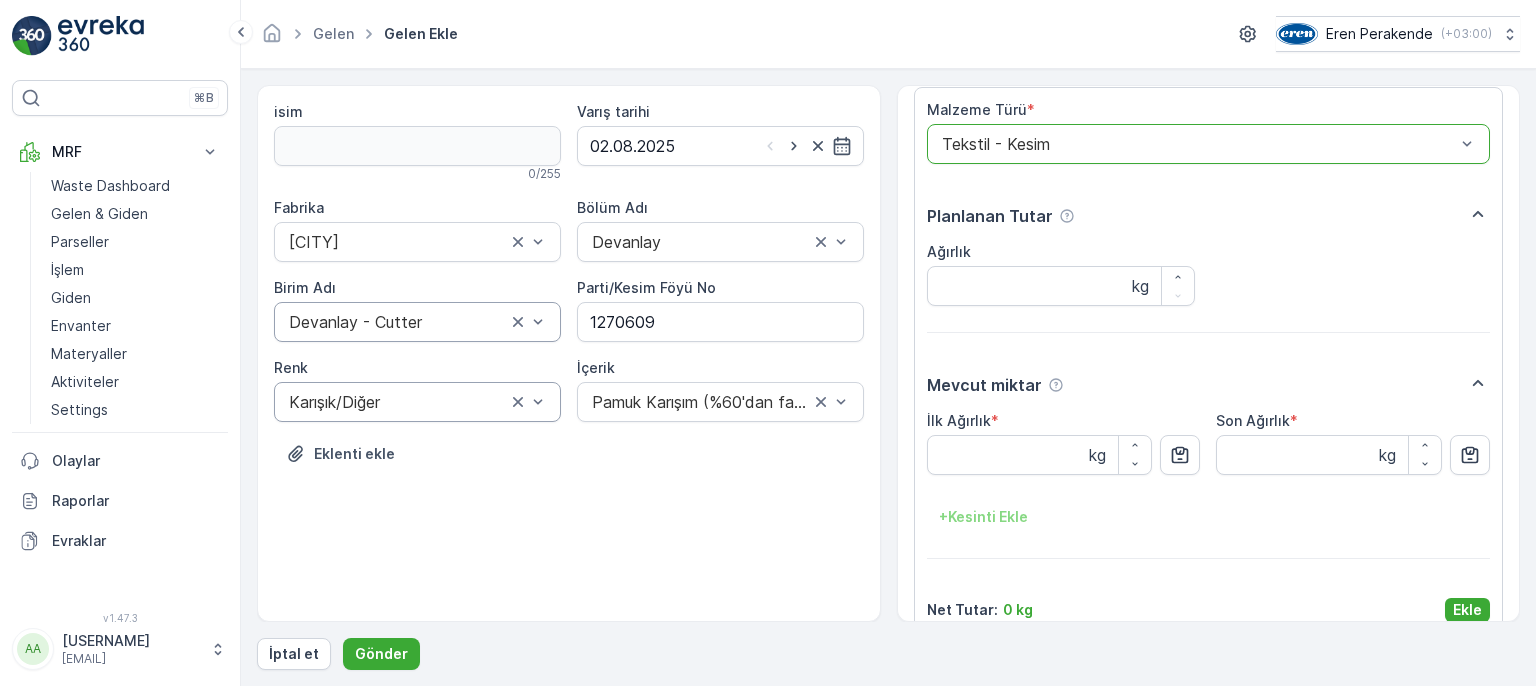 scroll, scrollTop: 84, scrollLeft: 0, axis: vertical 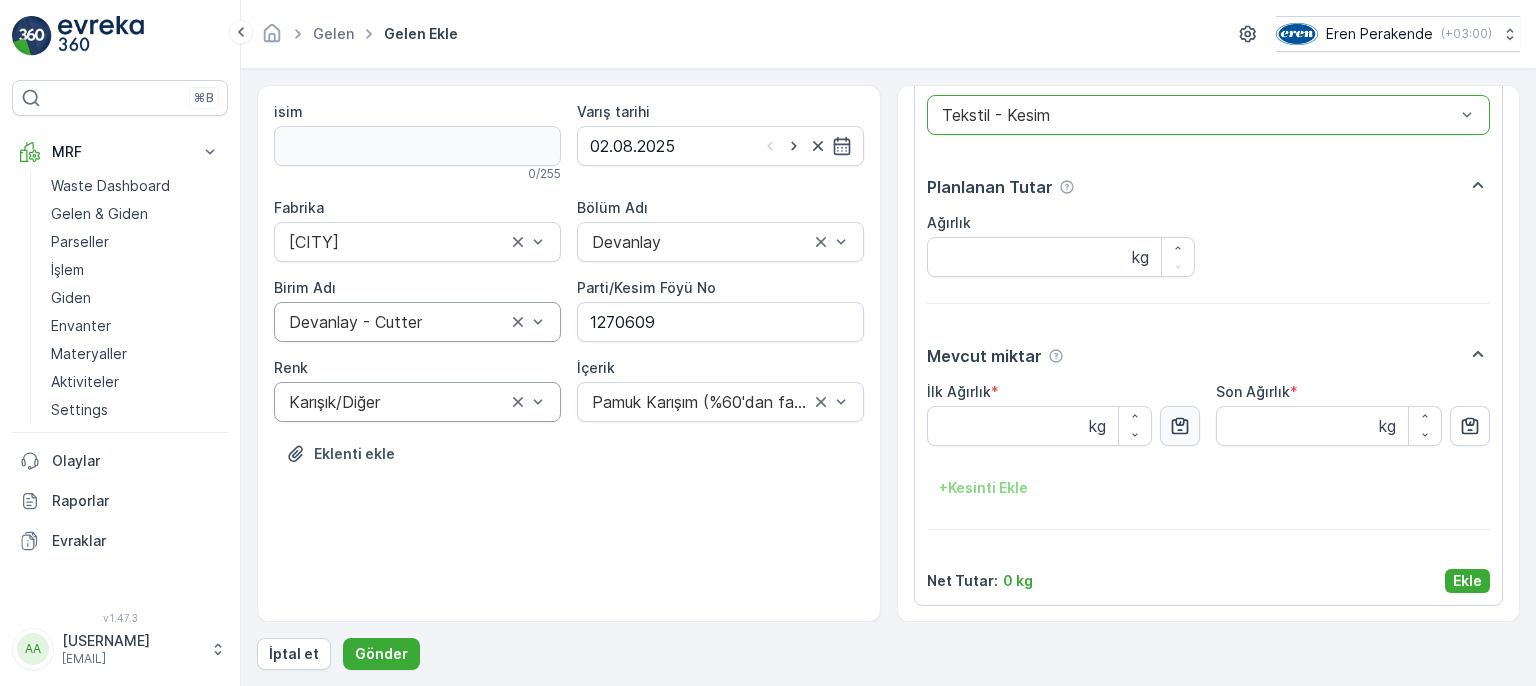 click 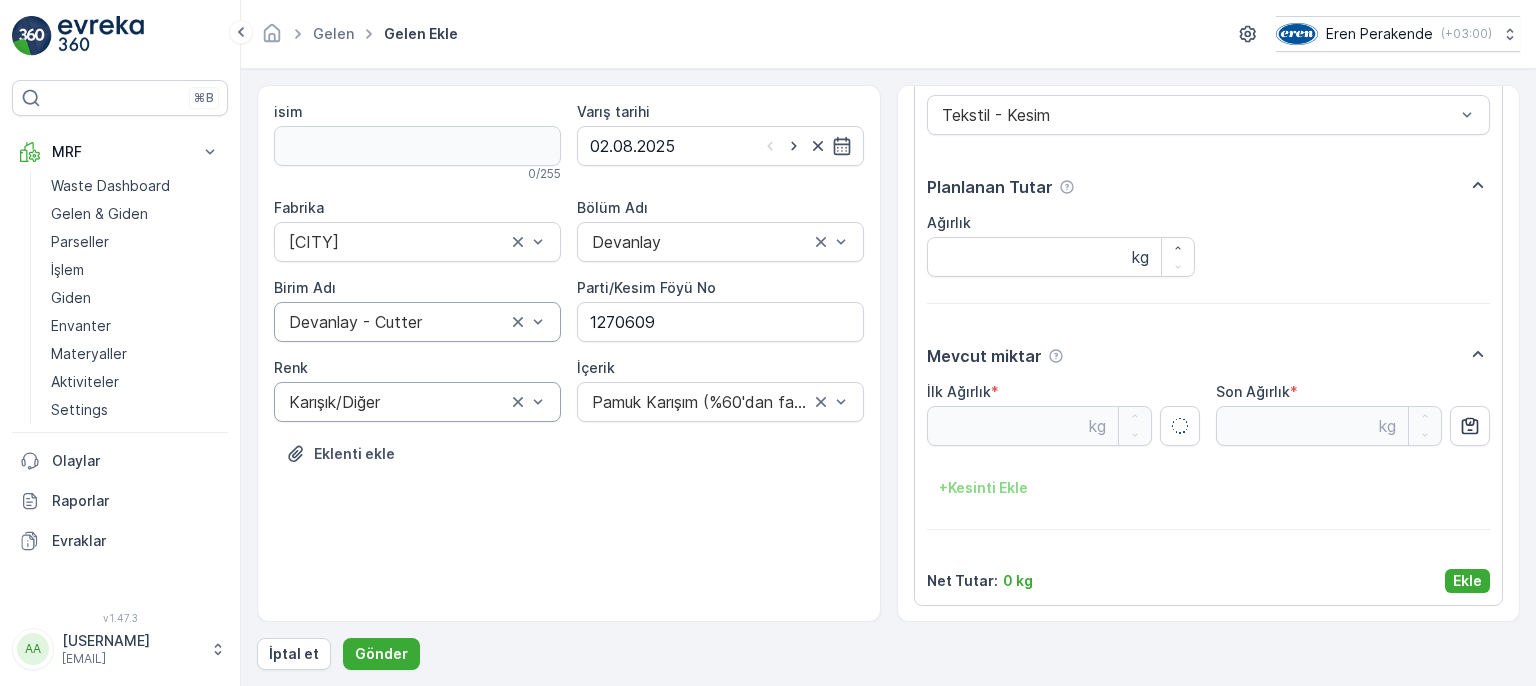 type on "10.21" 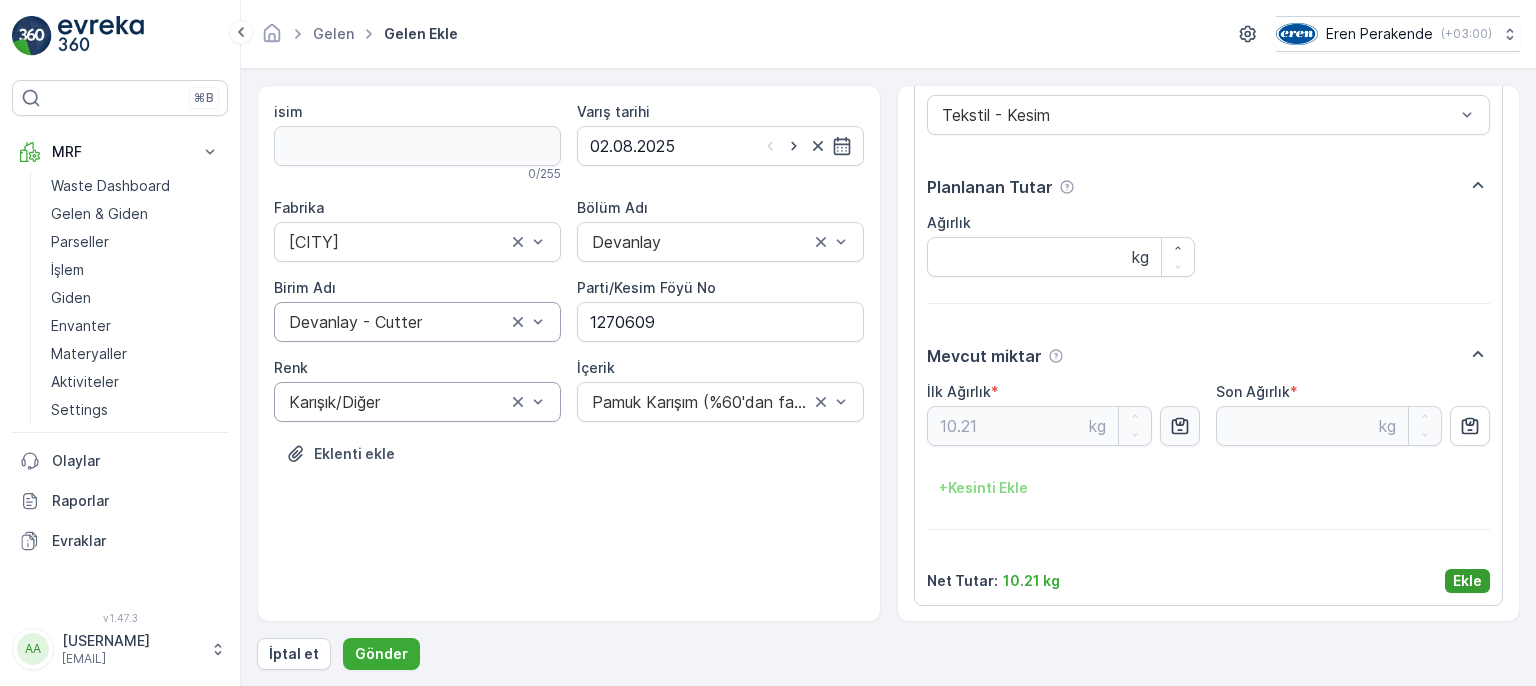 click on "Ekle" at bounding box center (1467, 581) 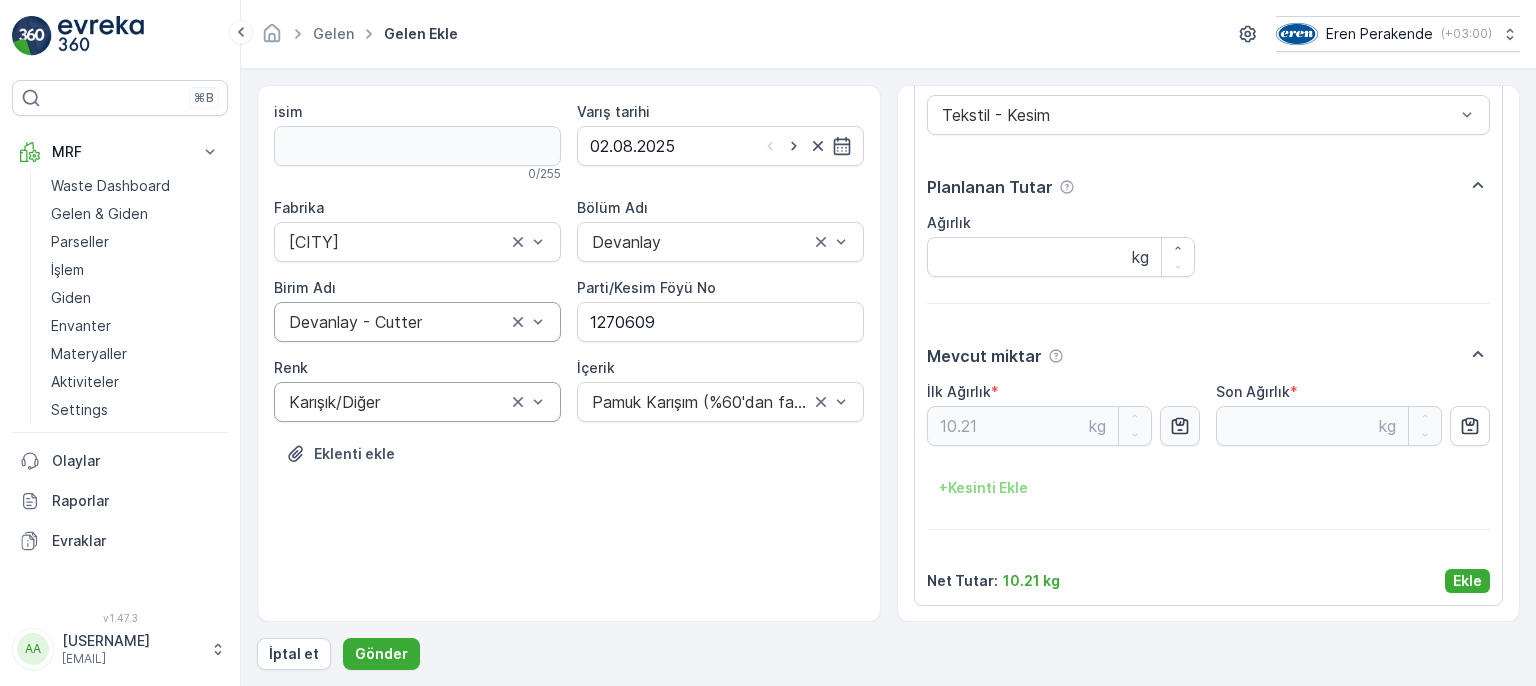 scroll, scrollTop: 0, scrollLeft: 0, axis: both 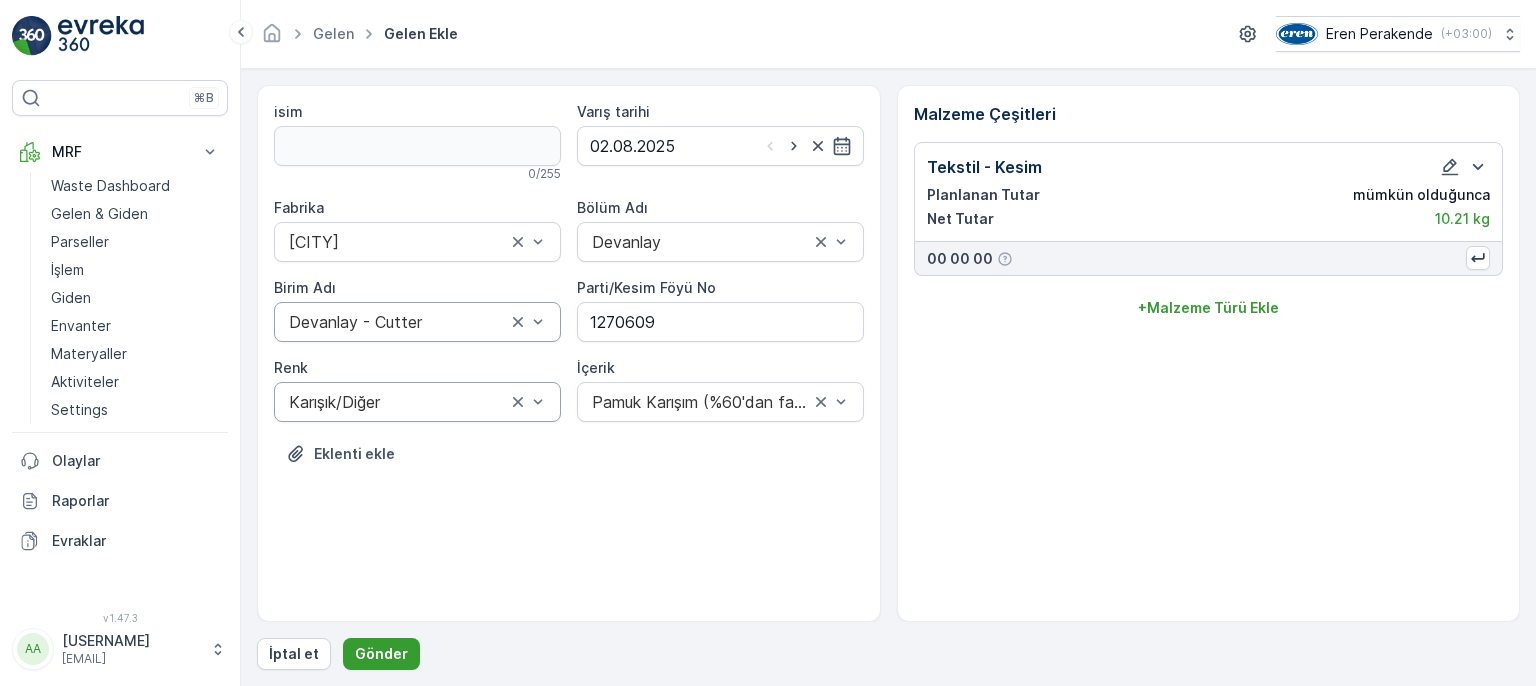 click on "Gönder" at bounding box center (381, 654) 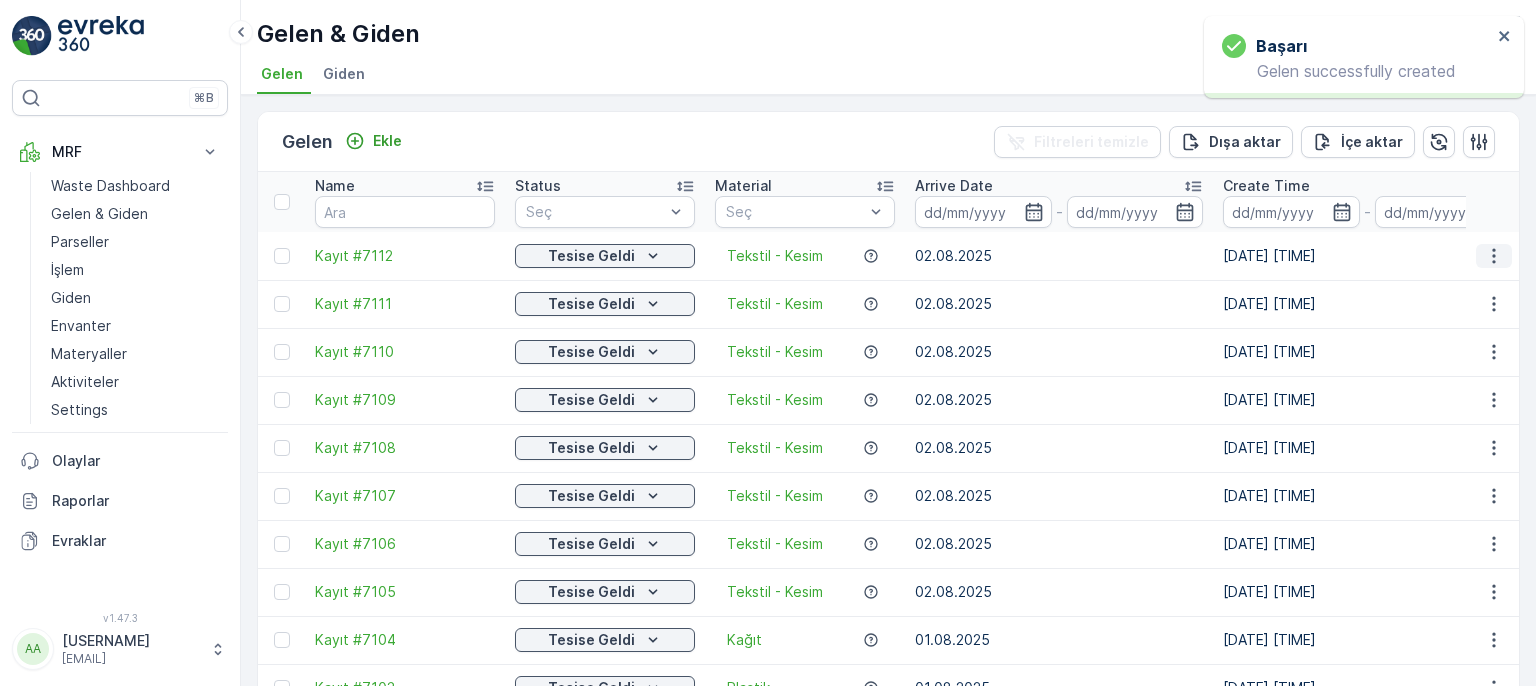 click 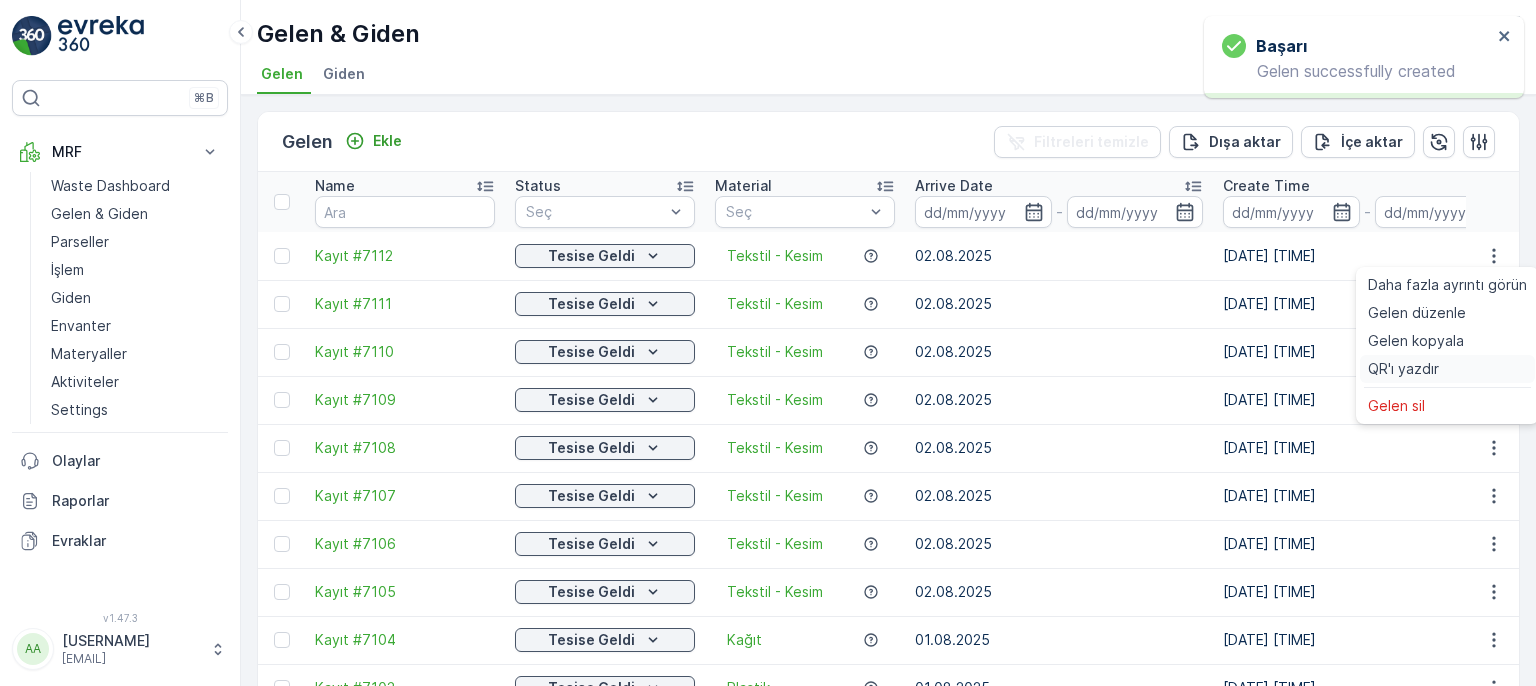 click on "QR'ı yazdır" at bounding box center [1403, 369] 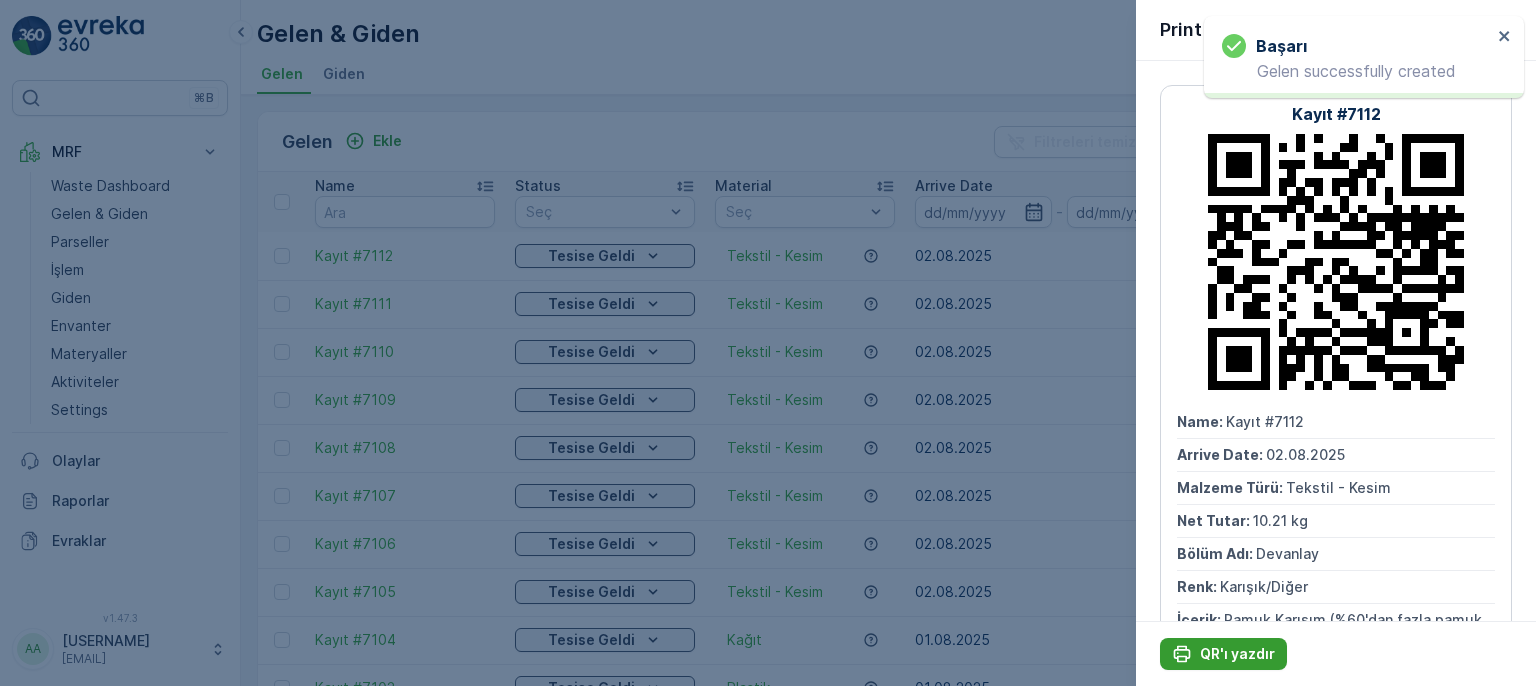 click on "QR'ı yazdır" at bounding box center (1223, 654) 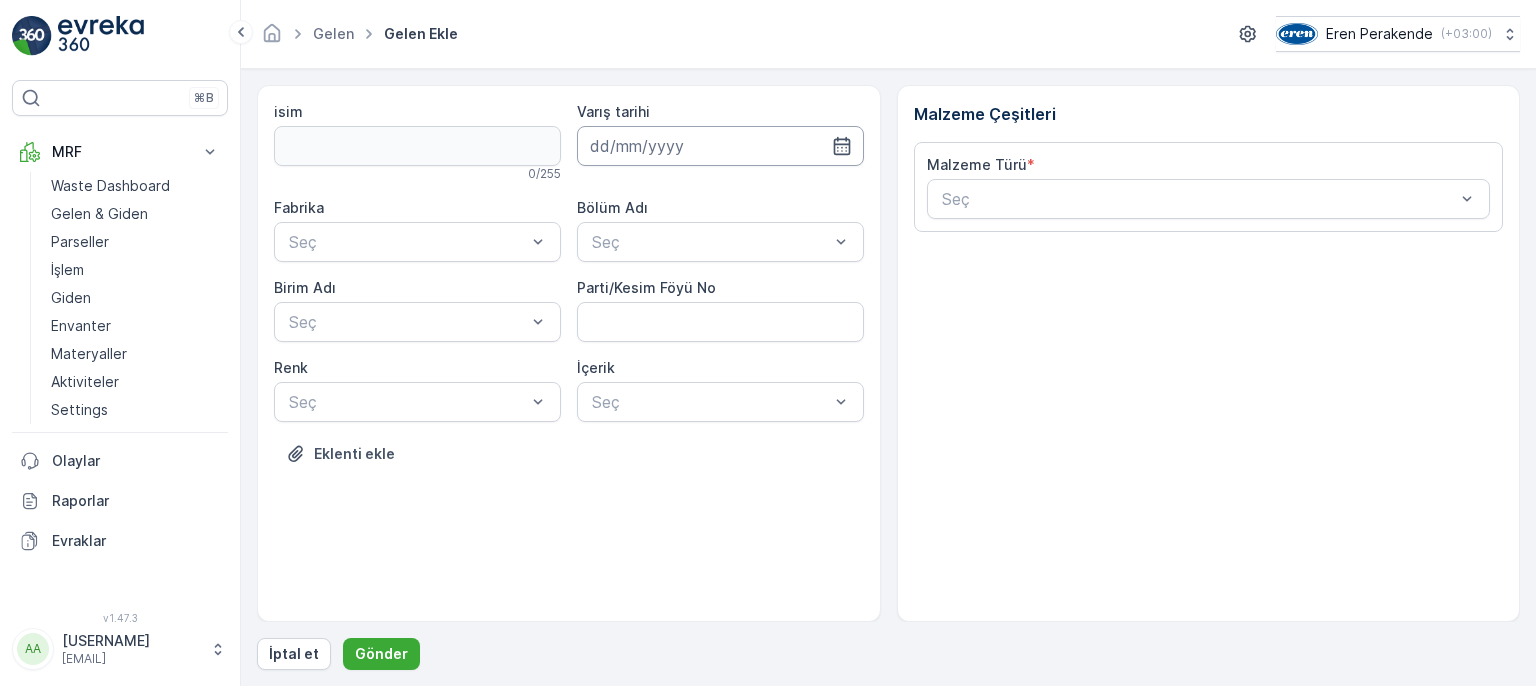 click at bounding box center (720, 146) 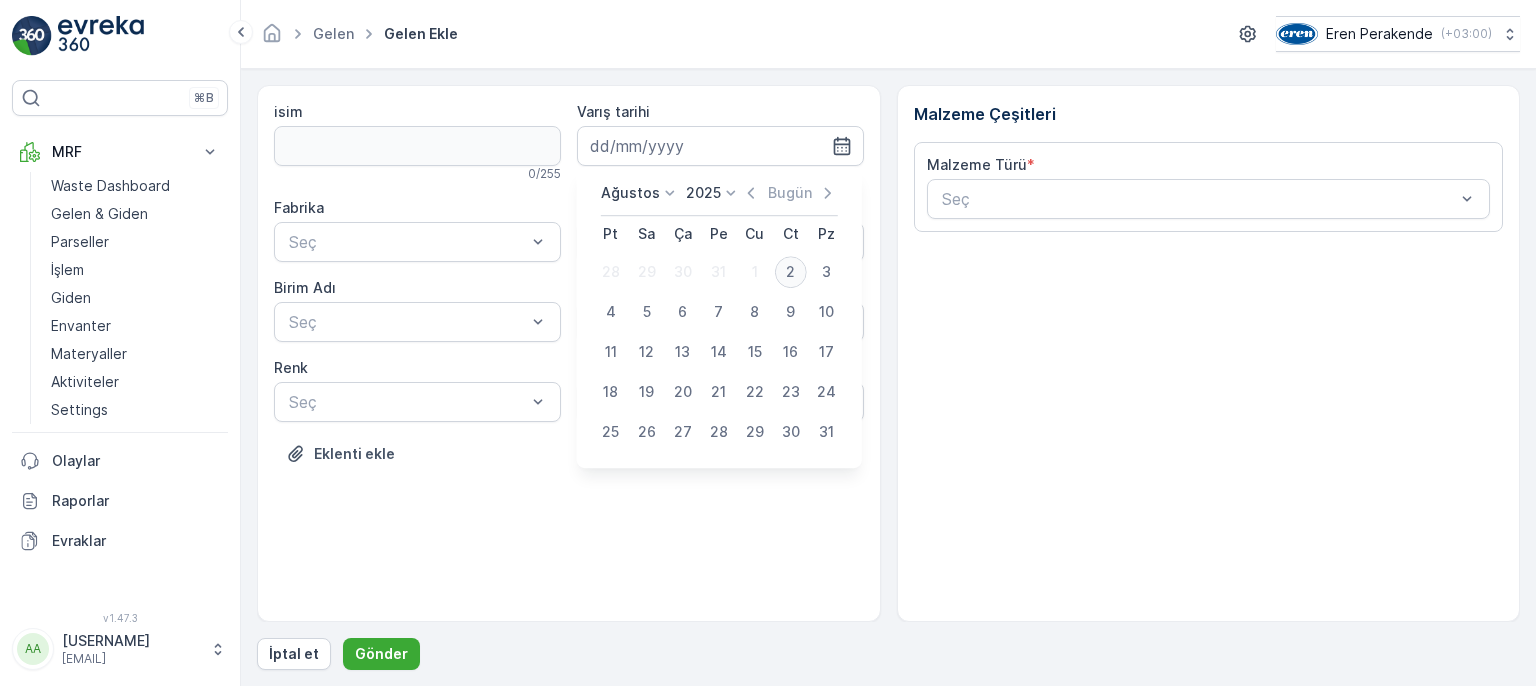 click on "2" at bounding box center [791, 272] 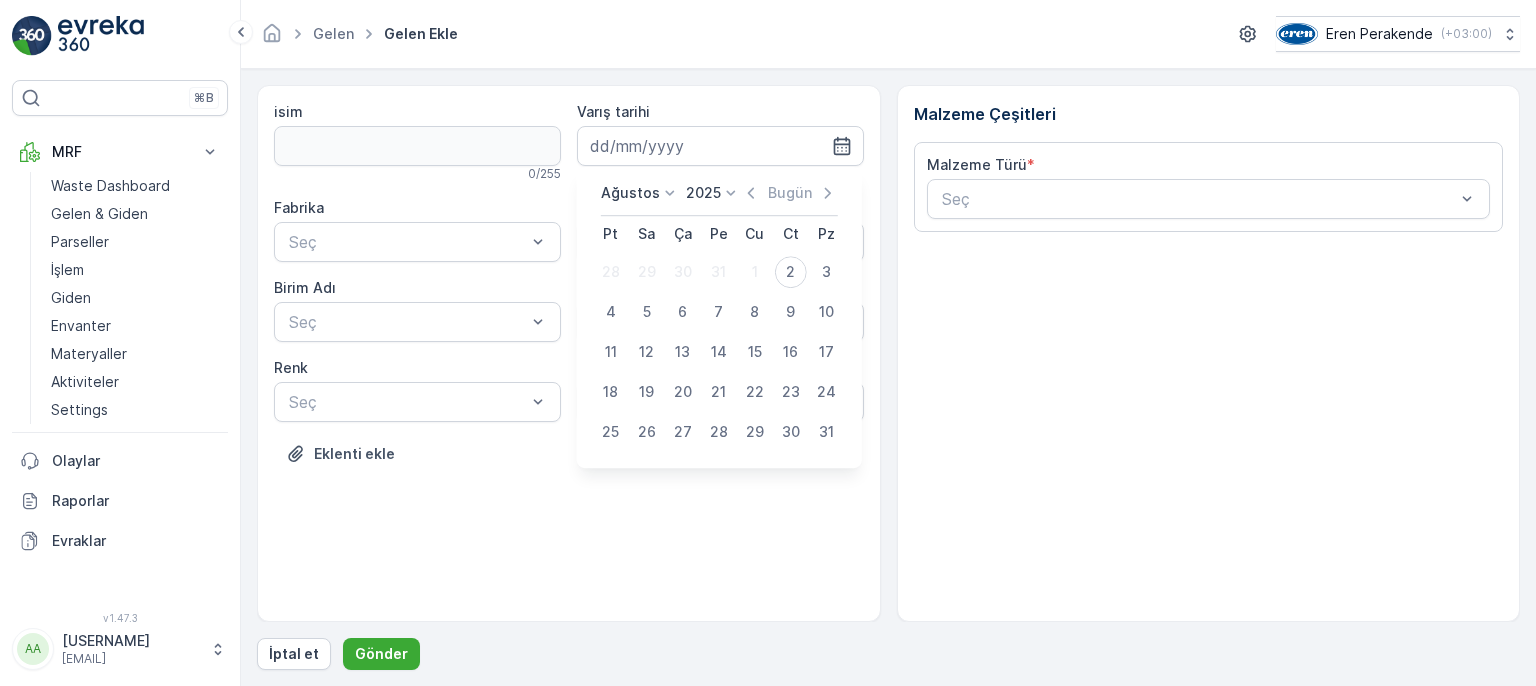 type on "02.08.2025" 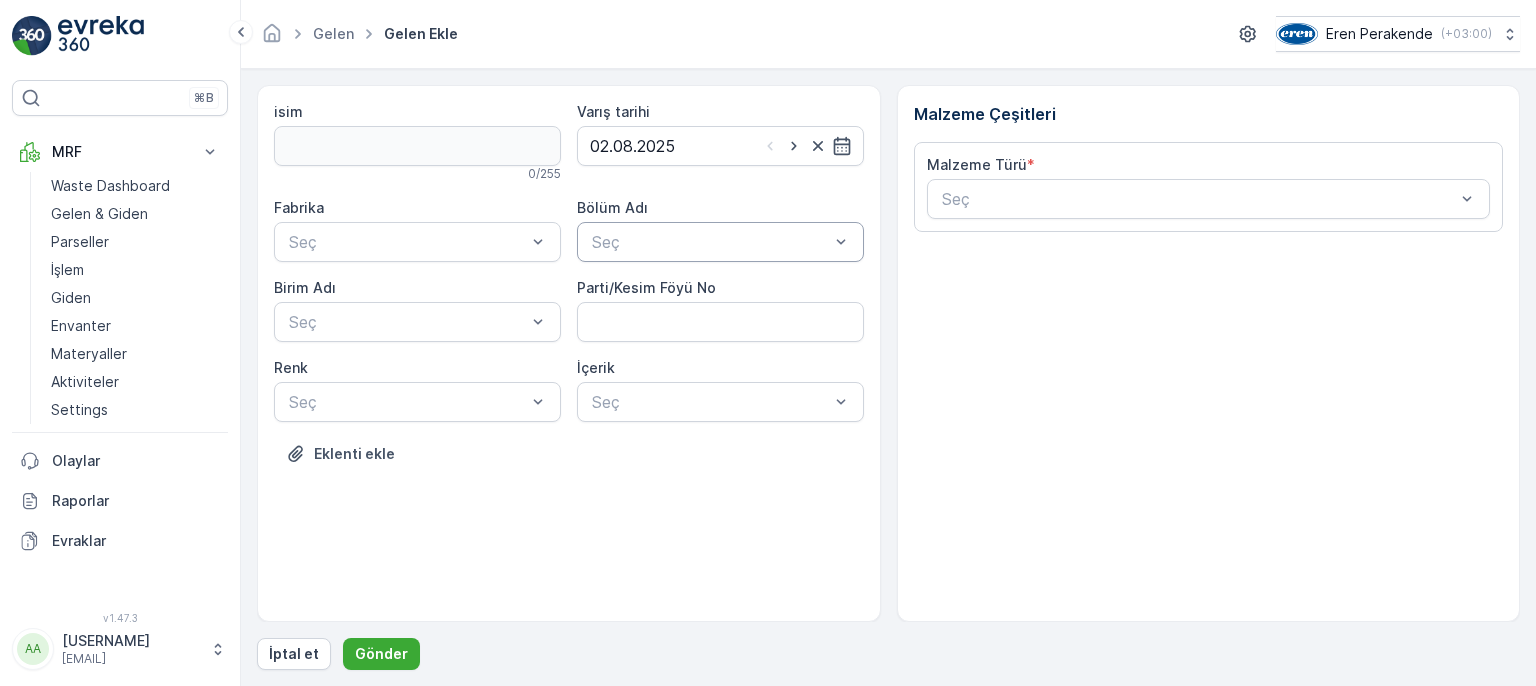 click at bounding box center (710, 242) 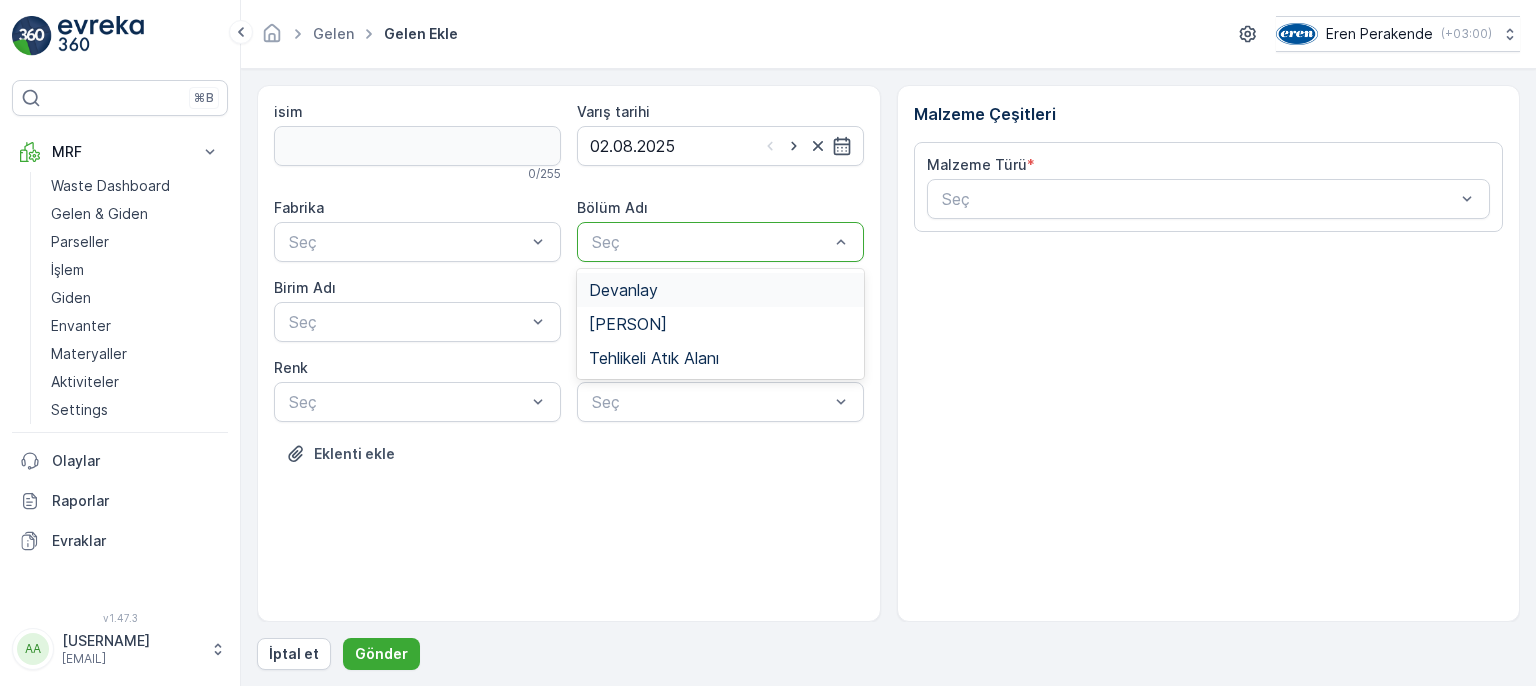 click on "Devanlay" at bounding box center [720, 290] 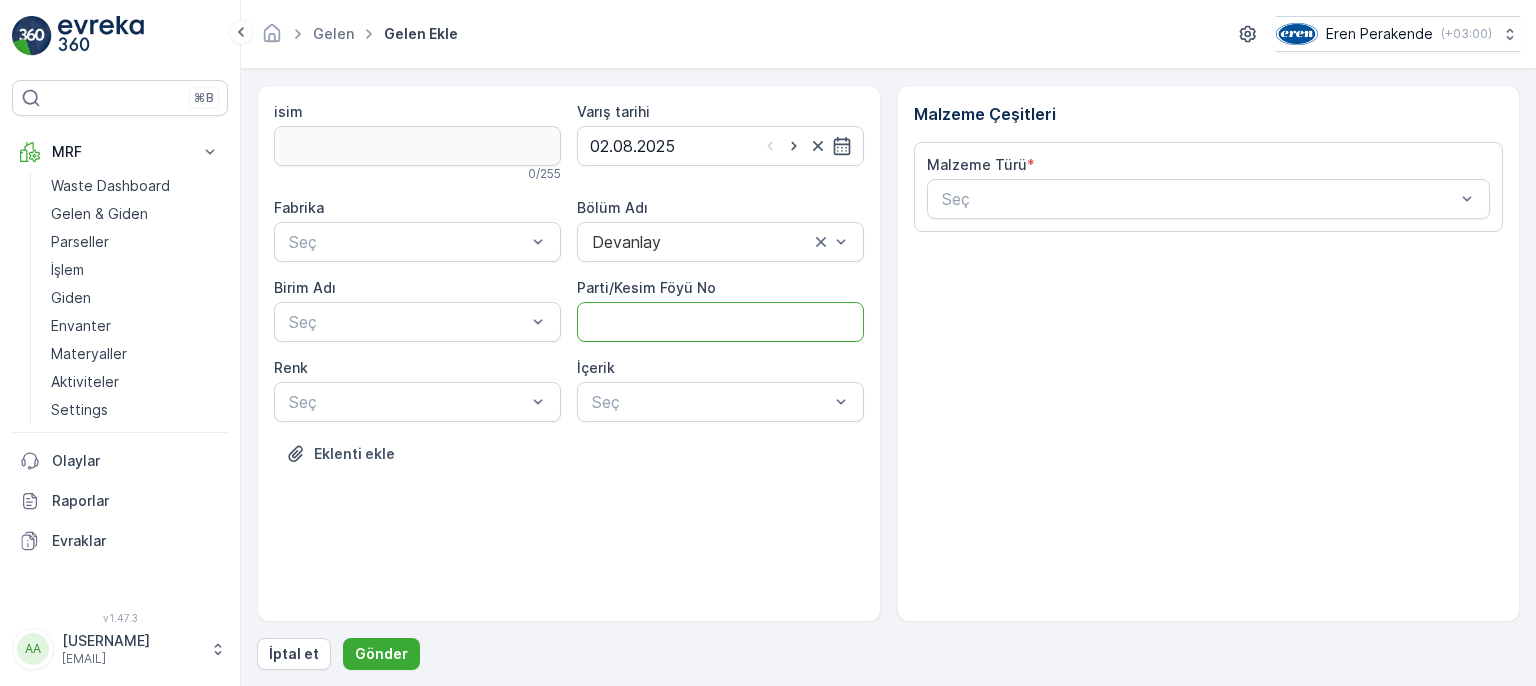 click on "Parti/Kesim Föyü No" at bounding box center (720, 322) 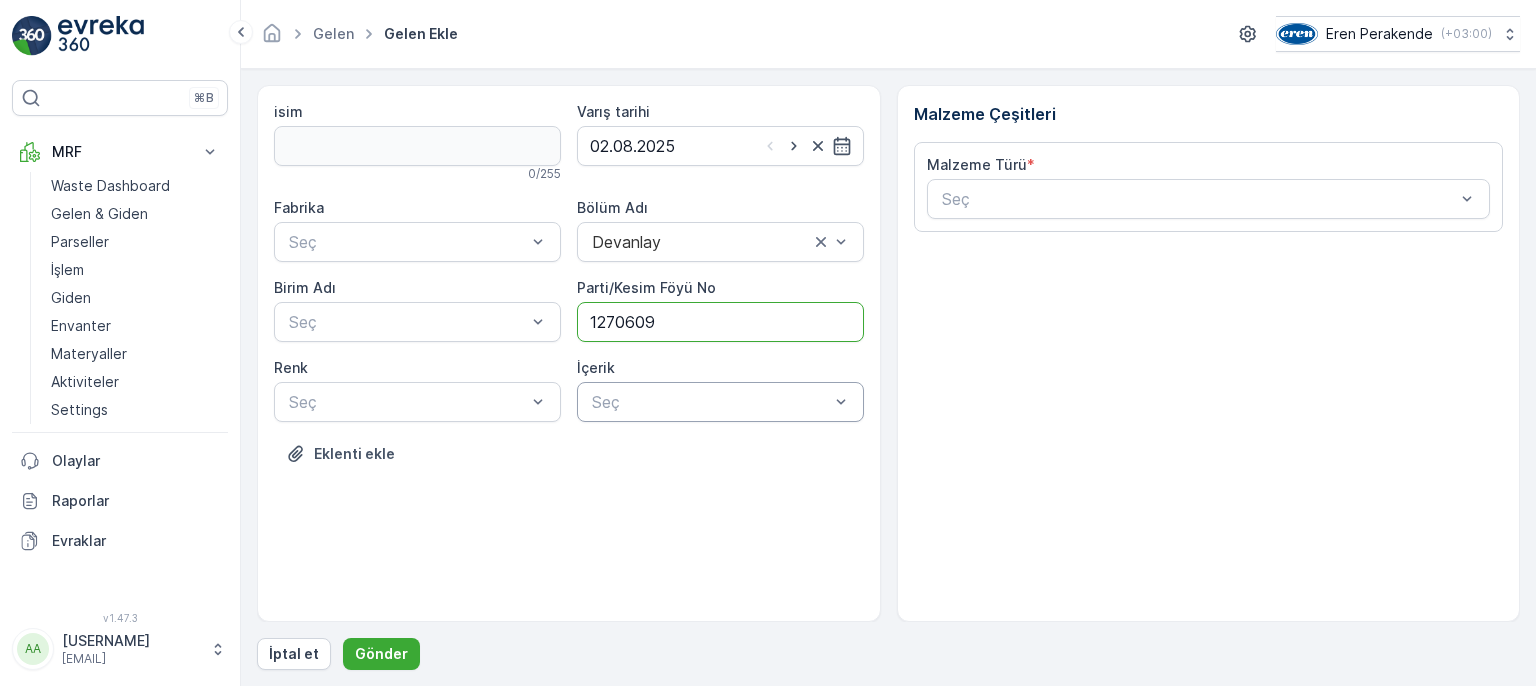 type on "1270609" 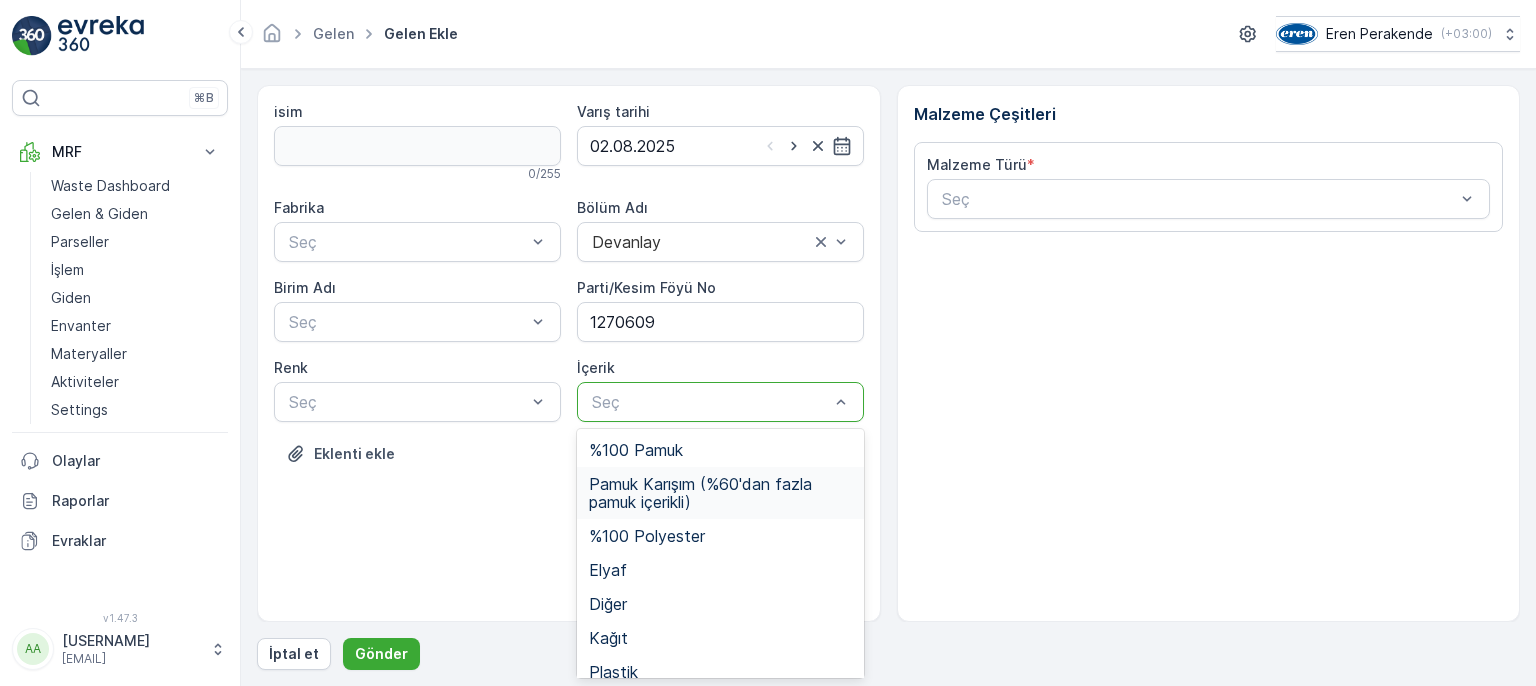 click on "Pamuk Karışım (%60'dan fazla pamuk içerikli)" at bounding box center [720, 493] 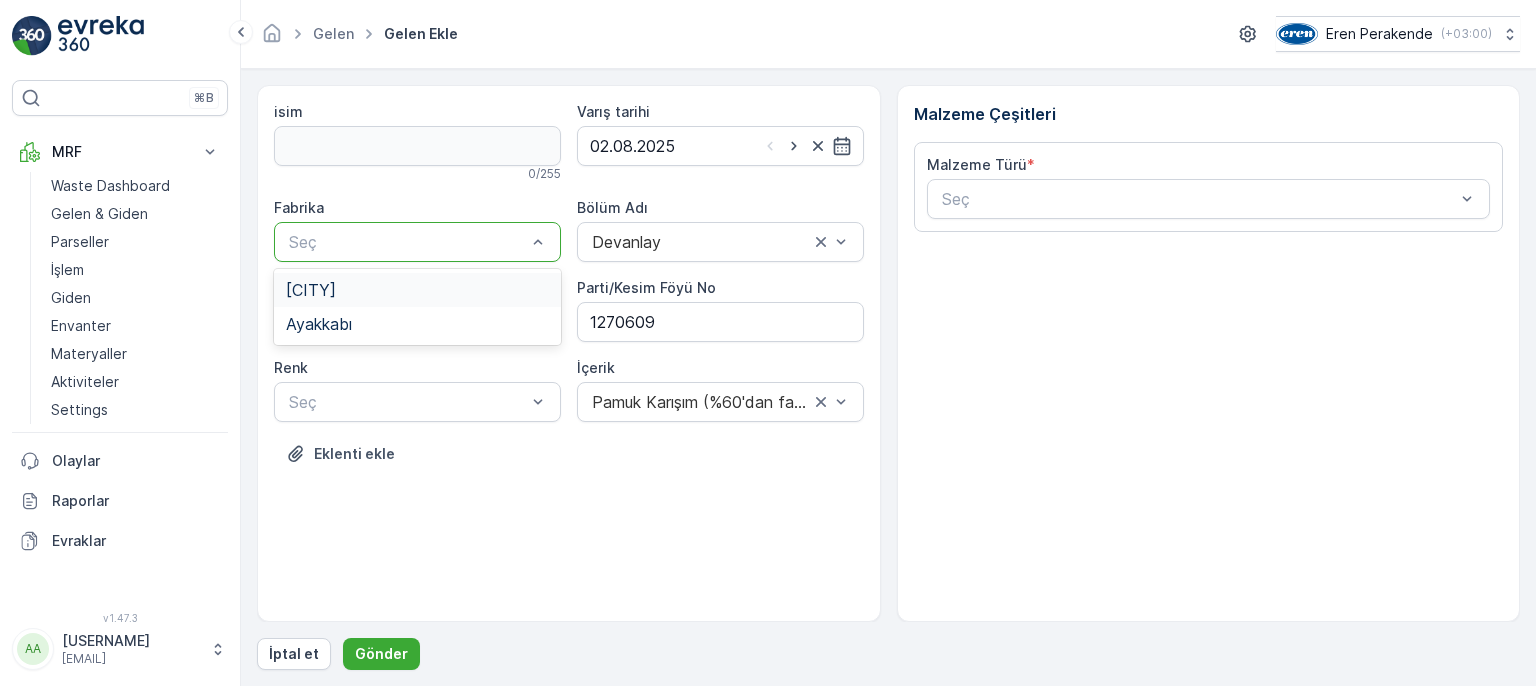click at bounding box center [407, 242] 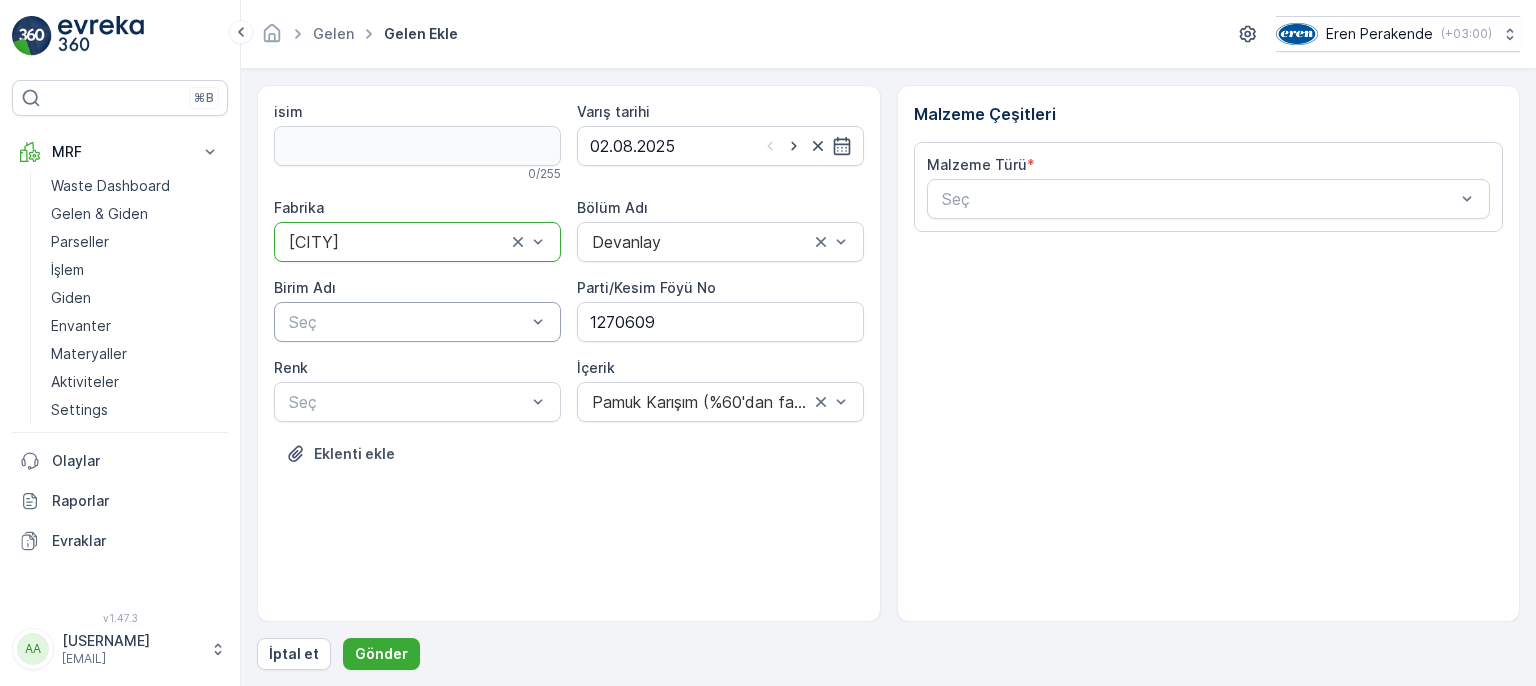 click at bounding box center (407, 322) 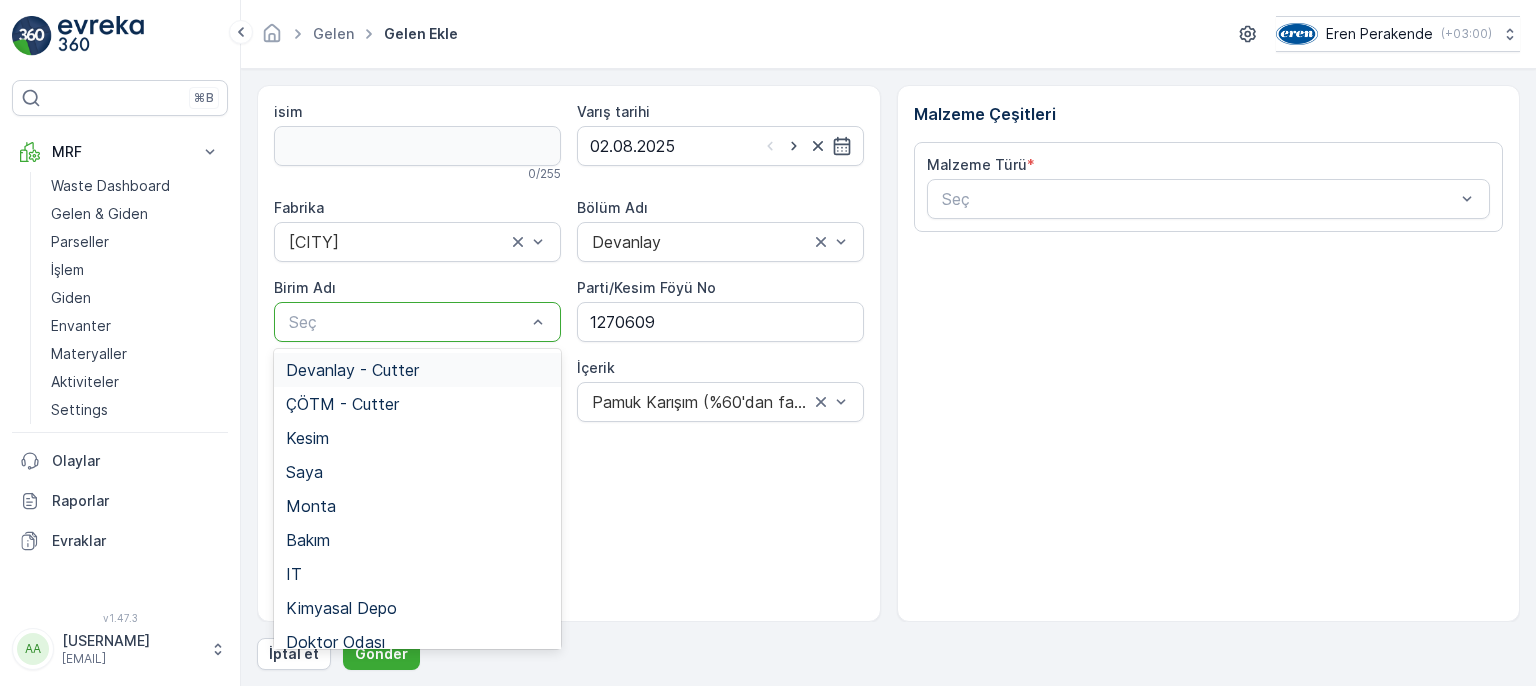 click on "Devanlay  - Cutter" at bounding box center (352, 370) 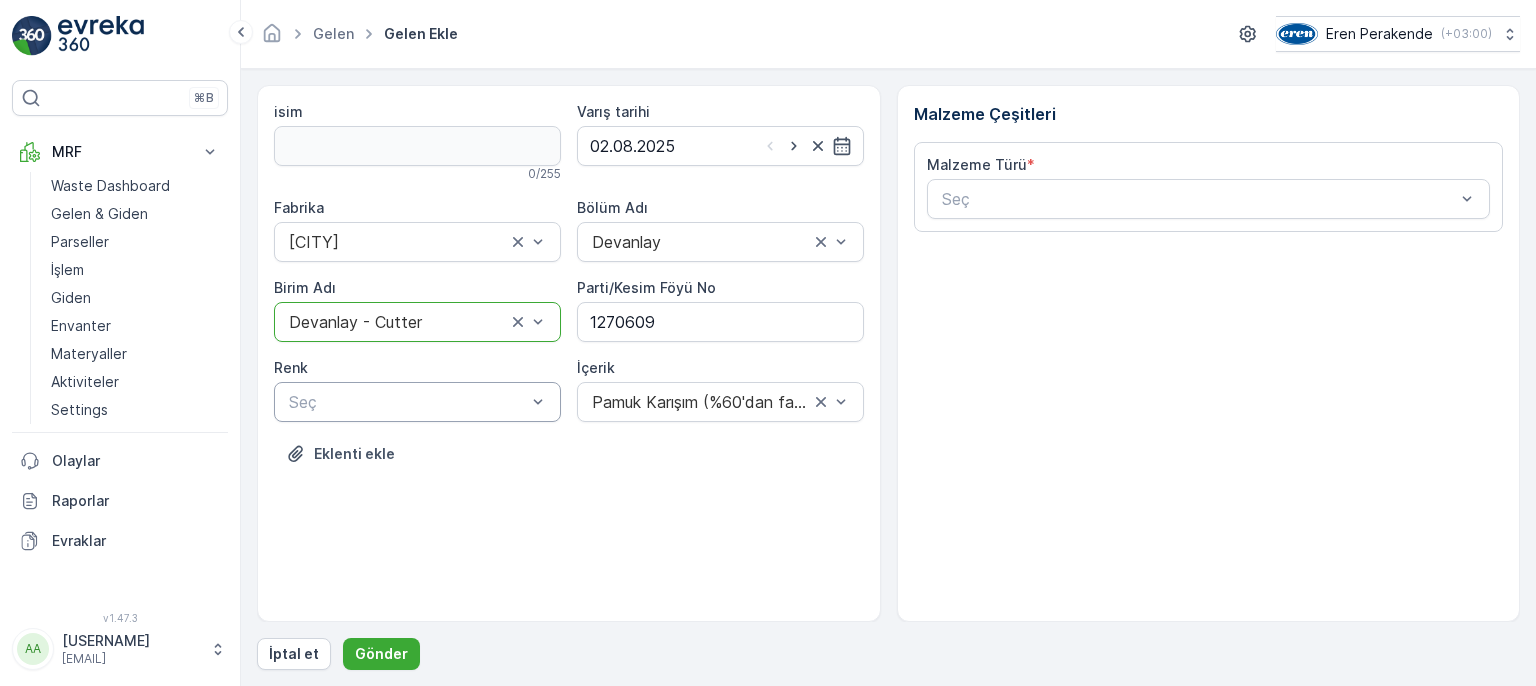 drag, startPoint x: 375, startPoint y: 403, endPoint x: 390, endPoint y: 419, distance: 21.931713 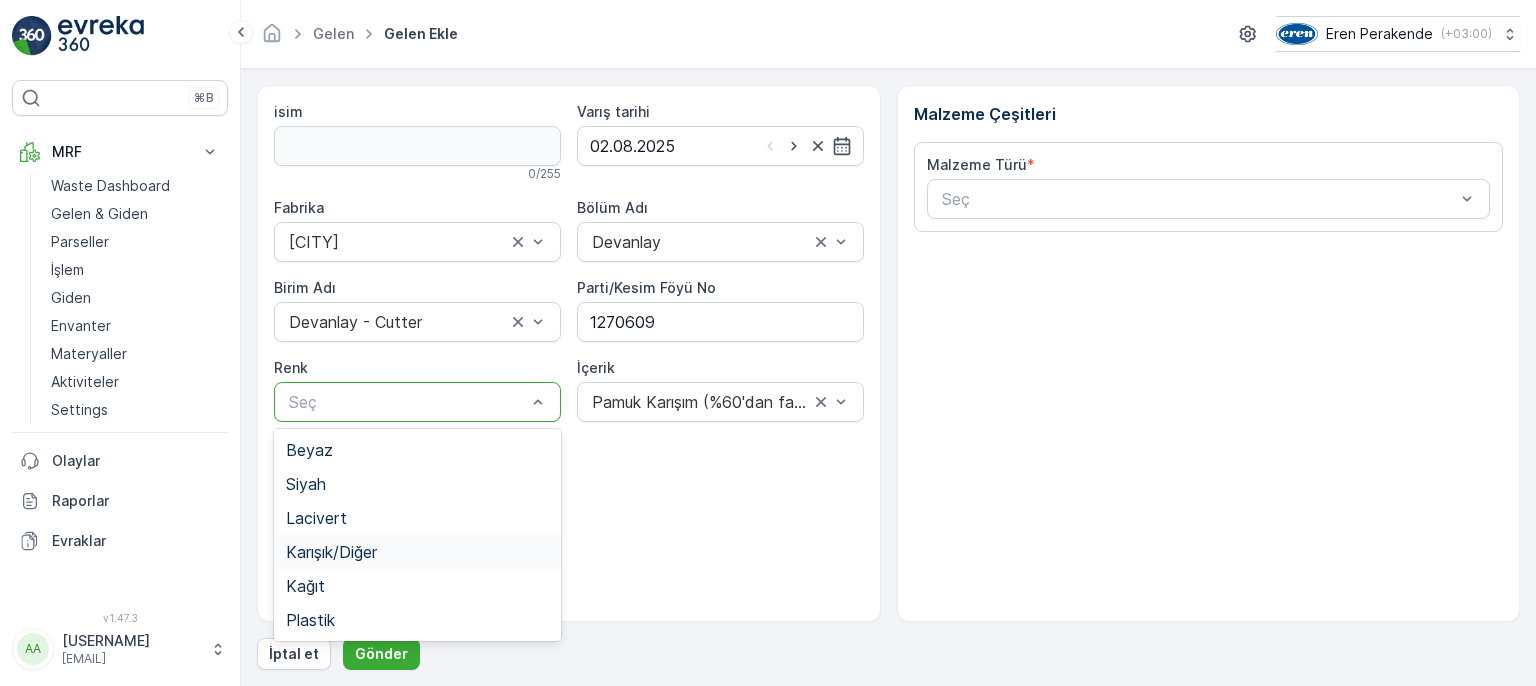 drag, startPoint x: 393, startPoint y: 548, endPoint x: 454, endPoint y: 521, distance: 66.70832 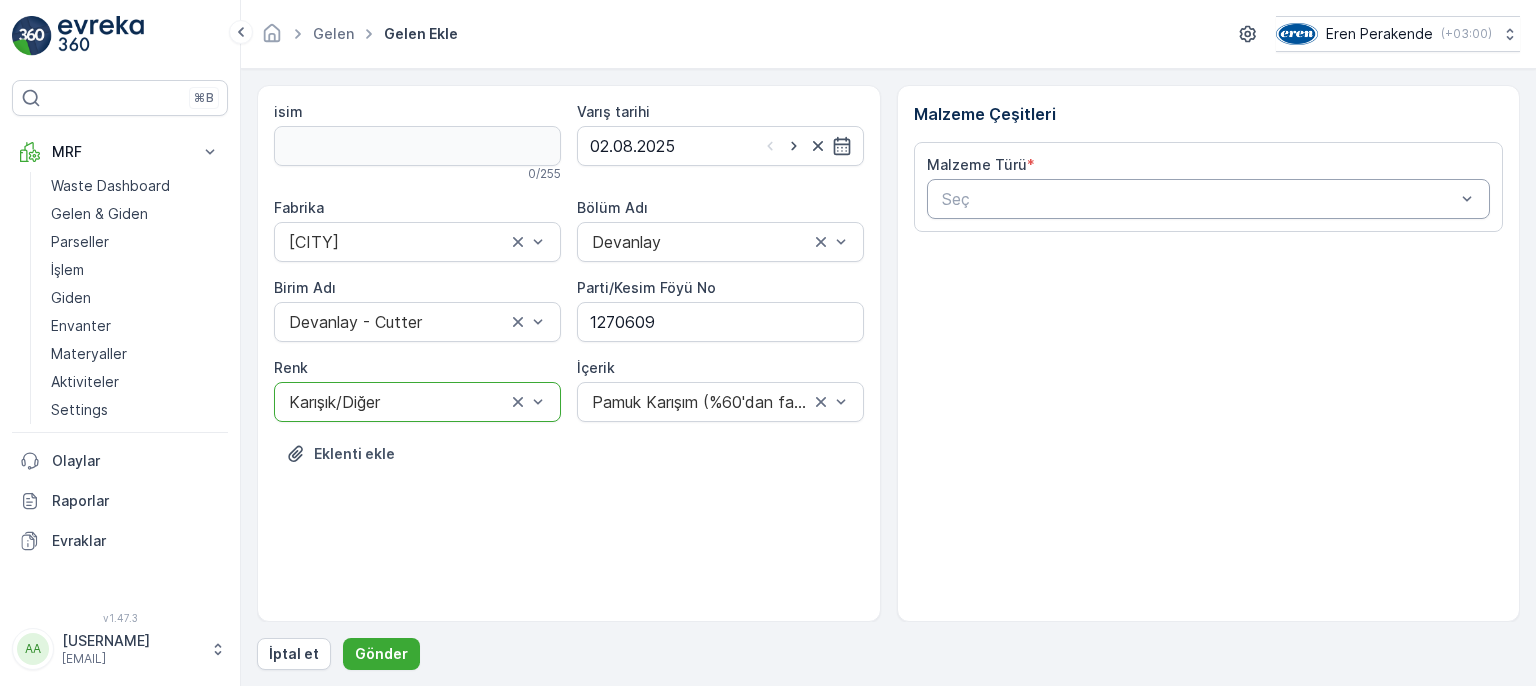 click at bounding box center (1199, 199) 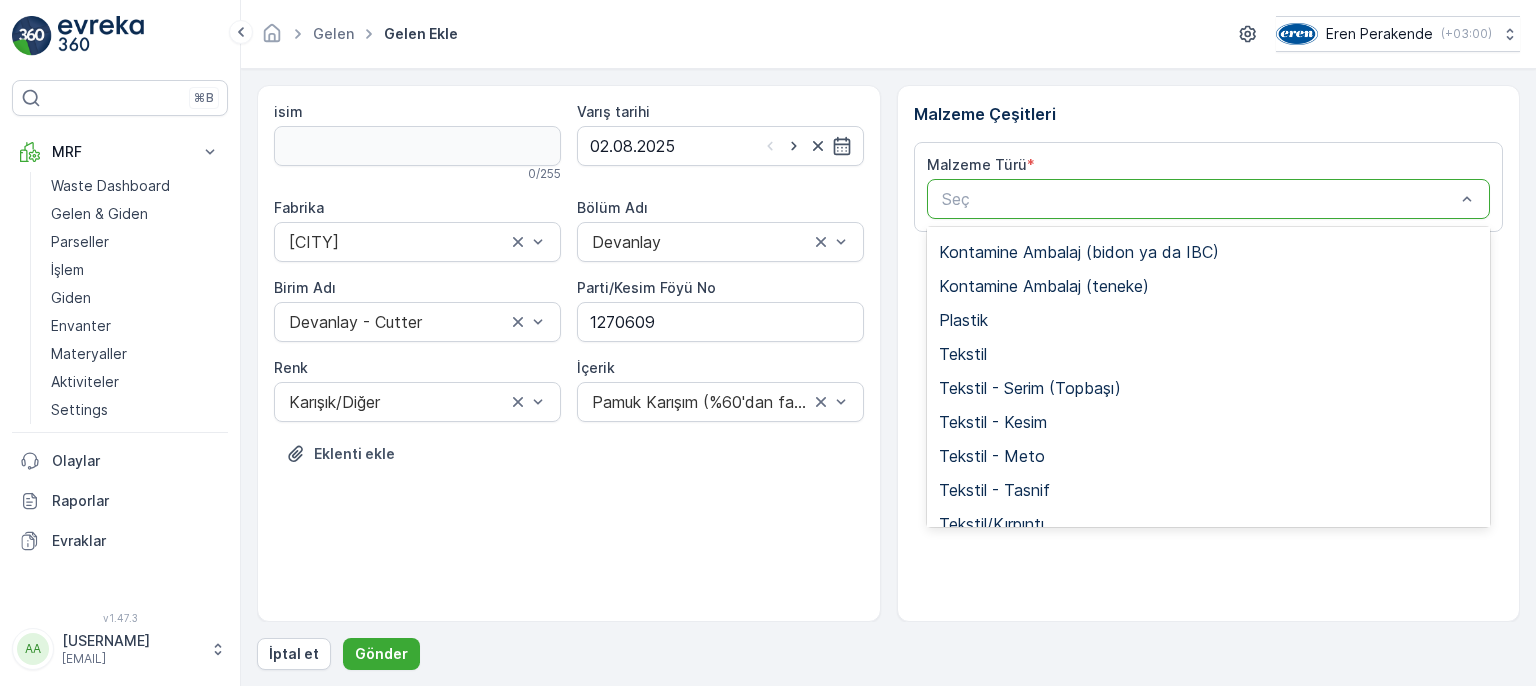 scroll, scrollTop: 388, scrollLeft: 0, axis: vertical 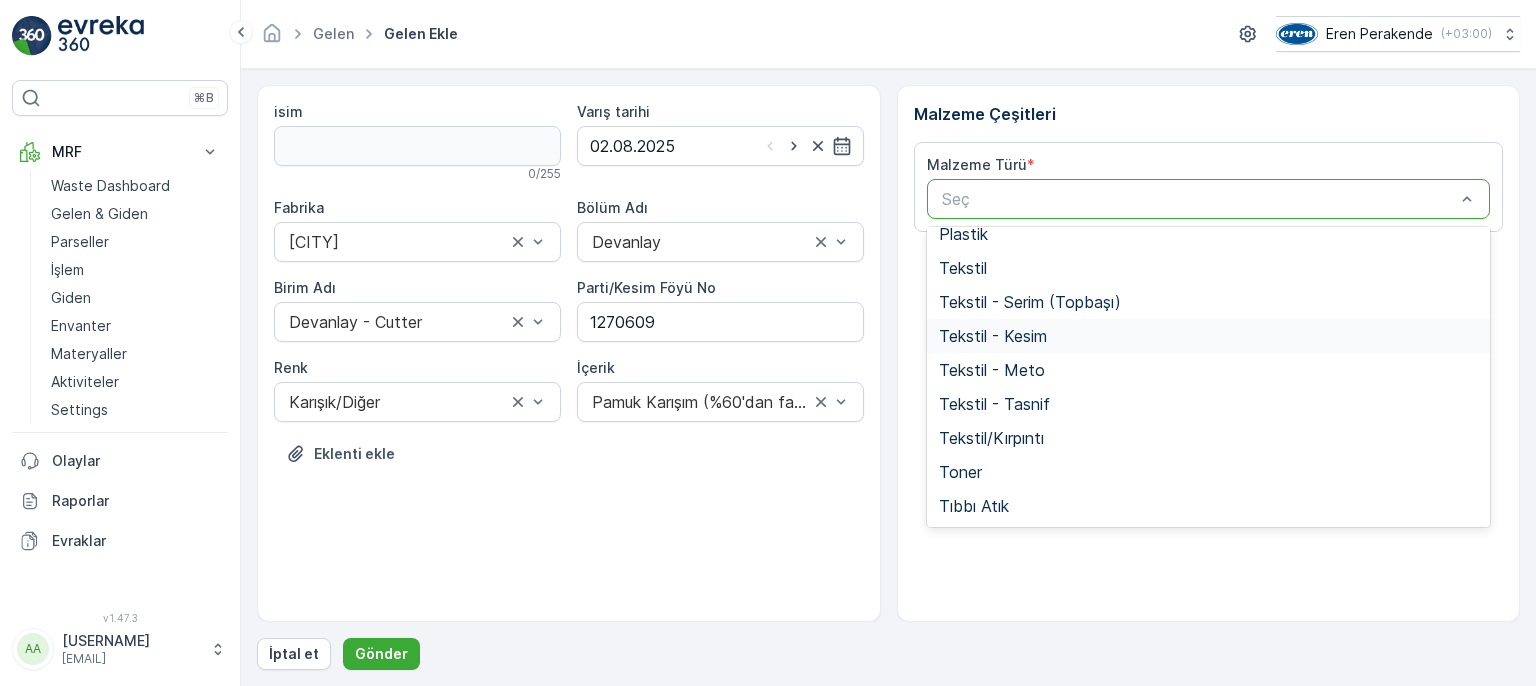 click on "Tekstil - Kesim" at bounding box center (993, 336) 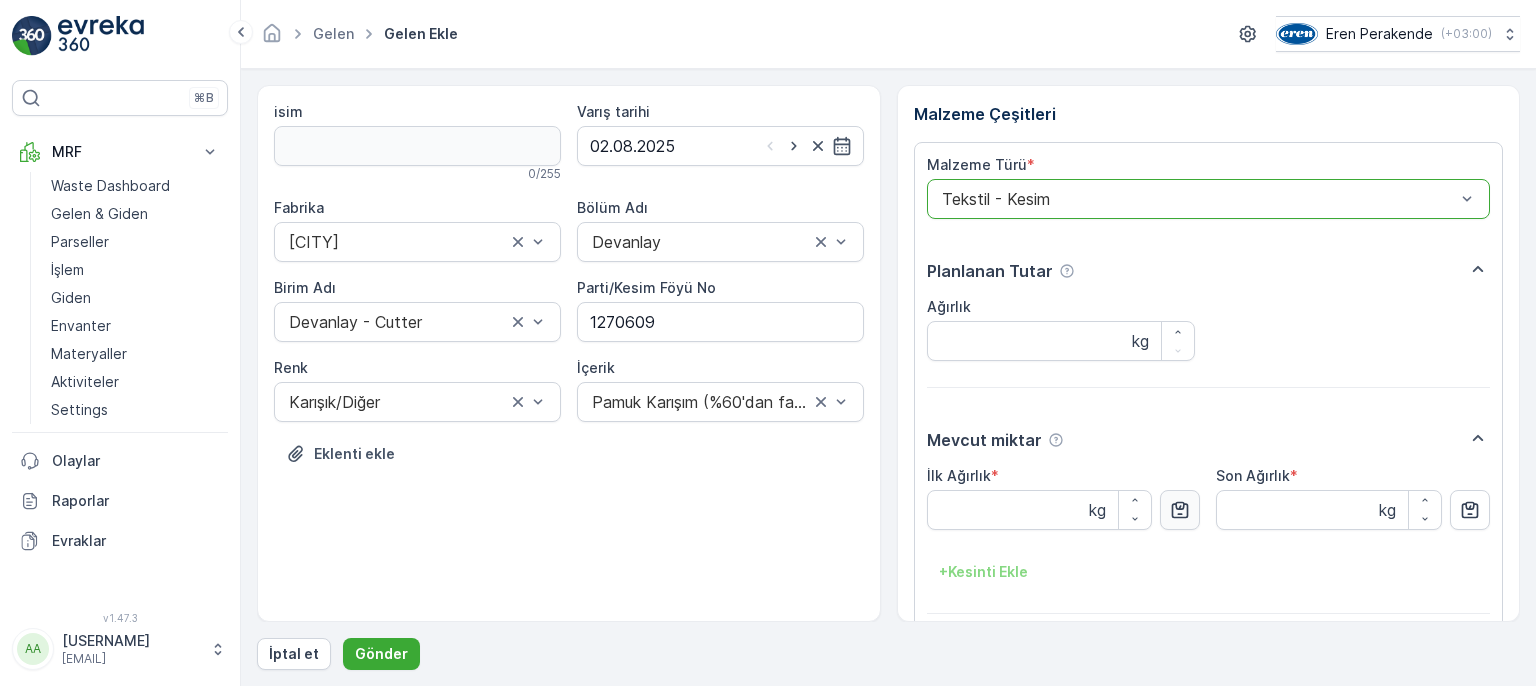 click at bounding box center (1180, 510) 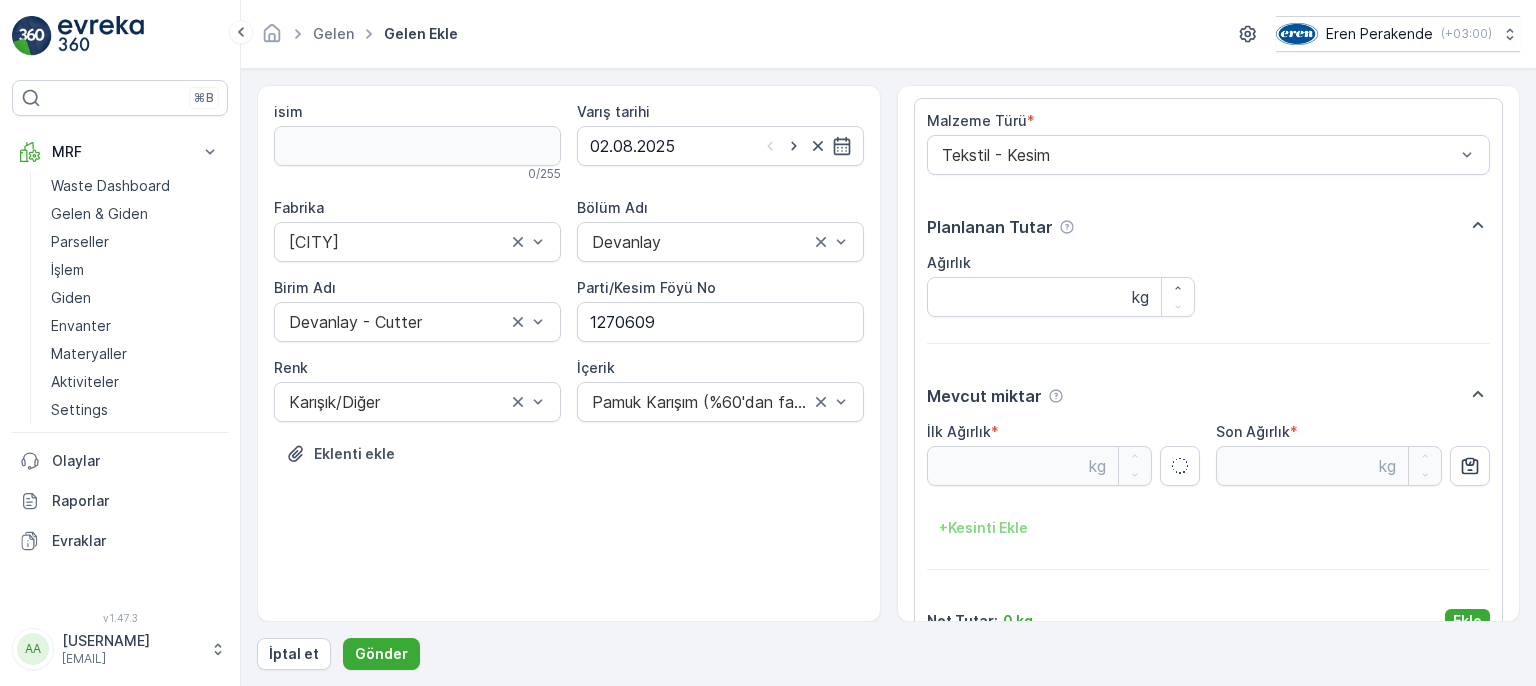 scroll, scrollTop: 84, scrollLeft: 0, axis: vertical 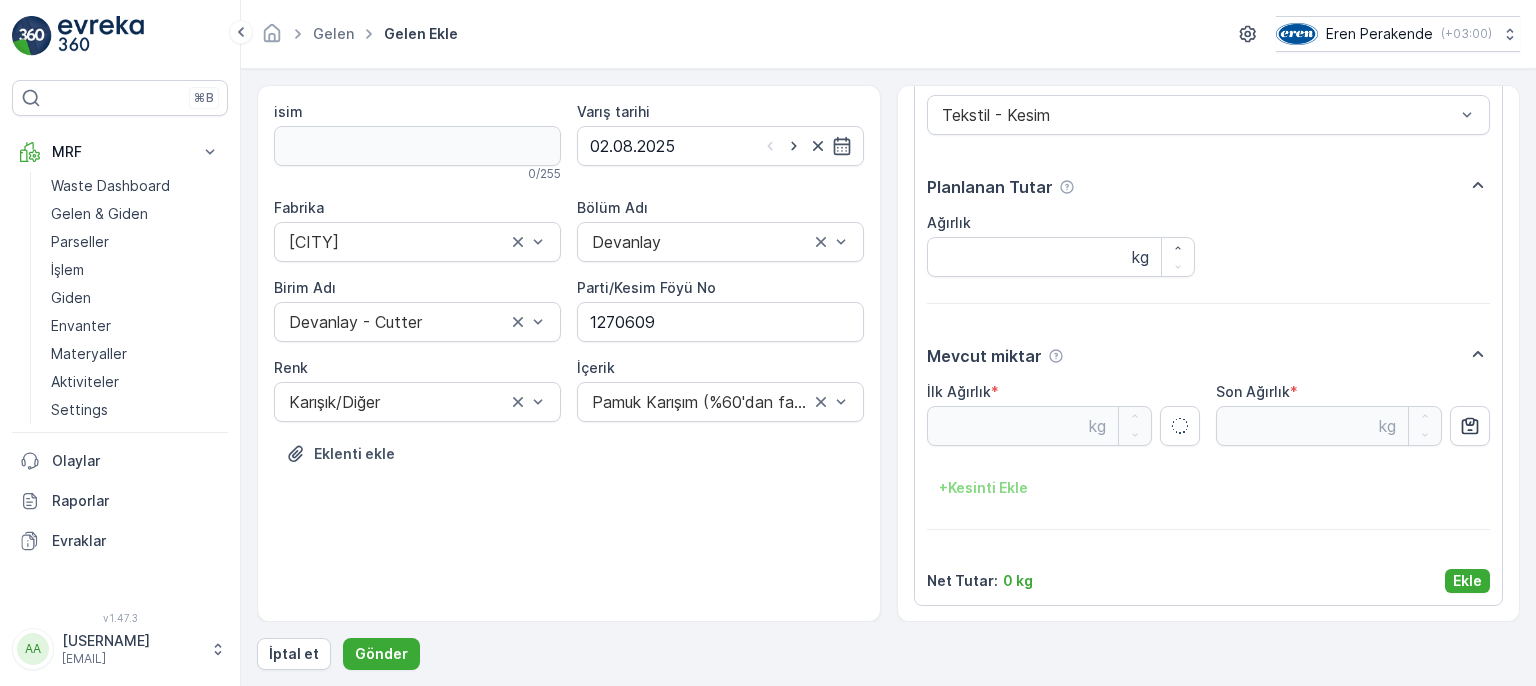 type on "9.55" 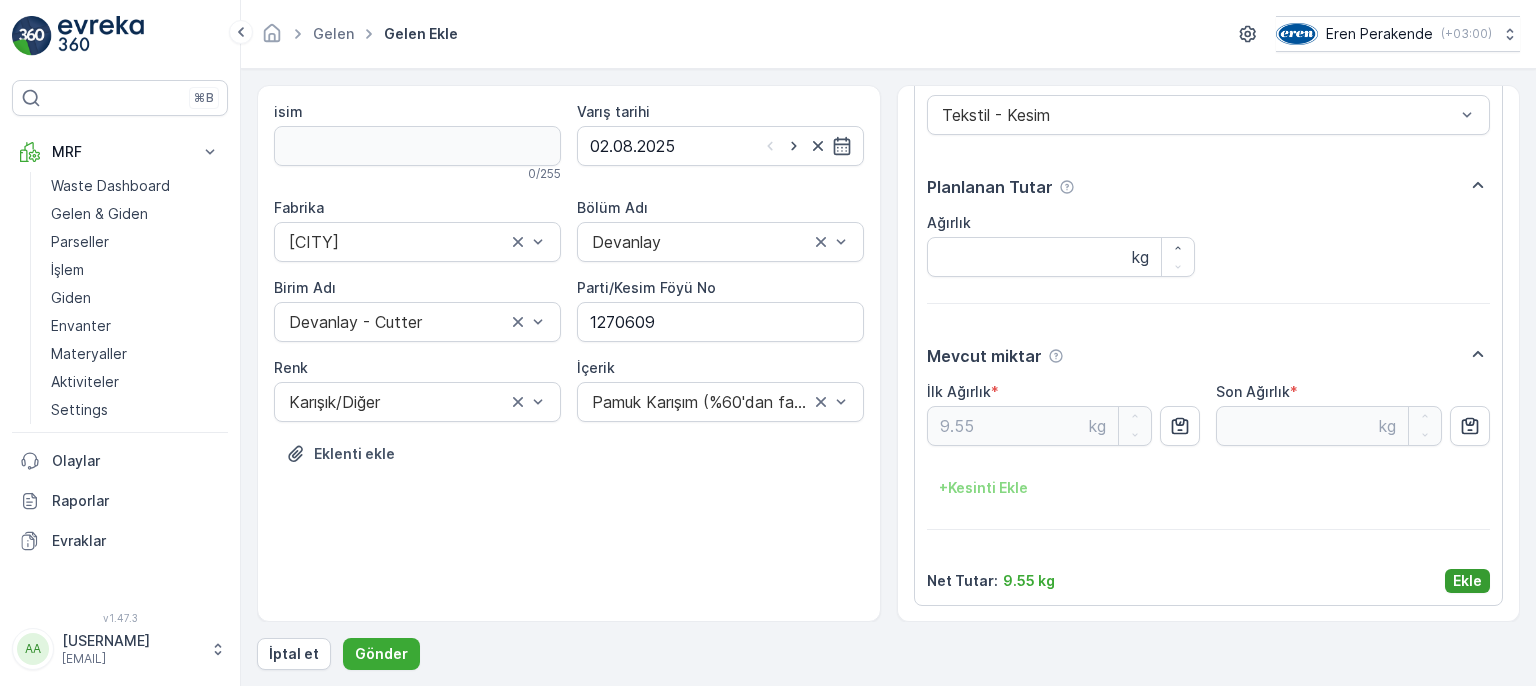 click on "Ekle" at bounding box center (1467, 581) 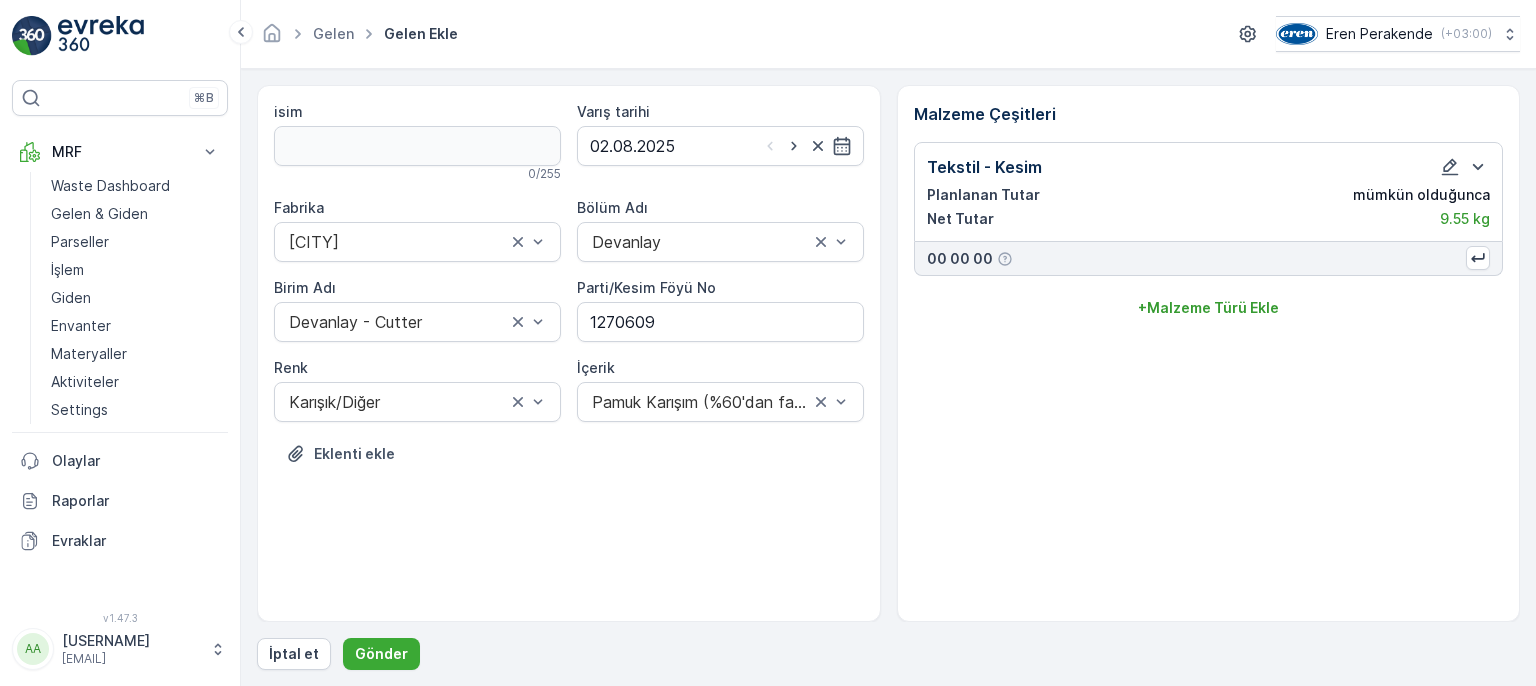 scroll, scrollTop: 0, scrollLeft: 0, axis: both 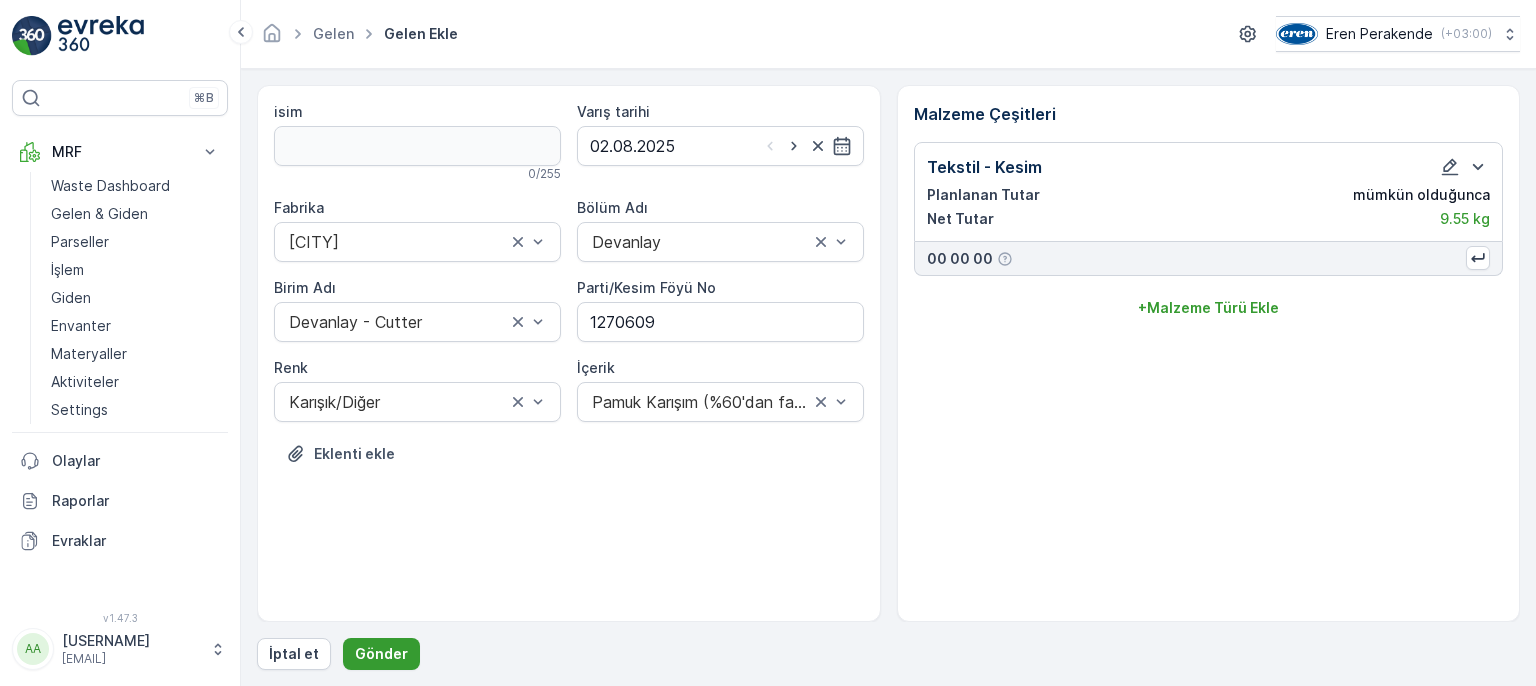 click on "Gönder" at bounding box center [381, 654] 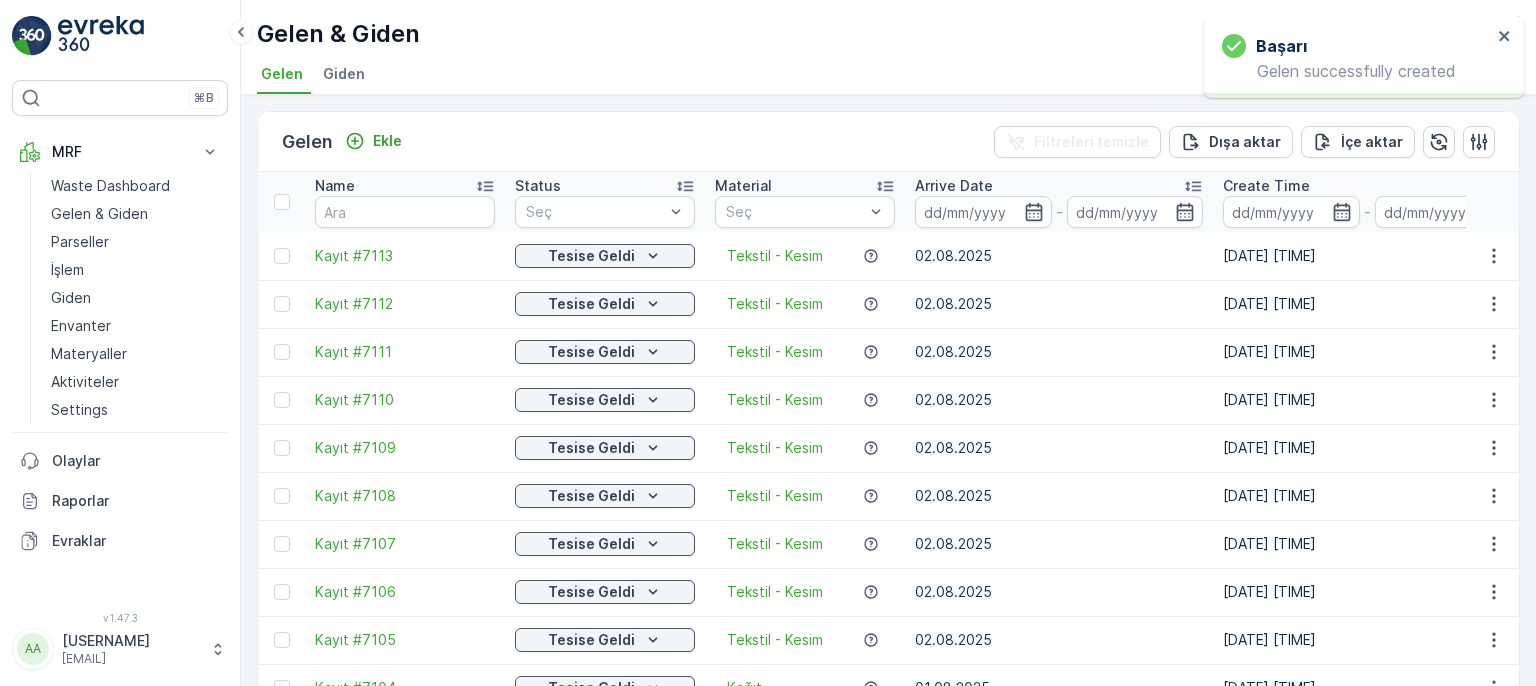 click at bounding box center [1493, 256] 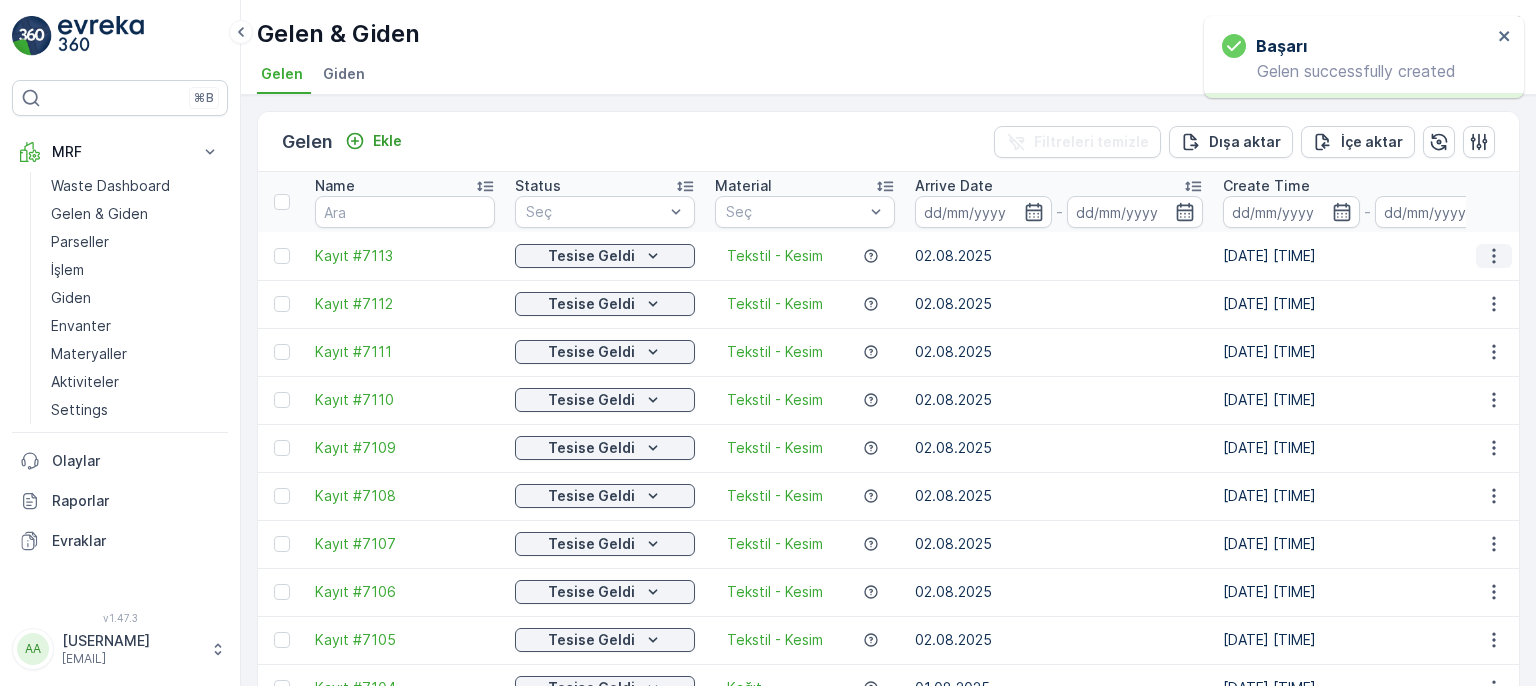 click 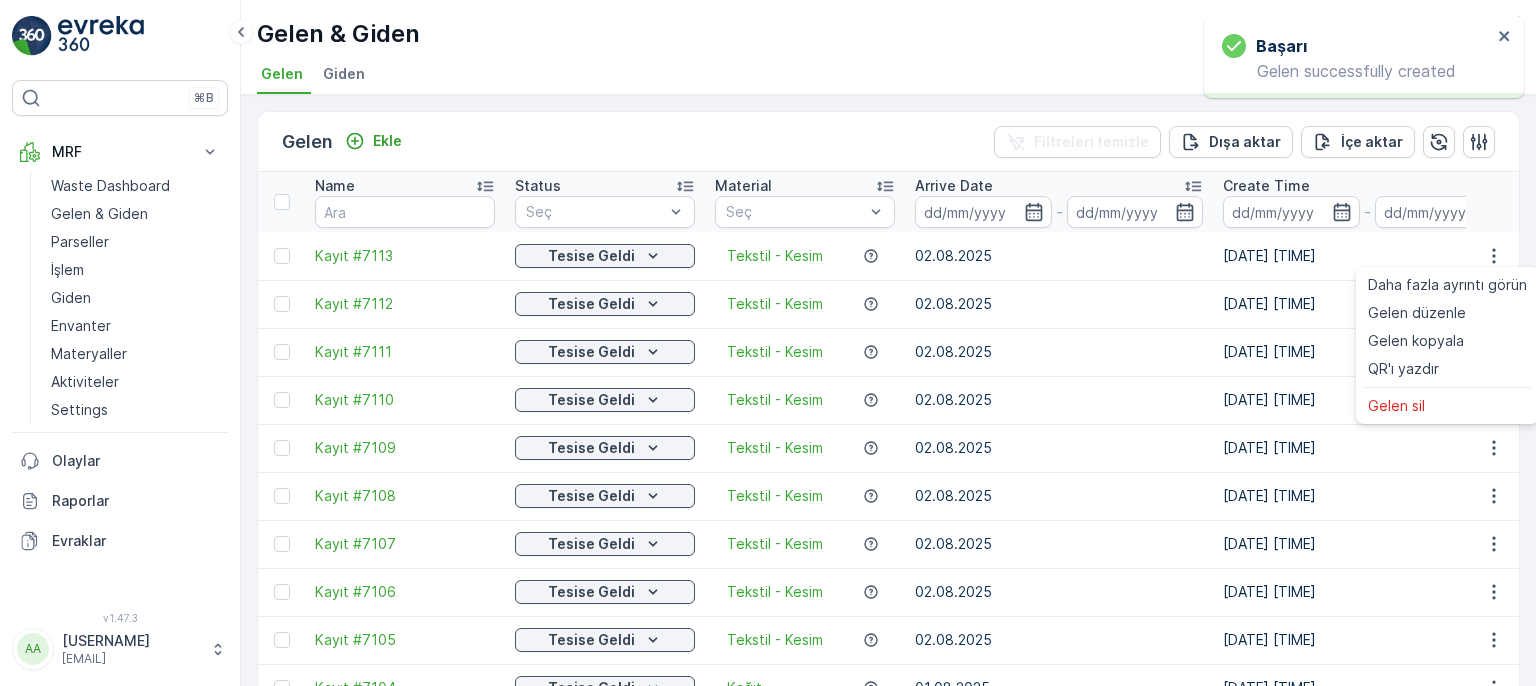 click on "Daha fazla ayrıntı görün  Gelen düzenle  Gelen kopyala QR'ı yazdır  Gelen sil" at bounding box center [1447, 345] 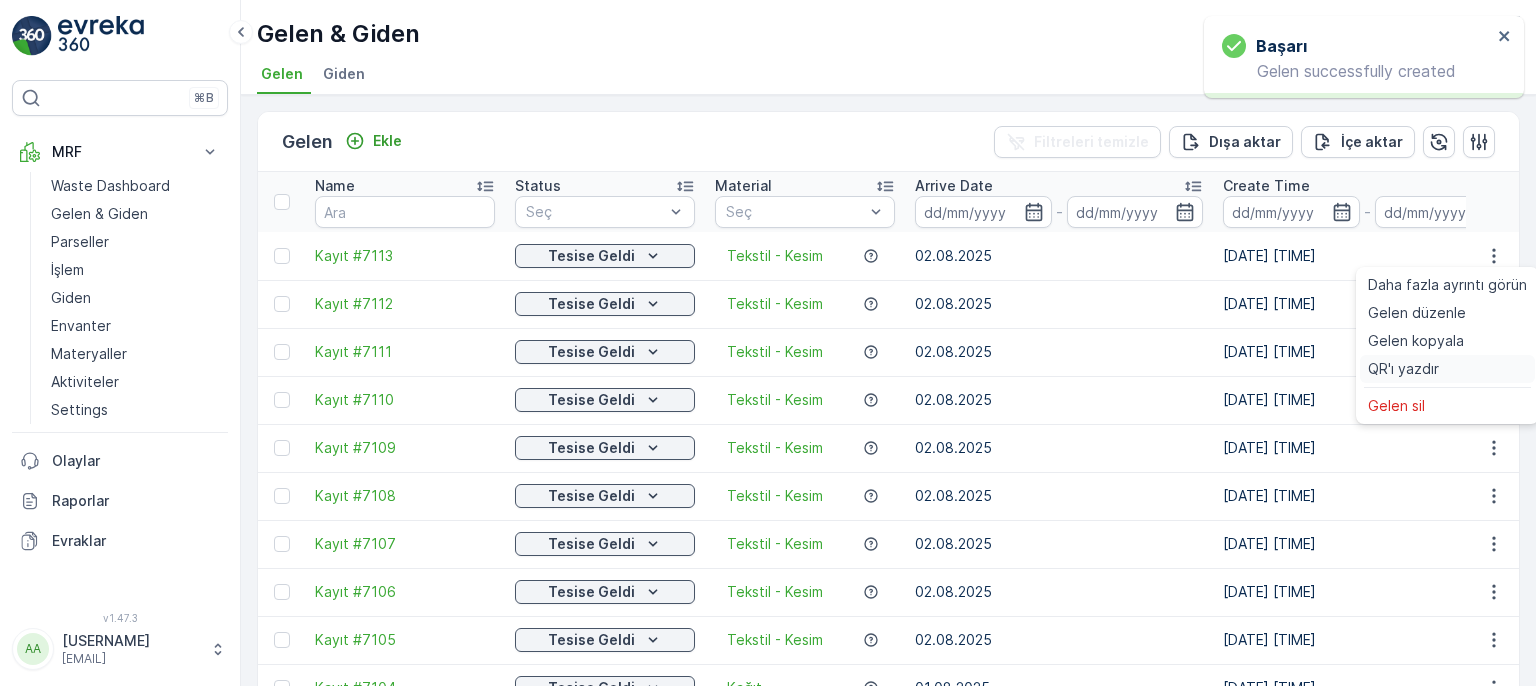 click on "QR'ı yazdır" at bounding box center [1403, 369] 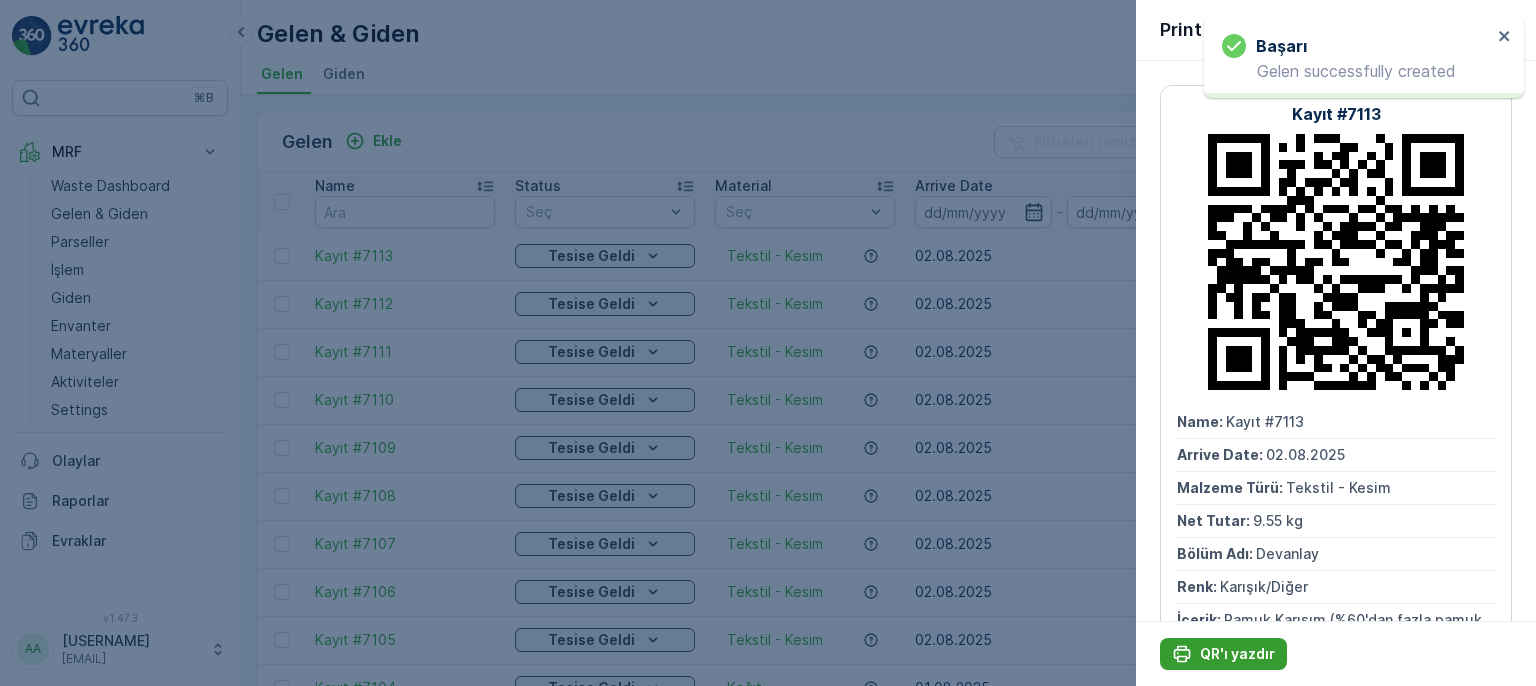 click on "QR'ı yazdır" at bounding box center [1237, 654] 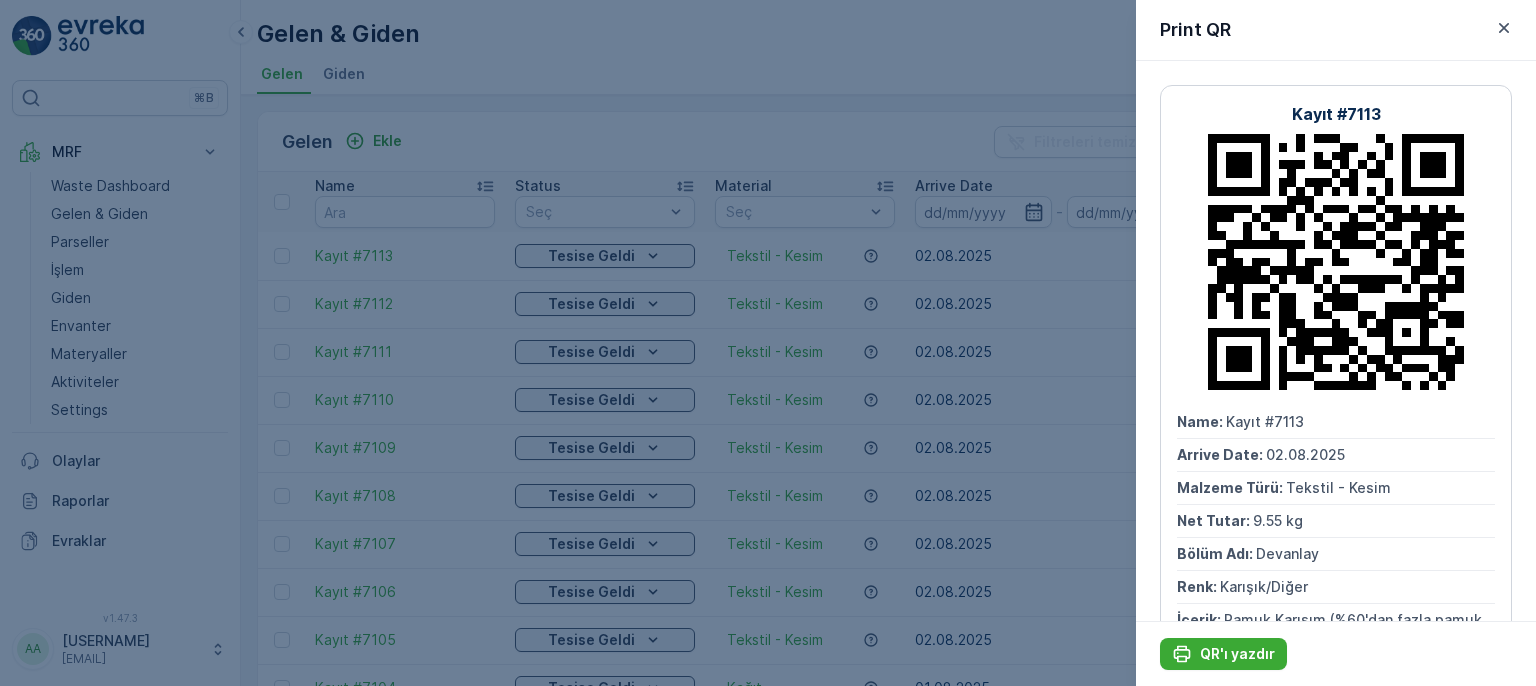 scroll, scrollTop: 0, scrollLeft: 0, axis: both 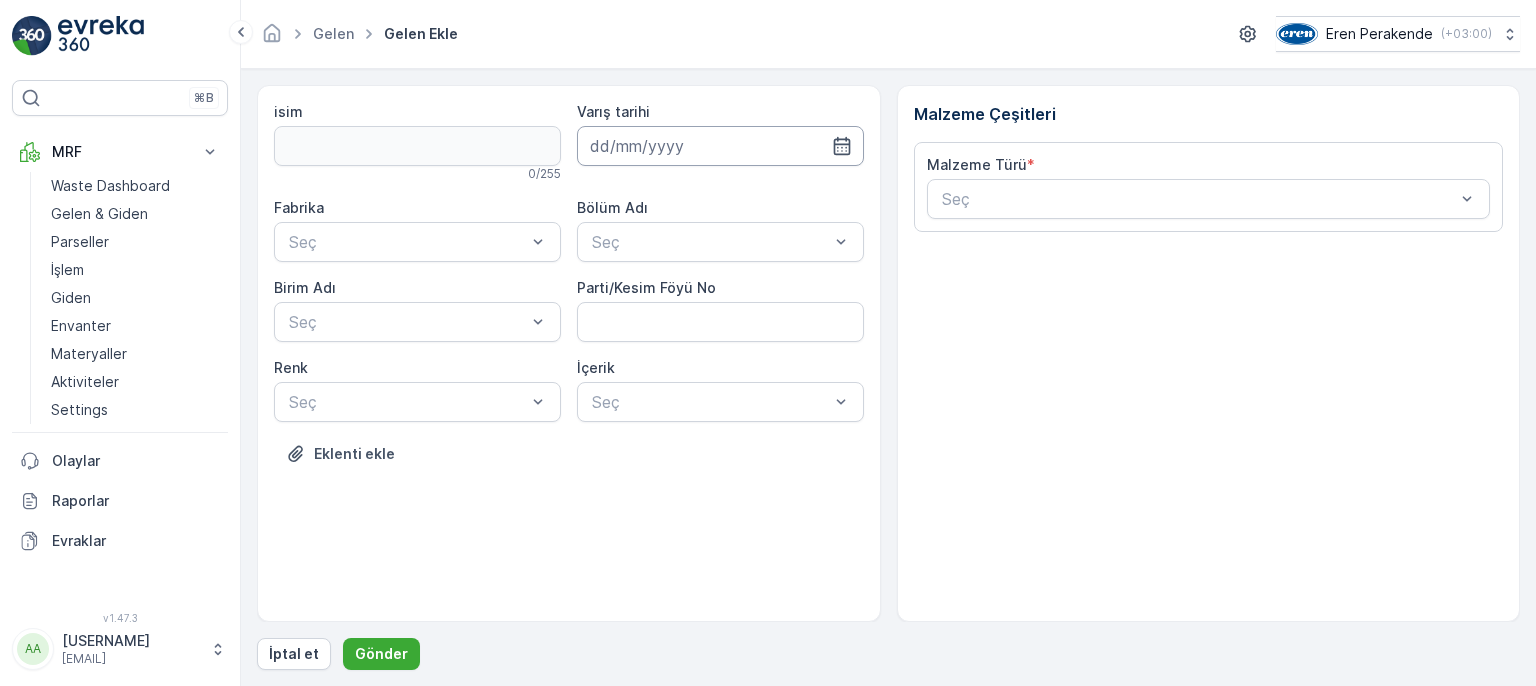 click at bounding box center [720, 146] 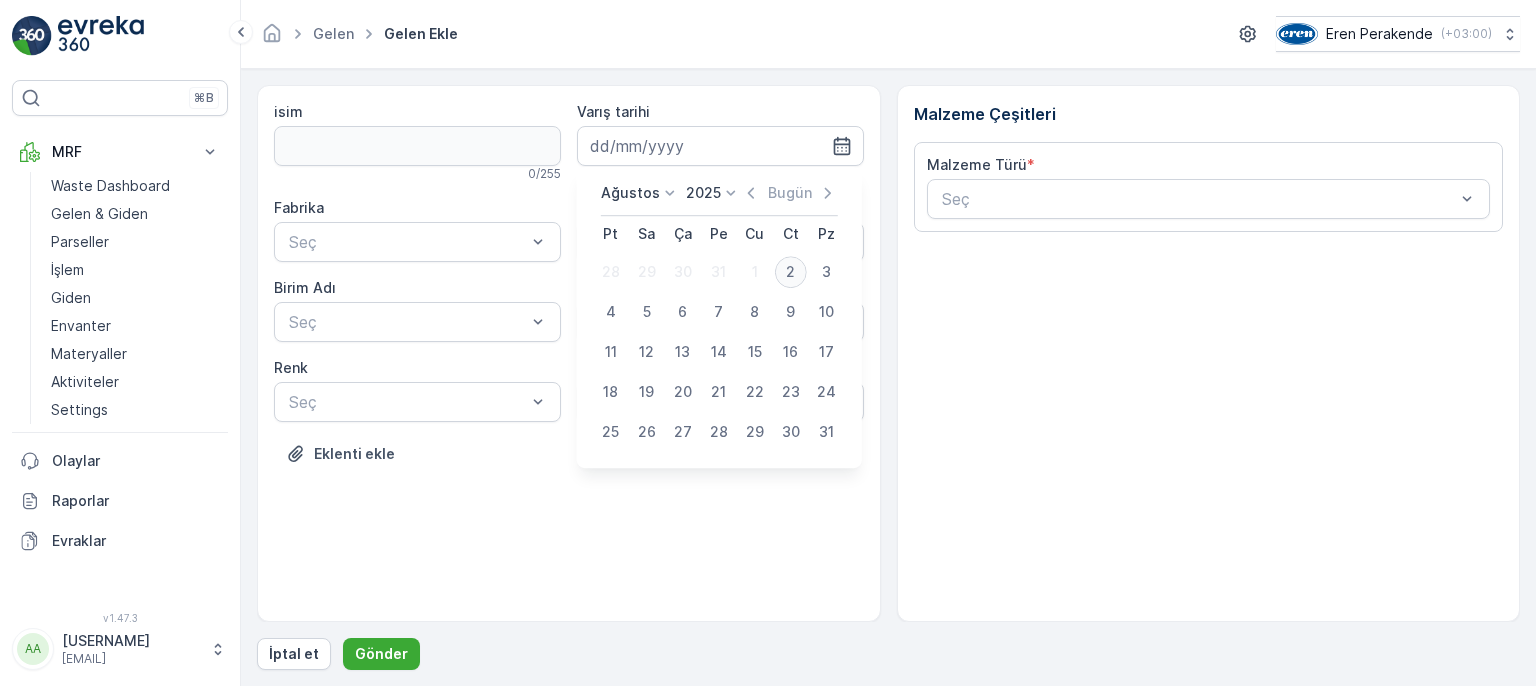 click on "2" at bounding box center (791, 272) 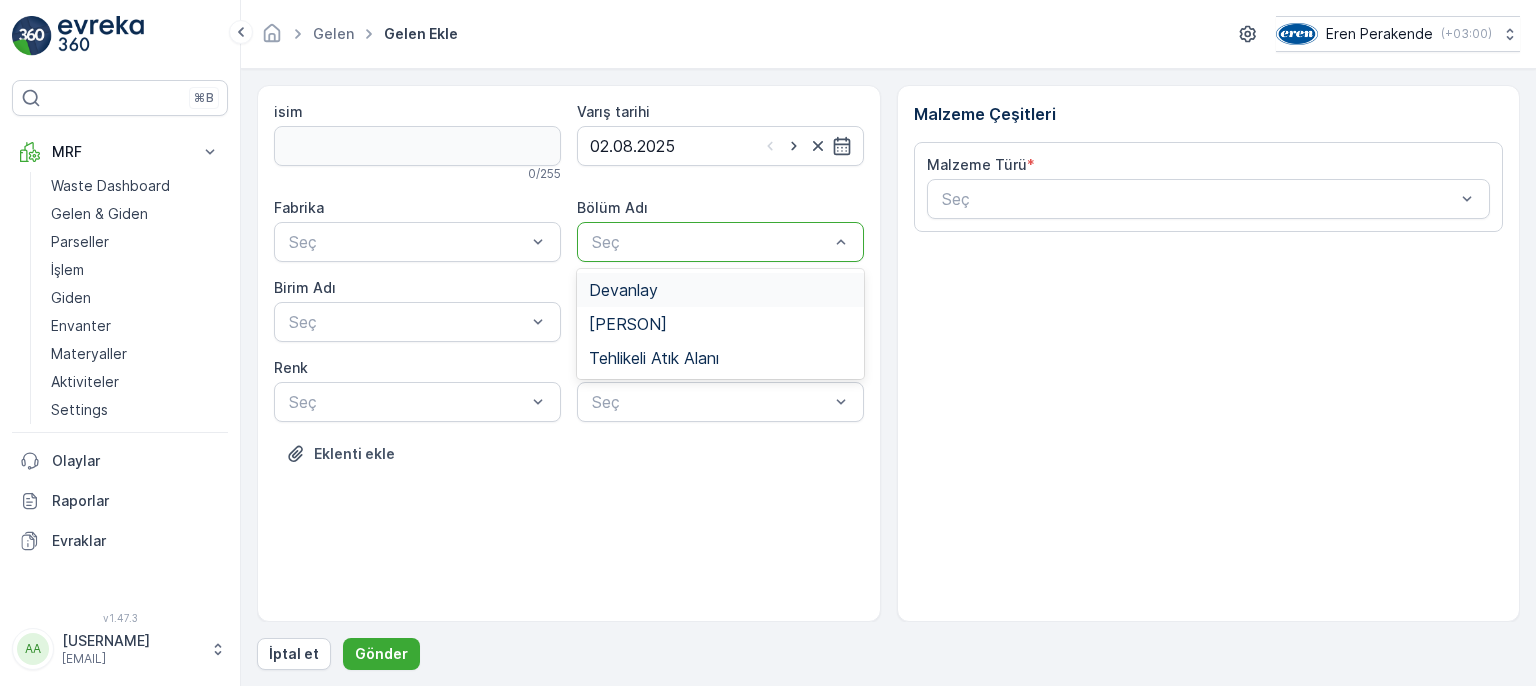 click at bounding box center [710, 242] 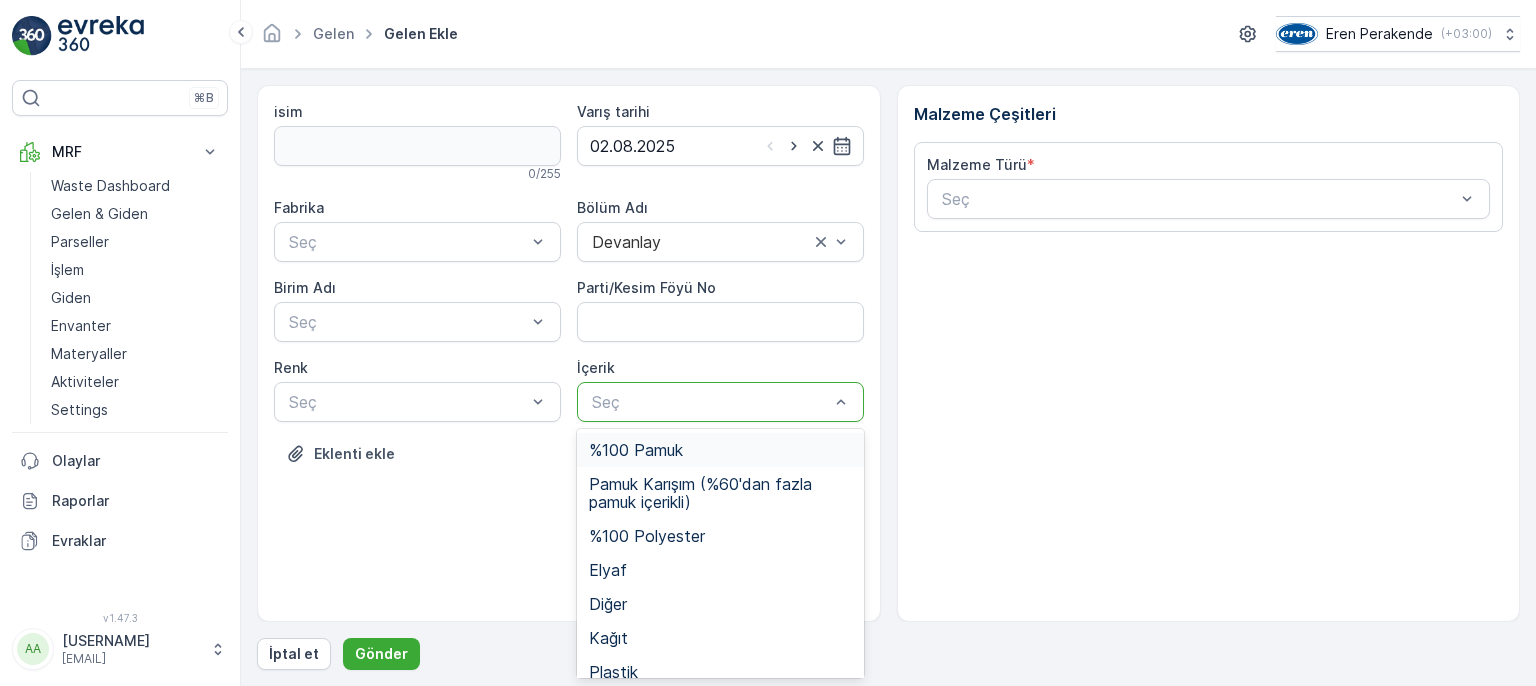 click at bounding box center (710, 402) 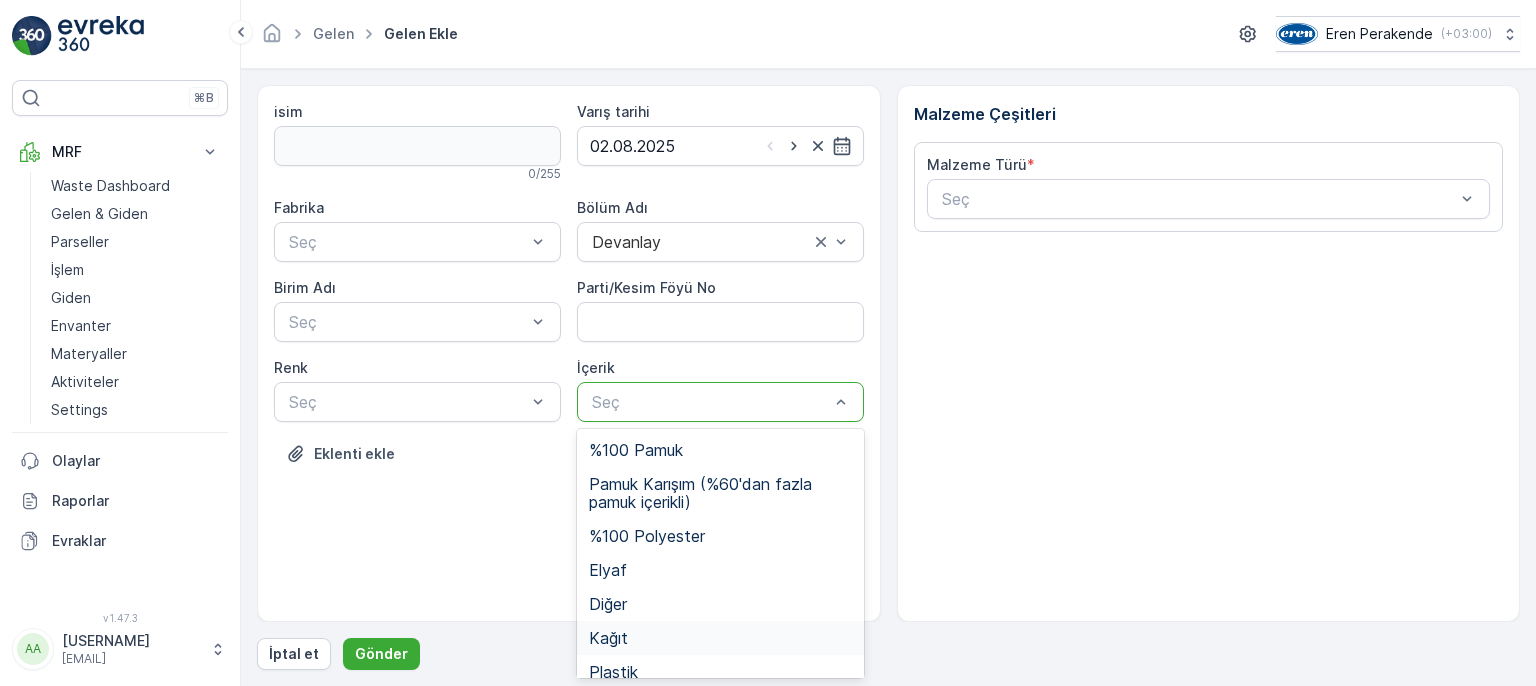 drag, startPoint x: 624, startPoint y: 630, endPoint x: 608, endPoint y: 621, distance: 18.35756 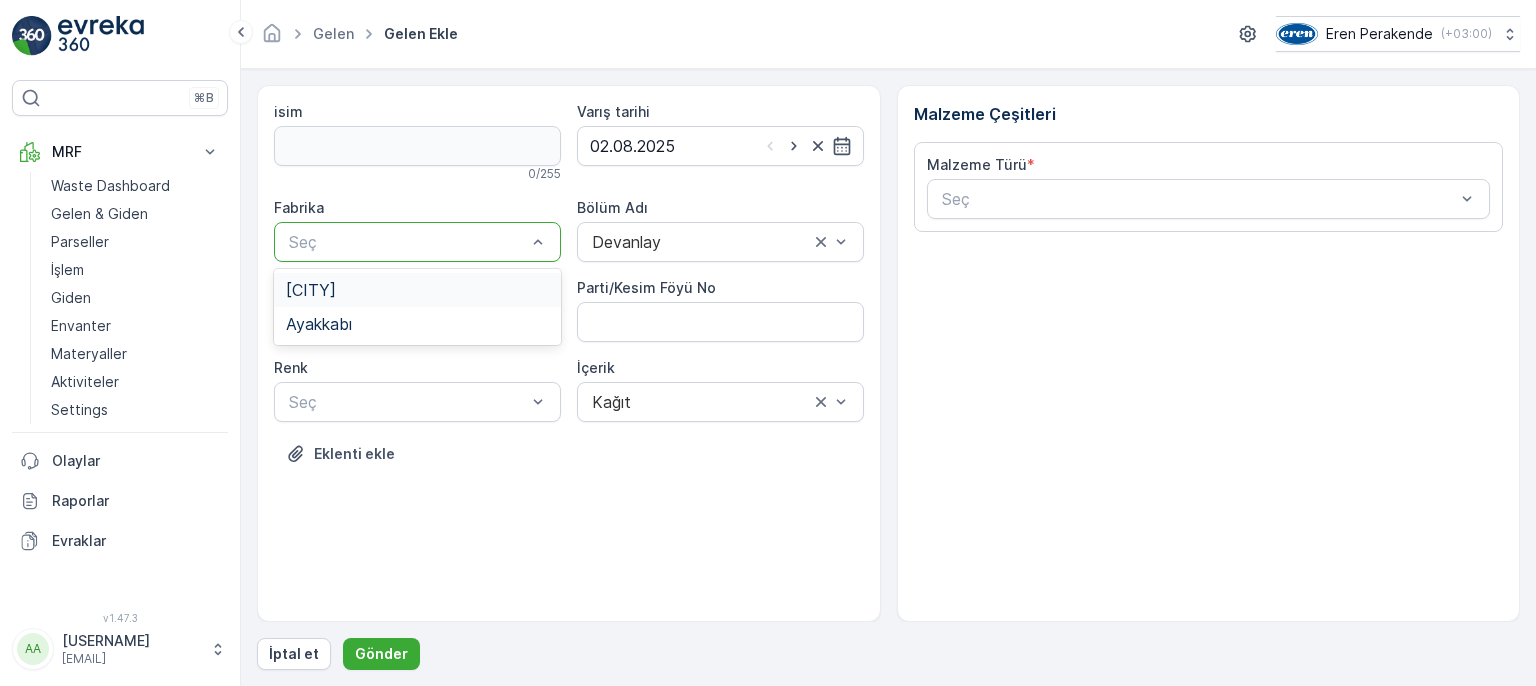 click on "[CITY]" at bounding box center [417, 290] 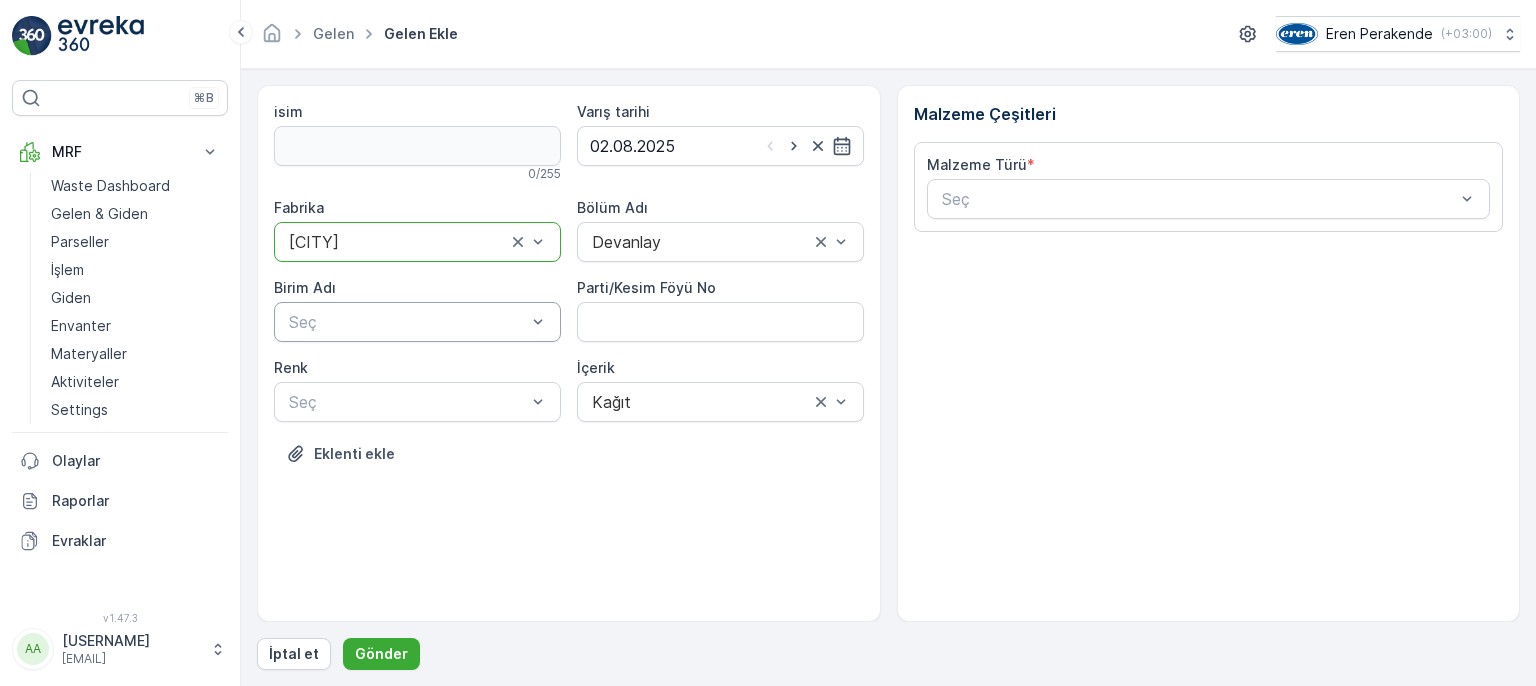 click at bounding box center [407, 322] 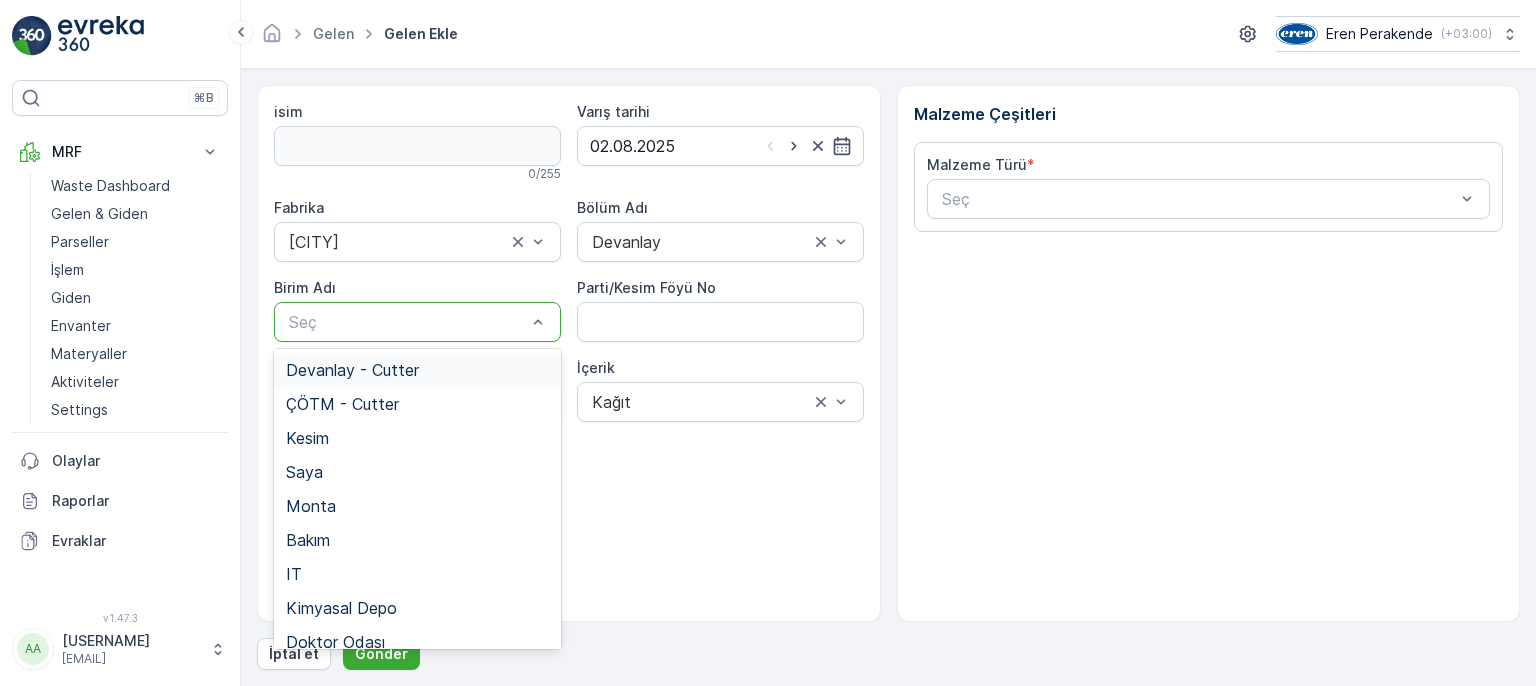 click on "Devanlay  - Cutter" at bounding box center [352, 370] 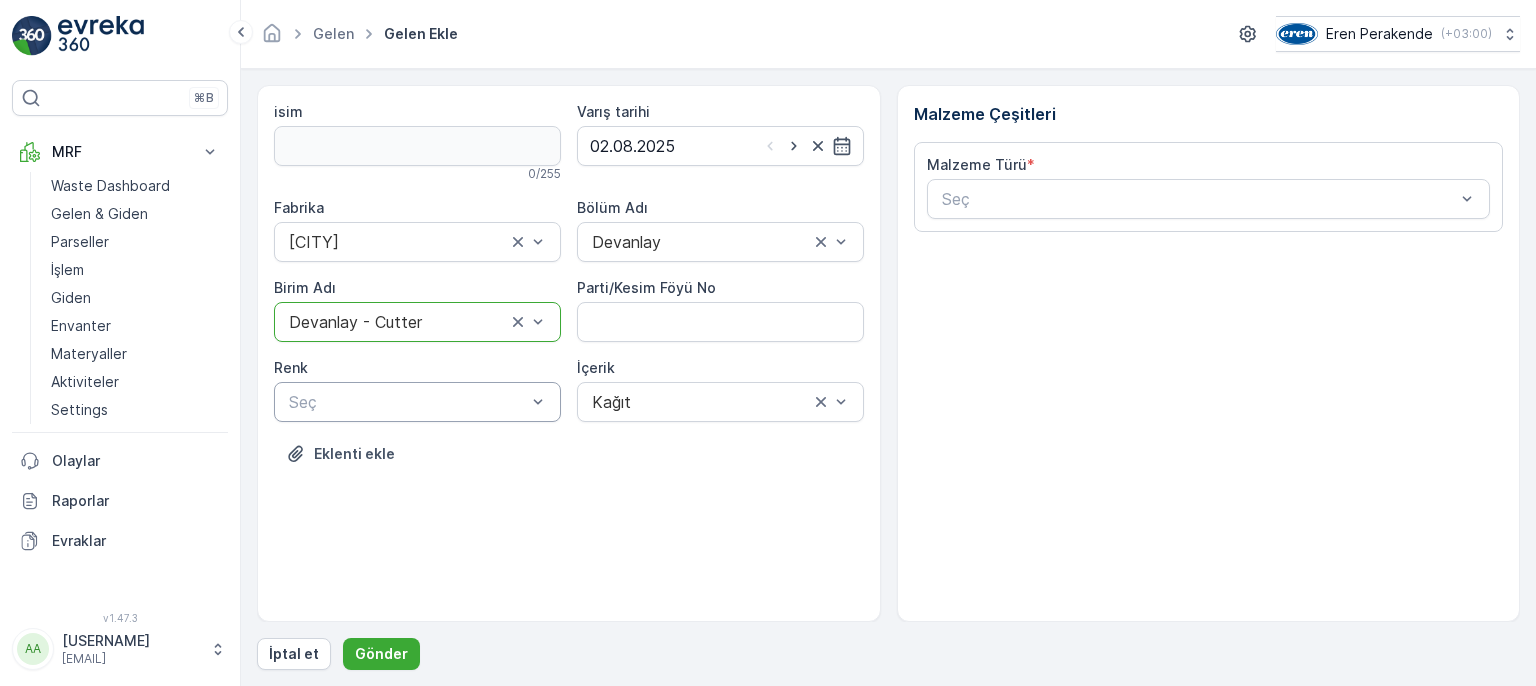 click at bounding box center (407, 402) 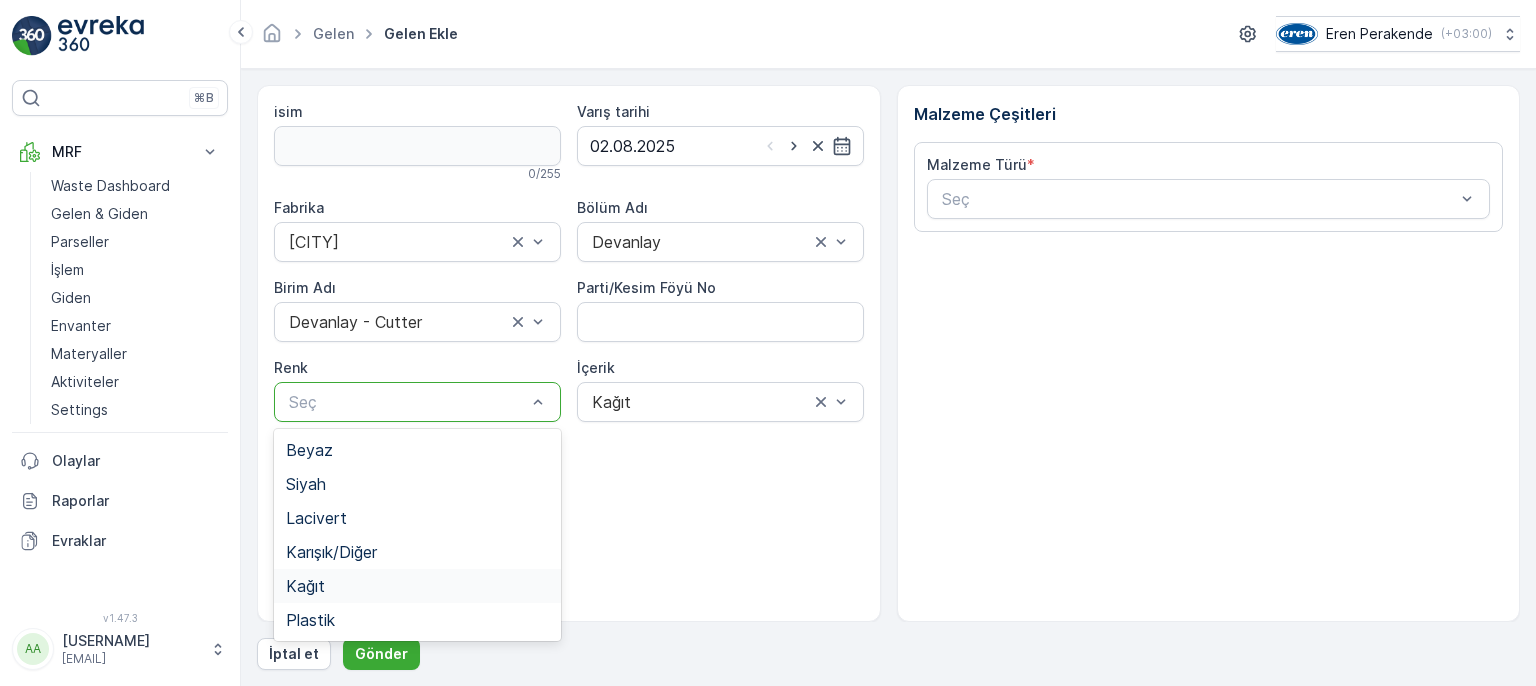 drag, startPoint x: 328, startPoint y: 587, endPoint x: 718, endPoint y: 350, distance: 456.365 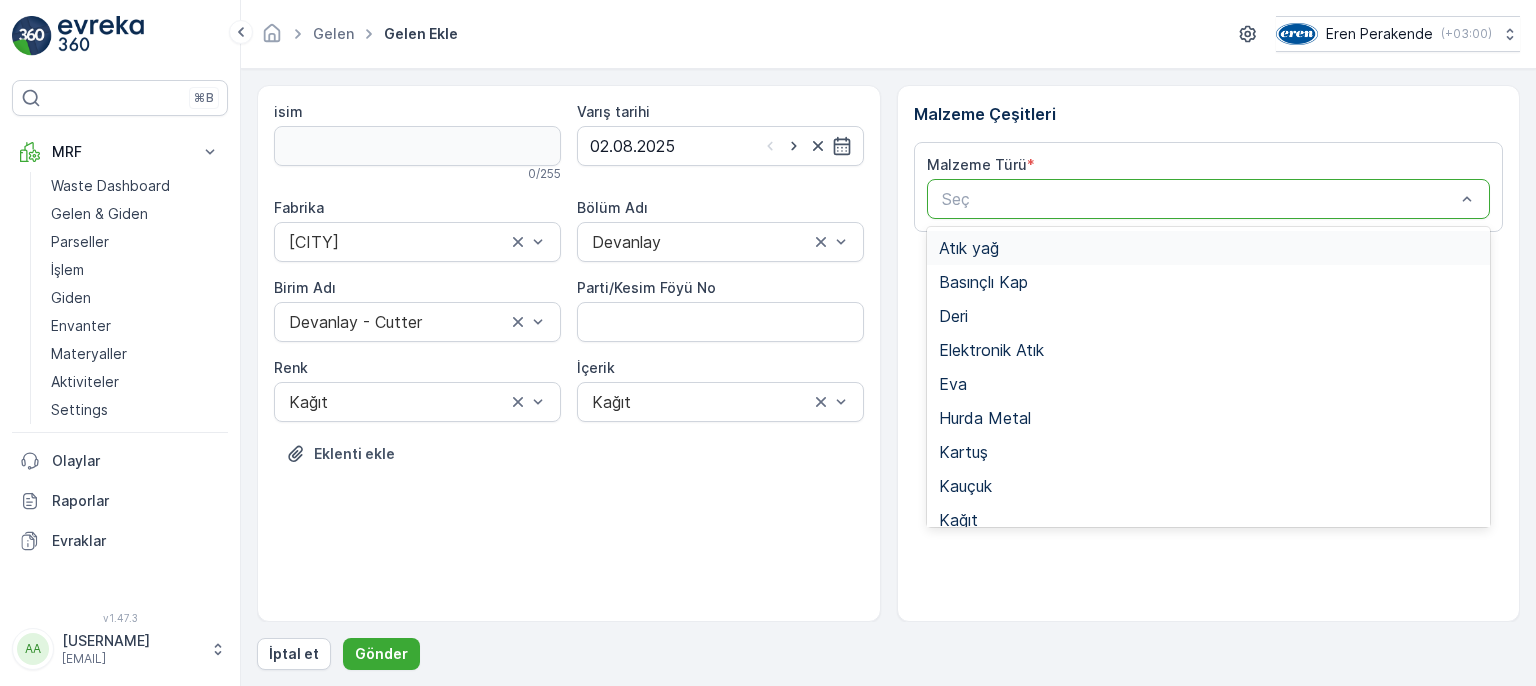 click at bounding box center (1199, 199) 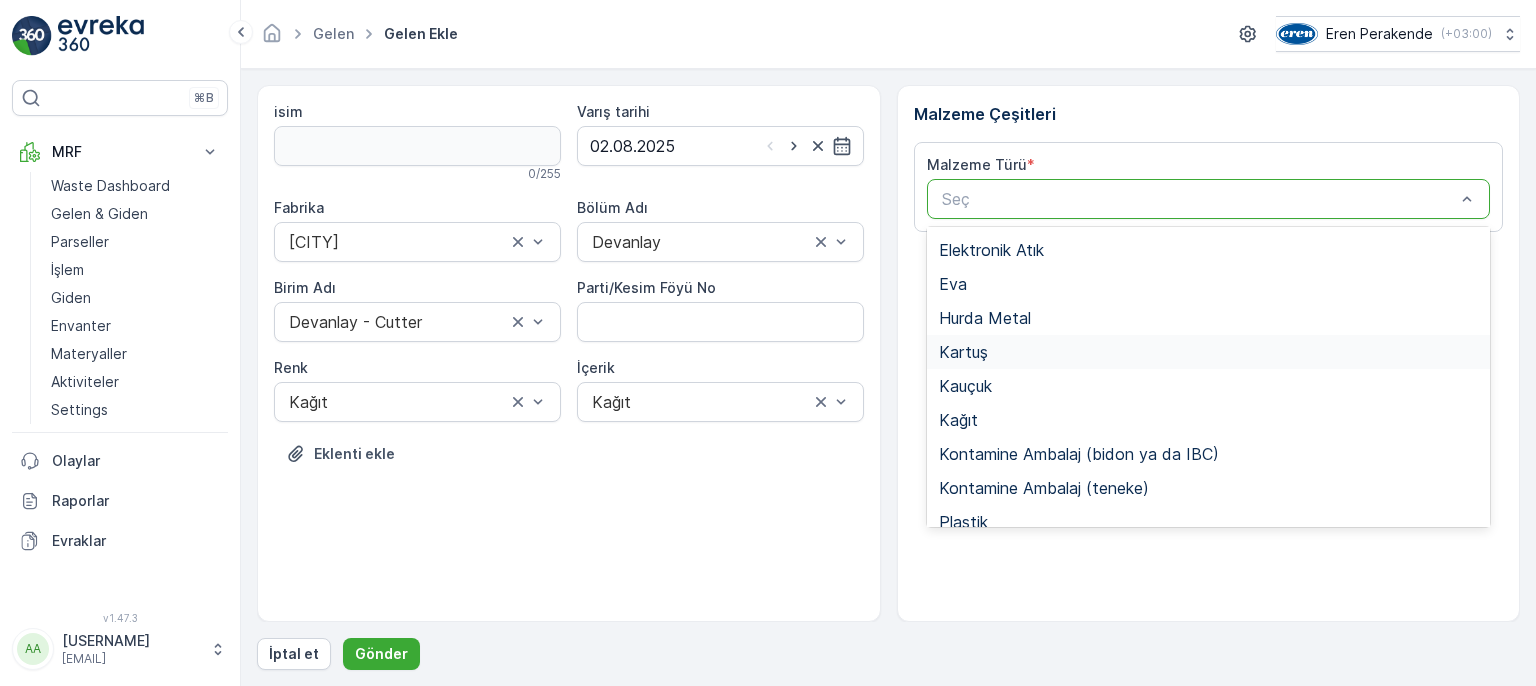 scroll, scrollTop: 388, scrollLeft: 0, axis: vertical 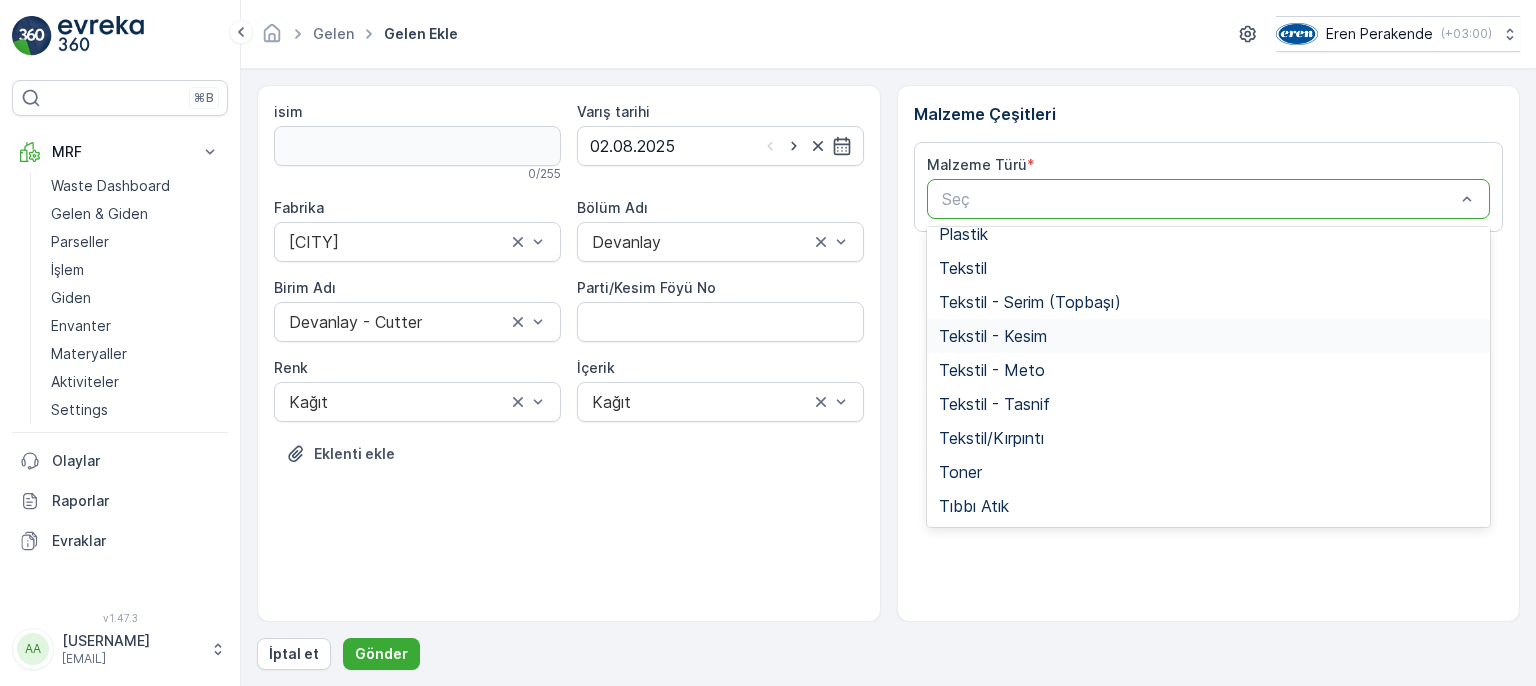 click on "Tekstil - Kesim" at bounding box center [1209, 336] 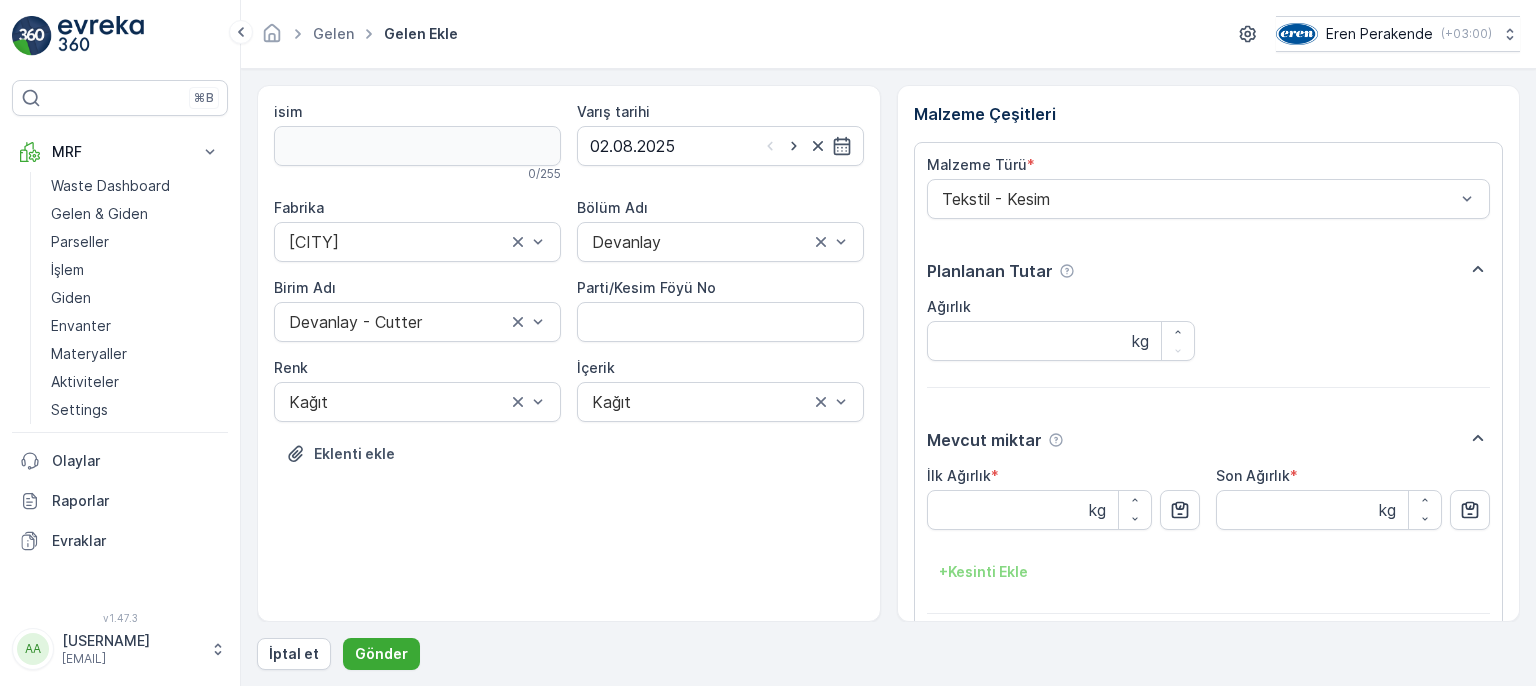 drag, startPoint x: 1184, startPoint y: 514, endPoint x: 1217, endPoint y: 516, distance: 33.06055 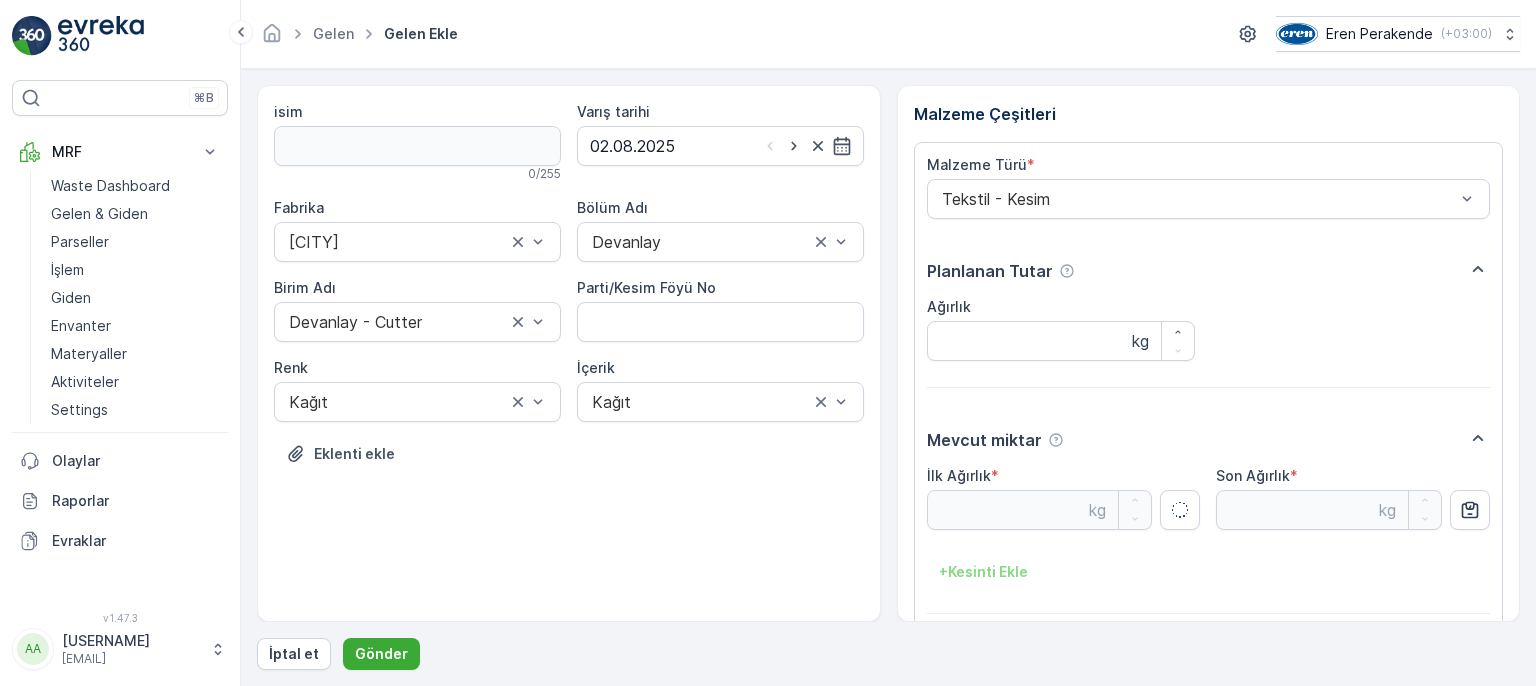 scroll, scrollTop: 84, scrollLeft: 0, axis: vertical 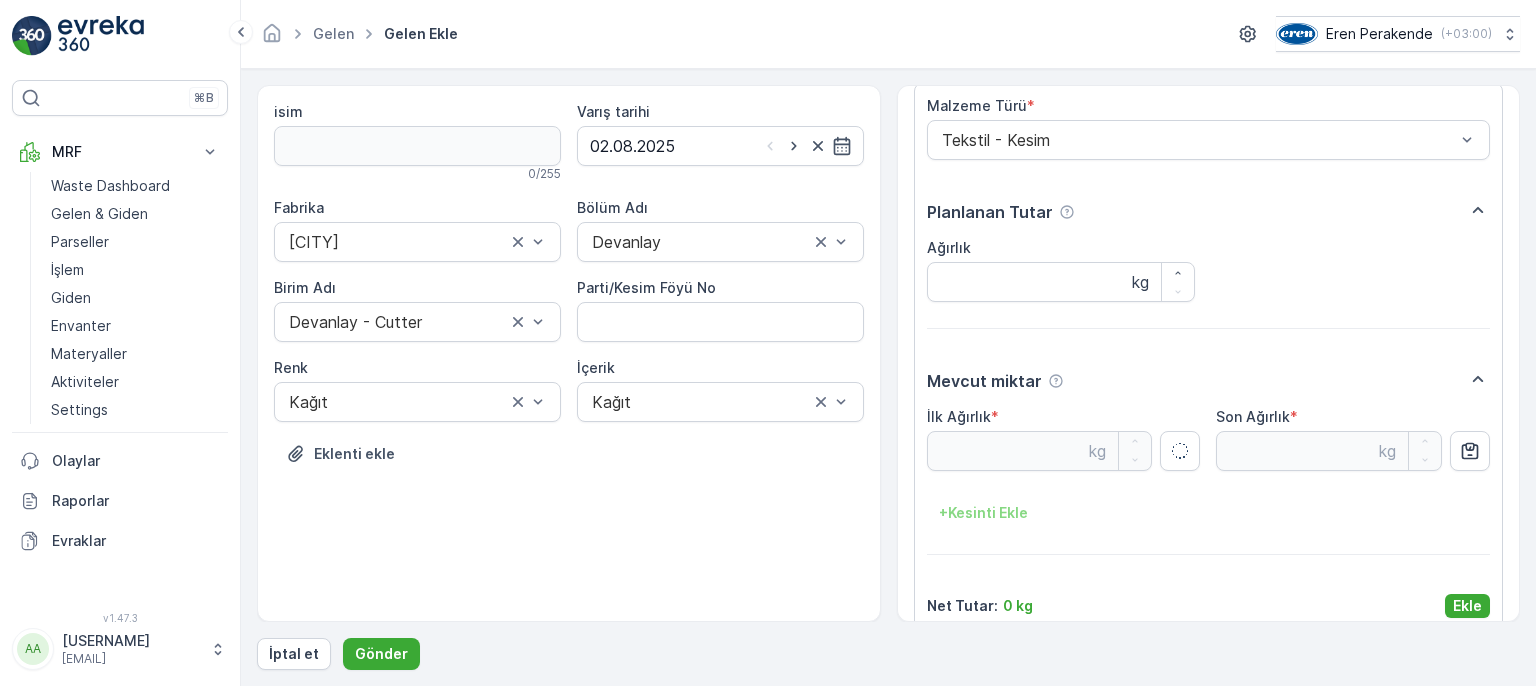 type on "3.78" 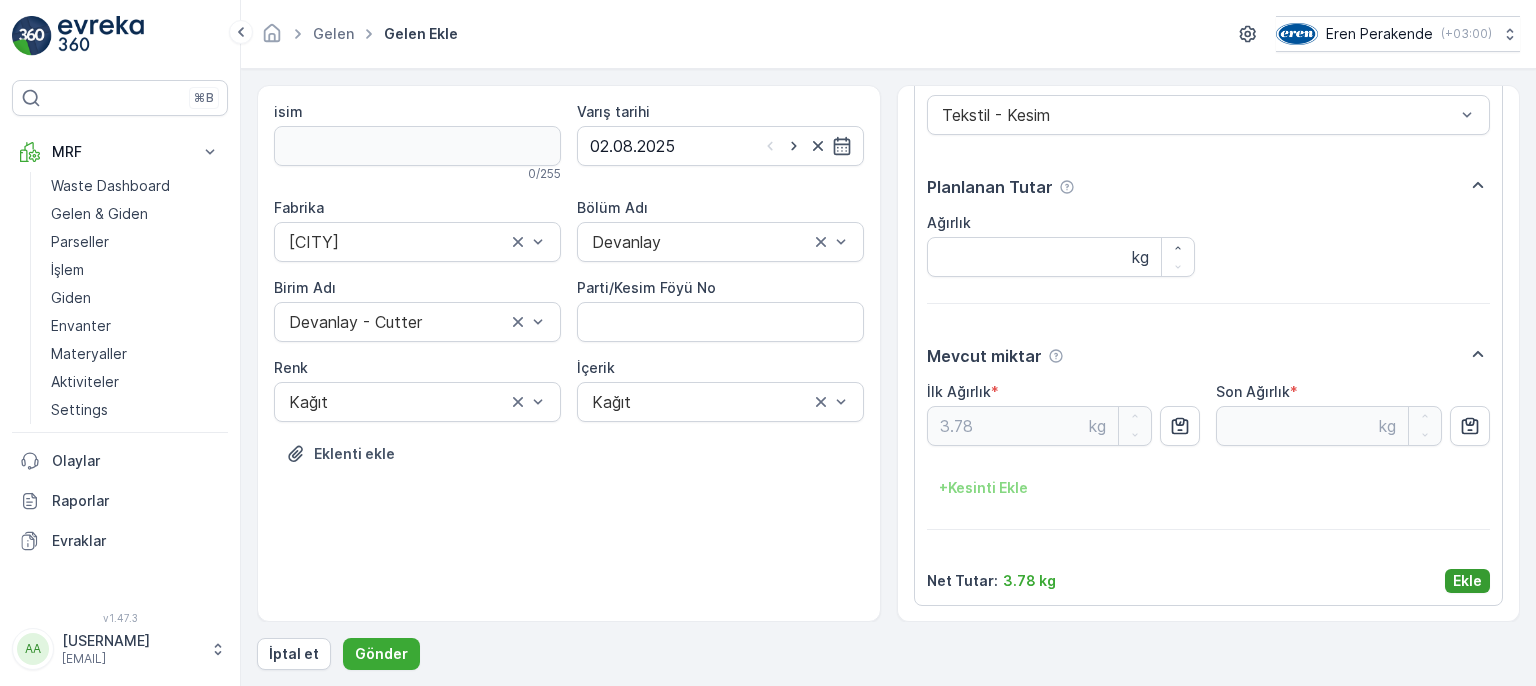click on "Ekle" at bounding box center (1467, 581) 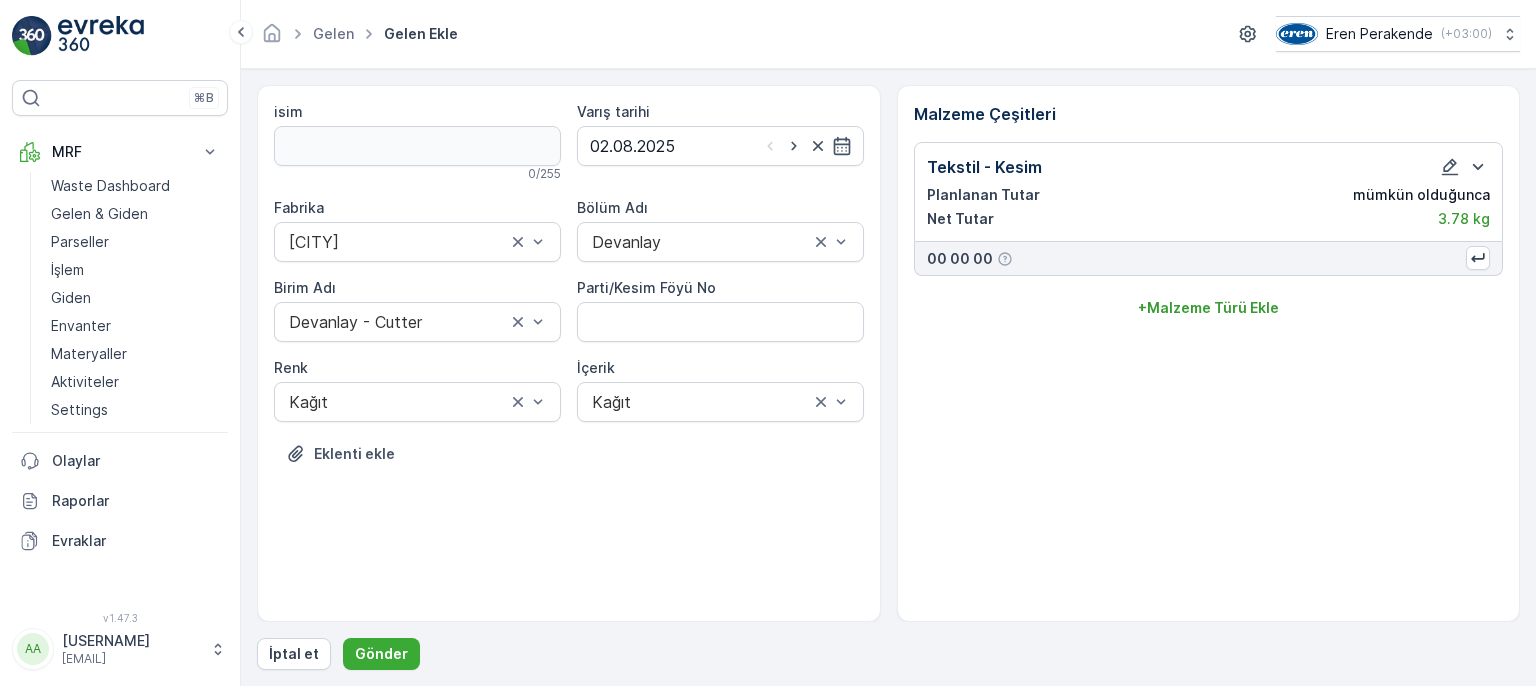scroll, scrollTop: 0, scrollLeft: 0, axis: both 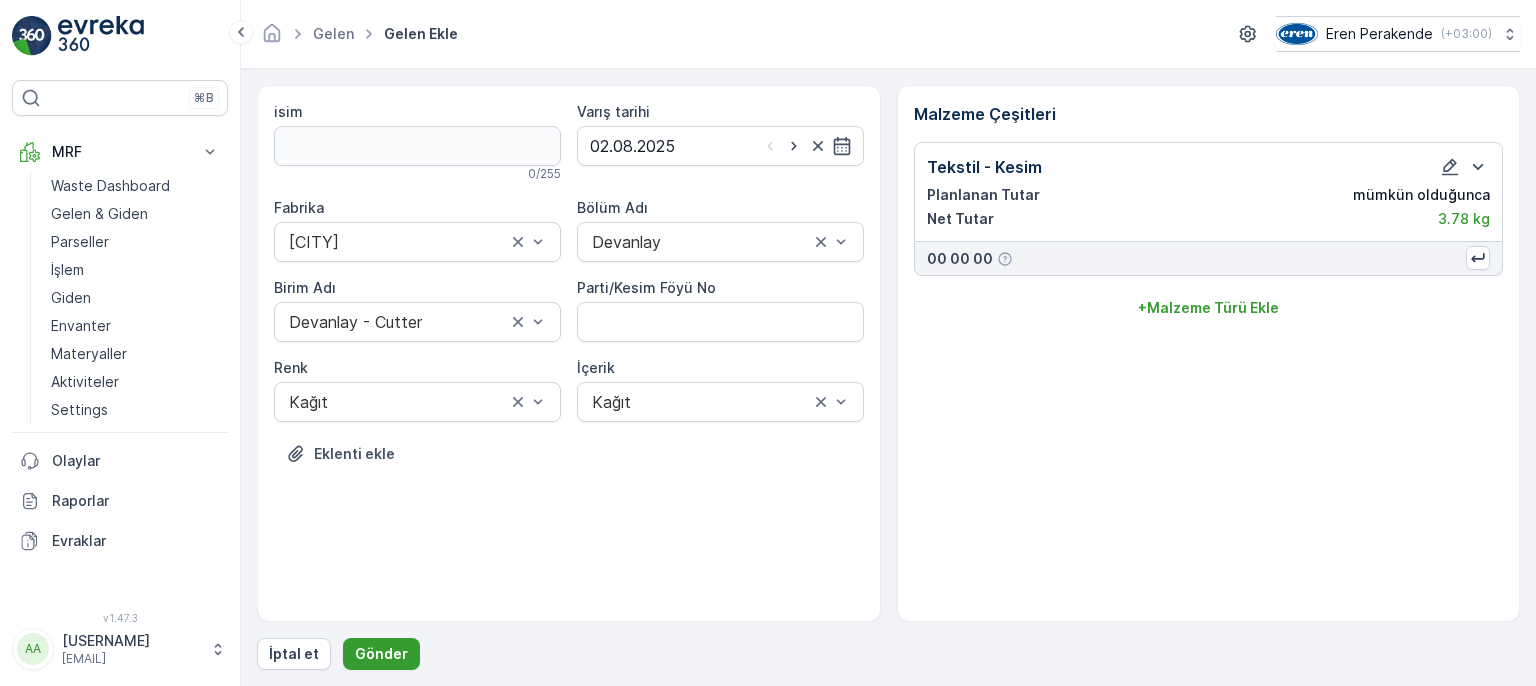 click on "Gönder" at bounding box center [381, 654] 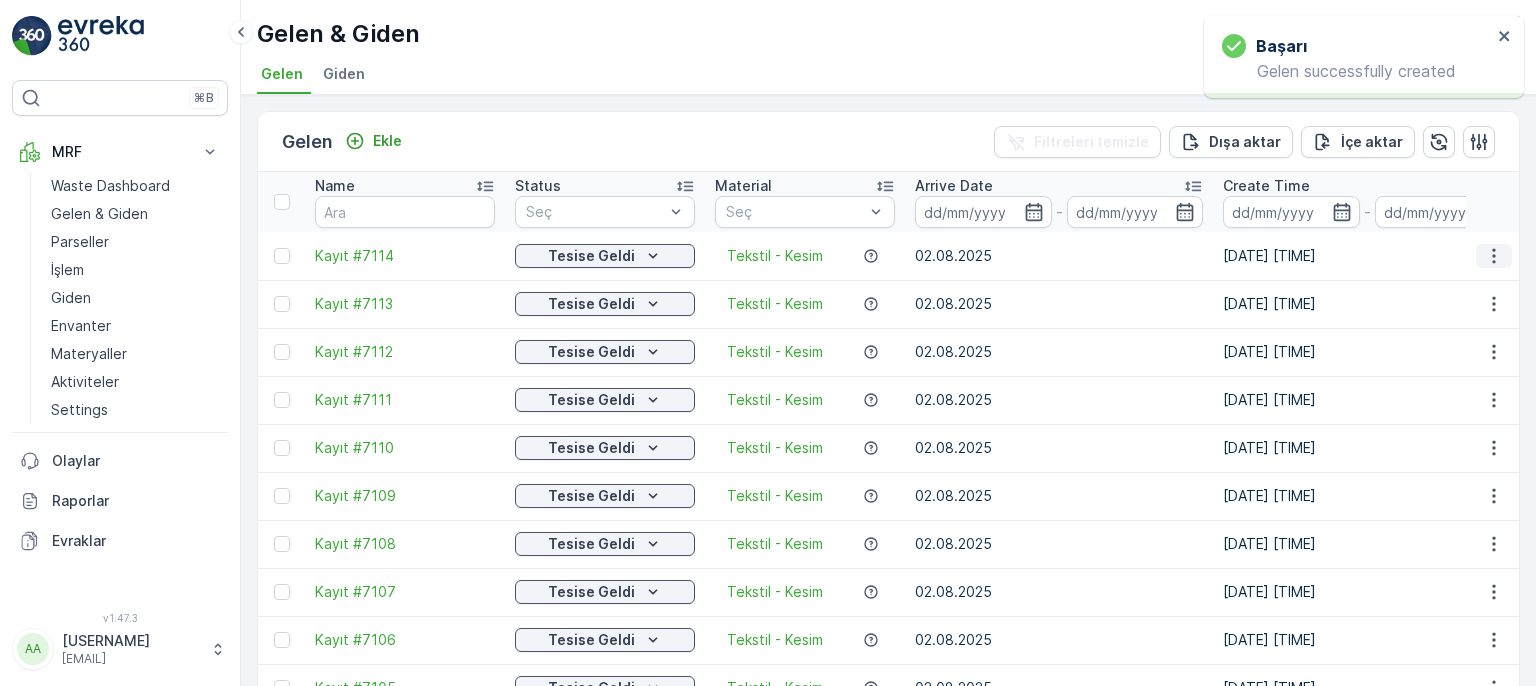 click 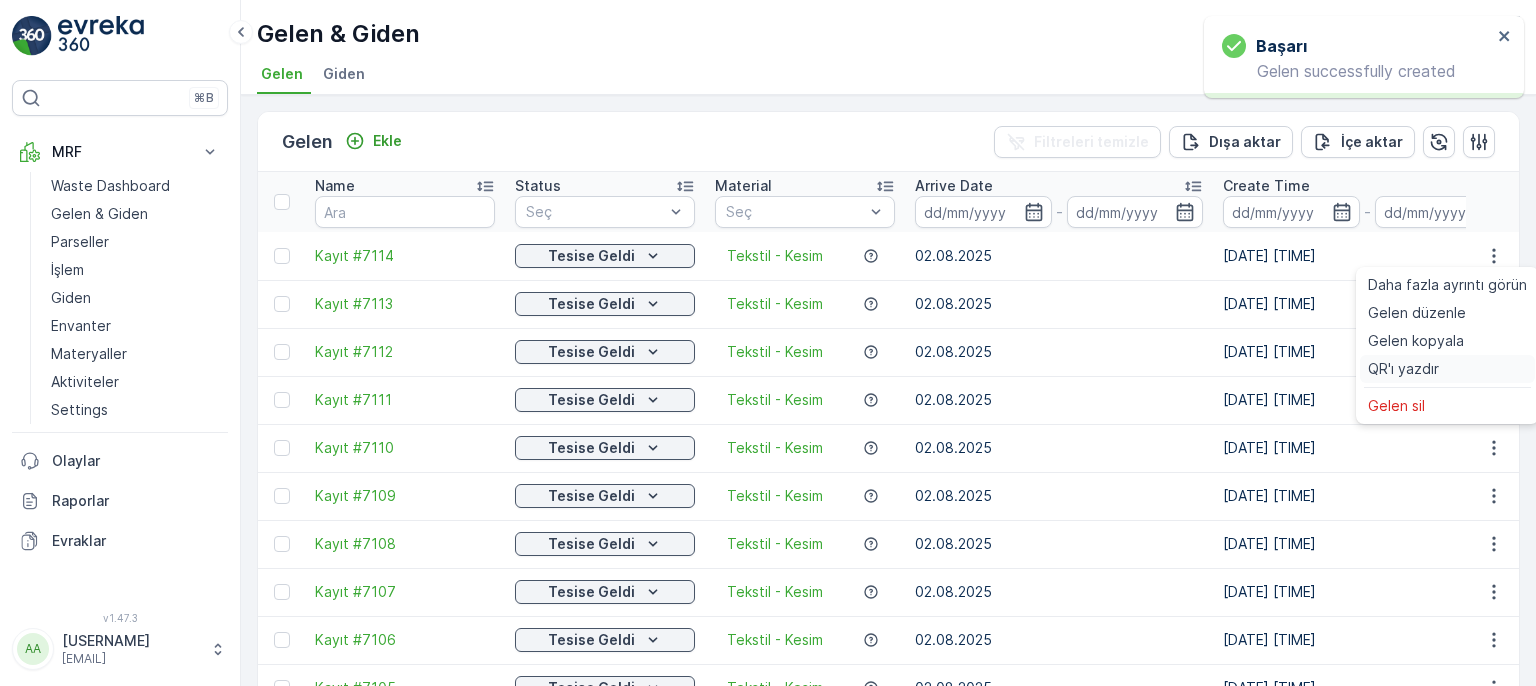 click on "QR'ı yazdır" at bounding box center (1403, 369) 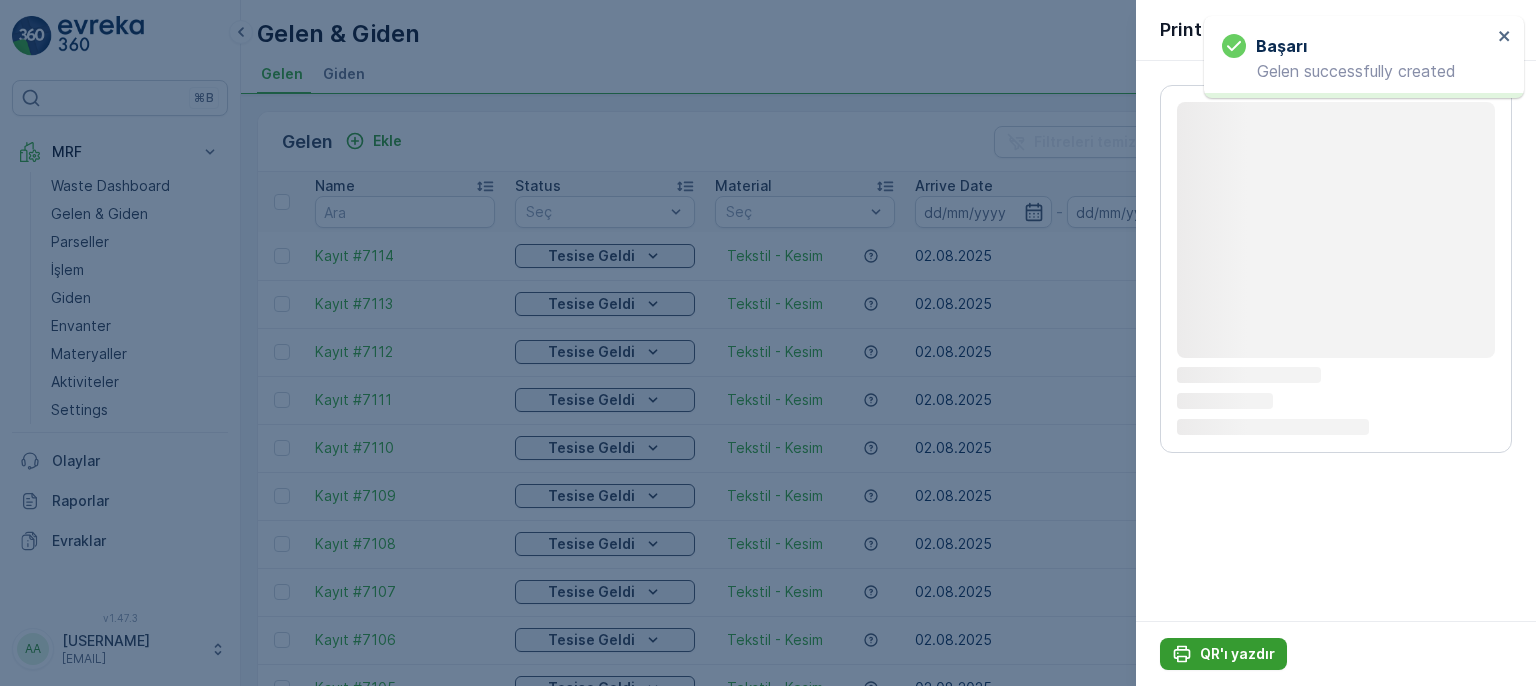 click on "QR'ı yazdır" at bounding box center [1237, 654] 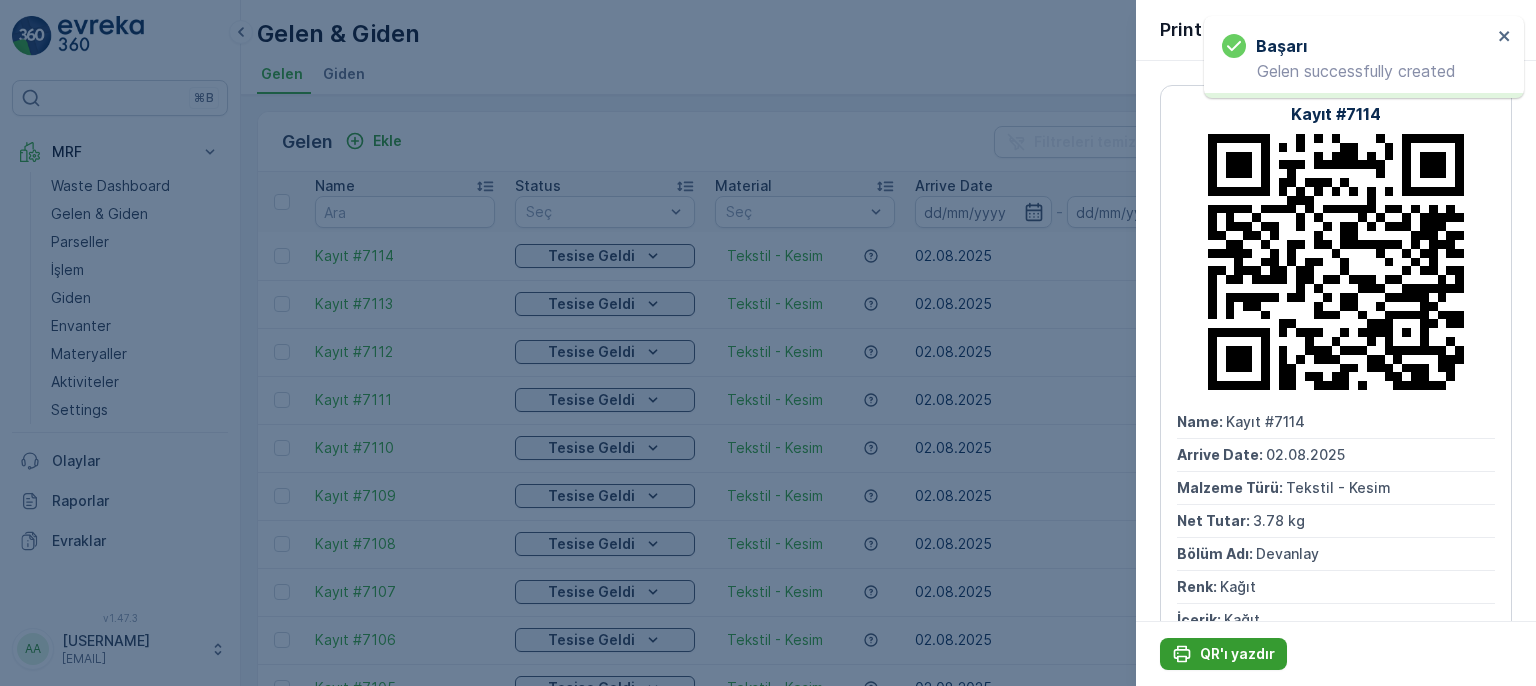 scroll, scrollTop: 0, scrollLeft: 0, axis: both 